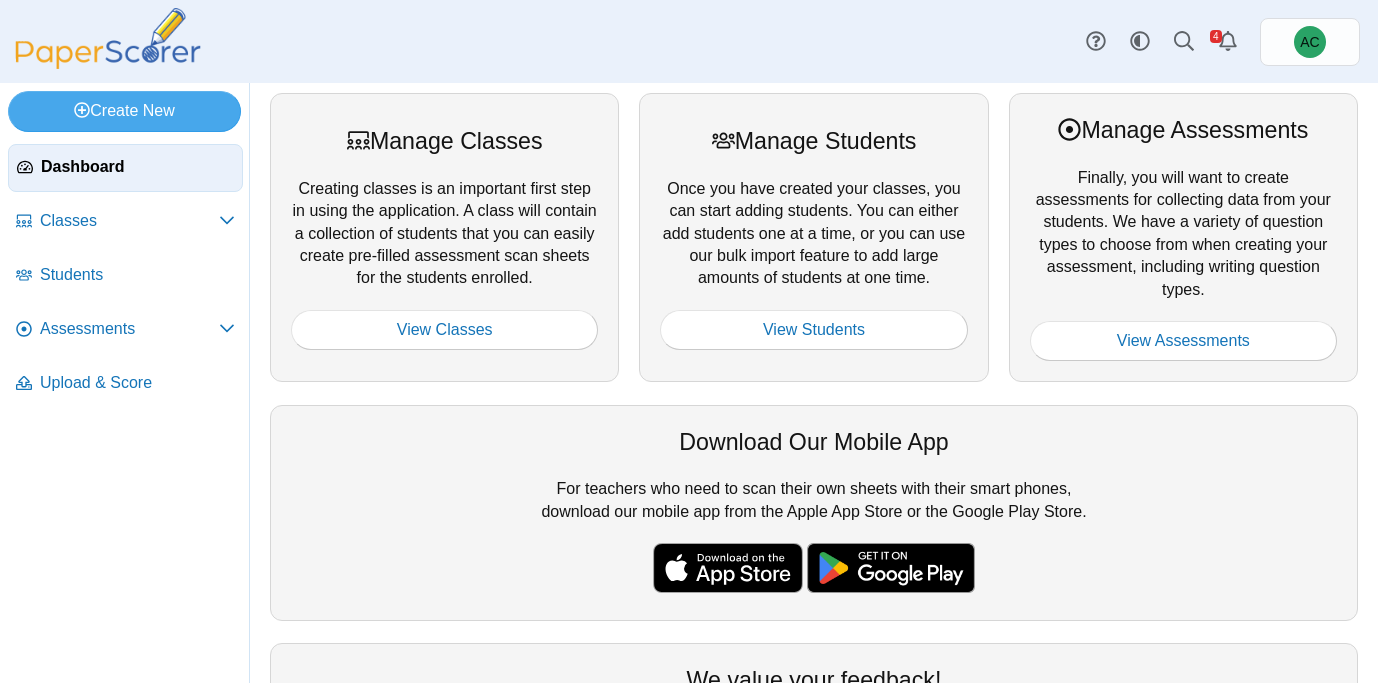 scroll, scrollTop: 0, scrollLeft: 0, axis: both 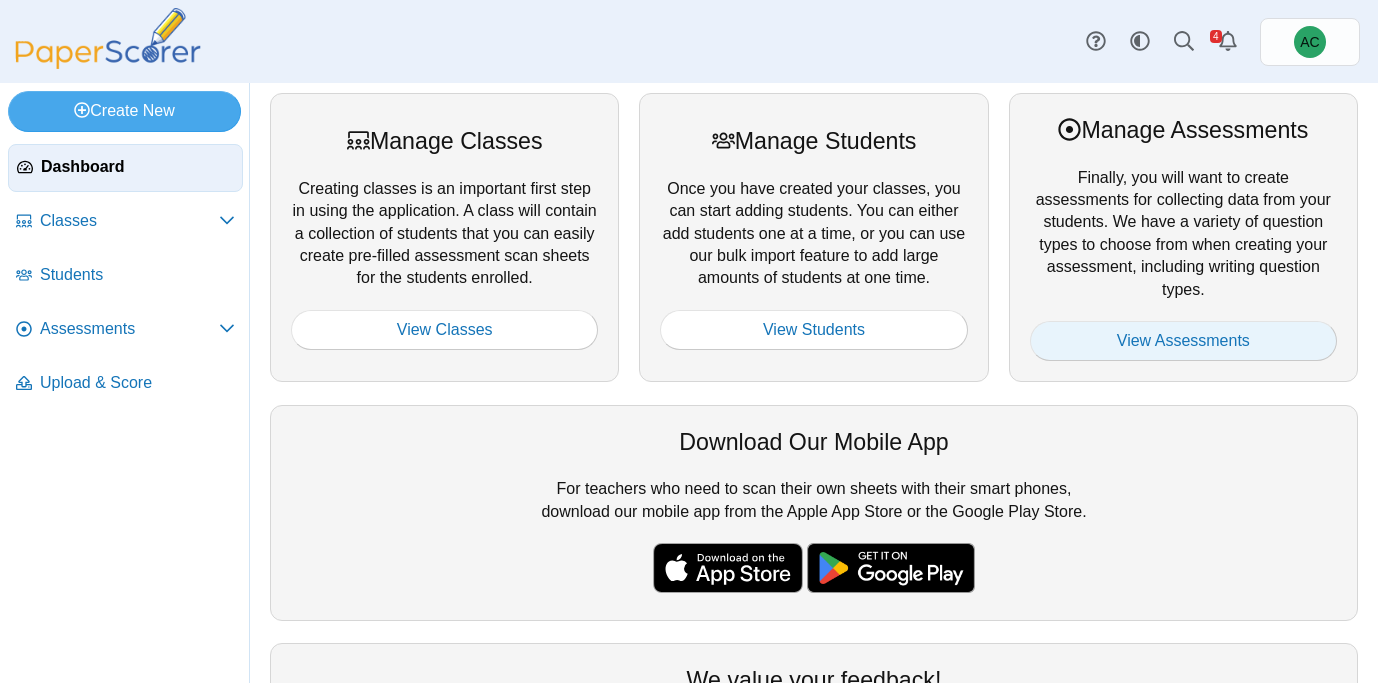 click on "View Assessments" at bounding box center (1183, 341) 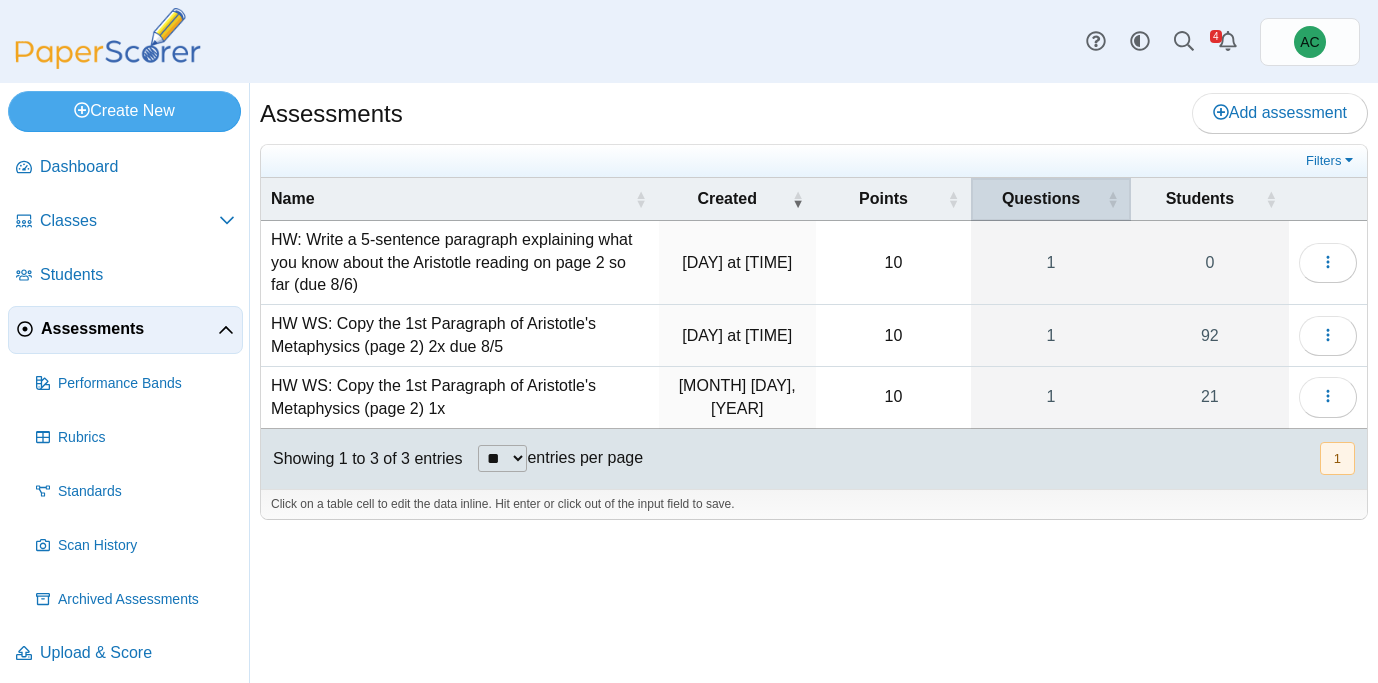 scroll, scrollTop: 0, scrollLeft: 0, axis: both 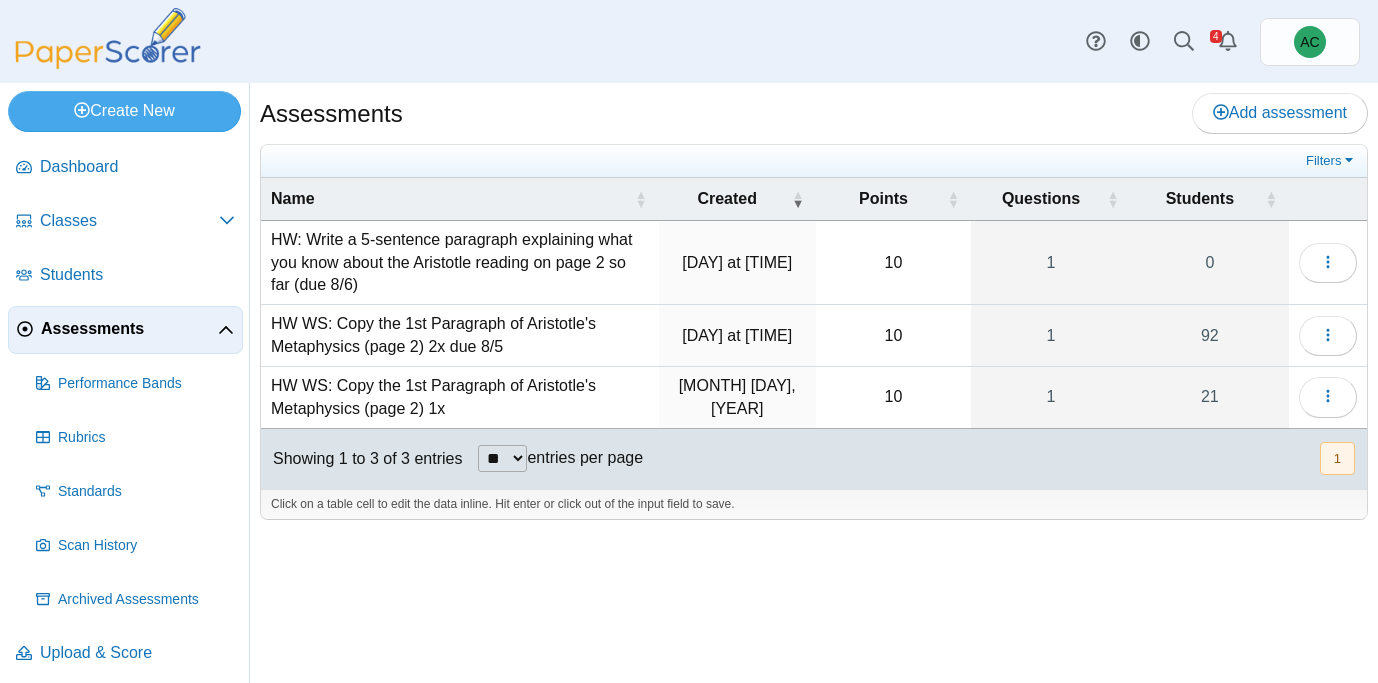 click on "HW: Write a 5-sentence paragraph explaining what you know about the Aristotle reading on page 2 so far (due 8/6)" at bounding box center [460, 263] 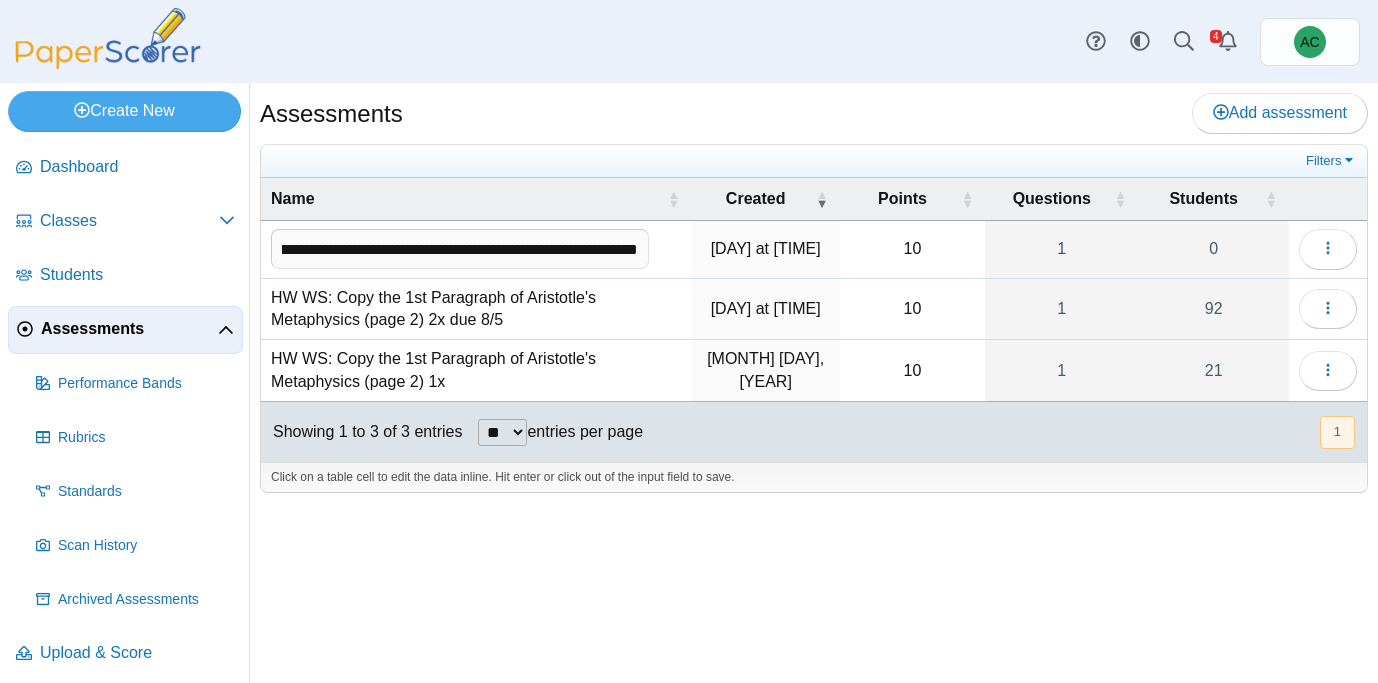 scroll, scrollTop: 0, scrollLeft: 0, axis: both 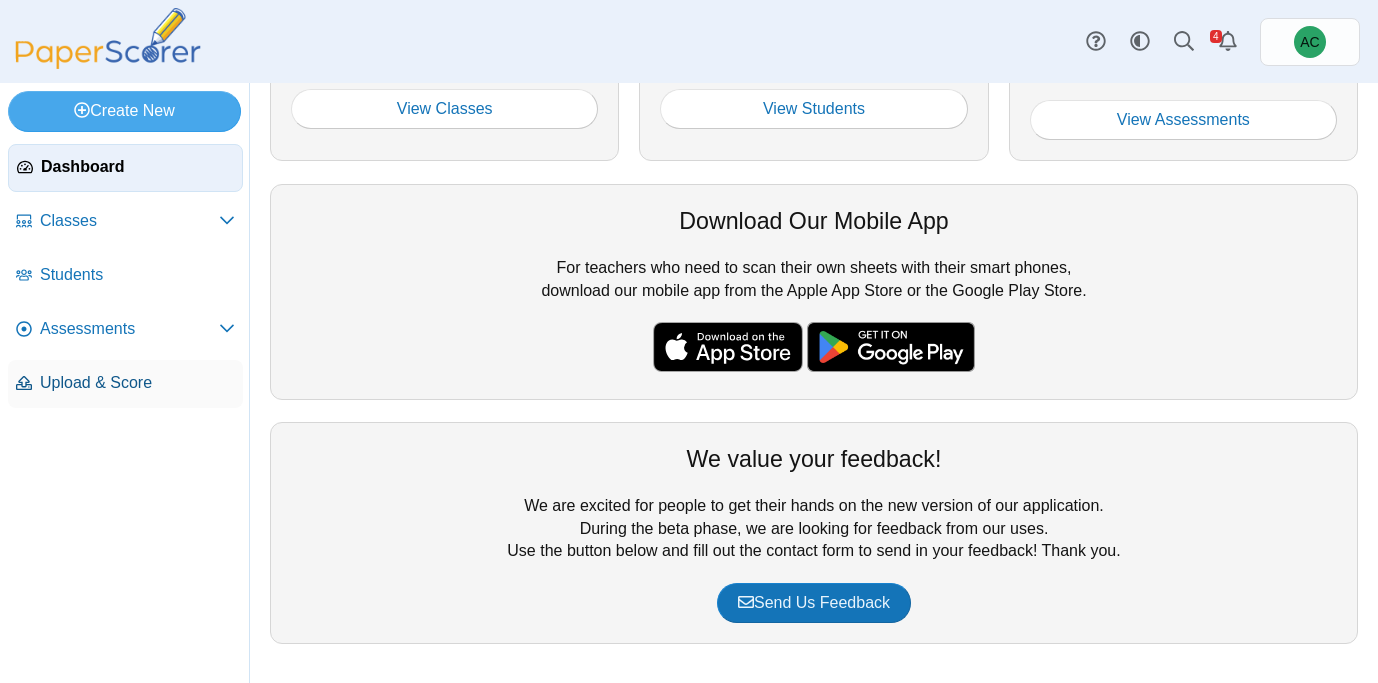 click on "Upload & Score" at bounding box center [125, 384] 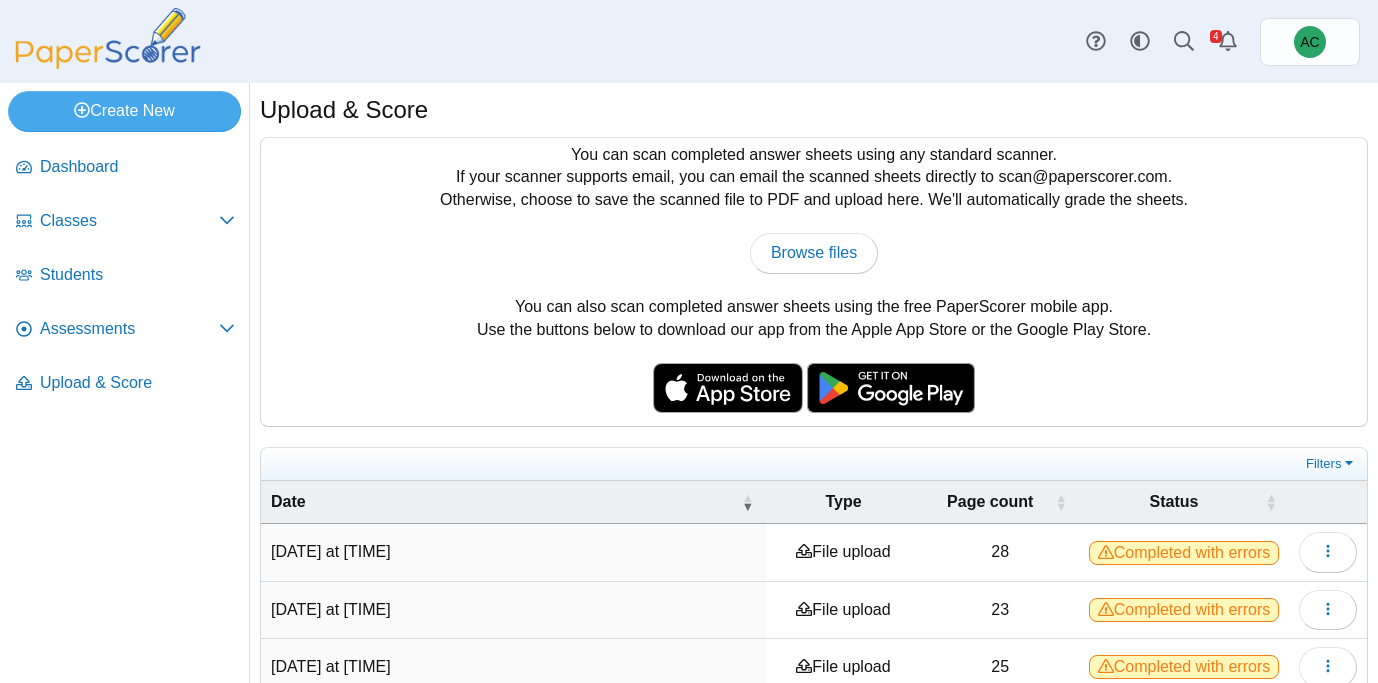 scroll, scrollTop: 0, scrollLeft: 0, axis: both 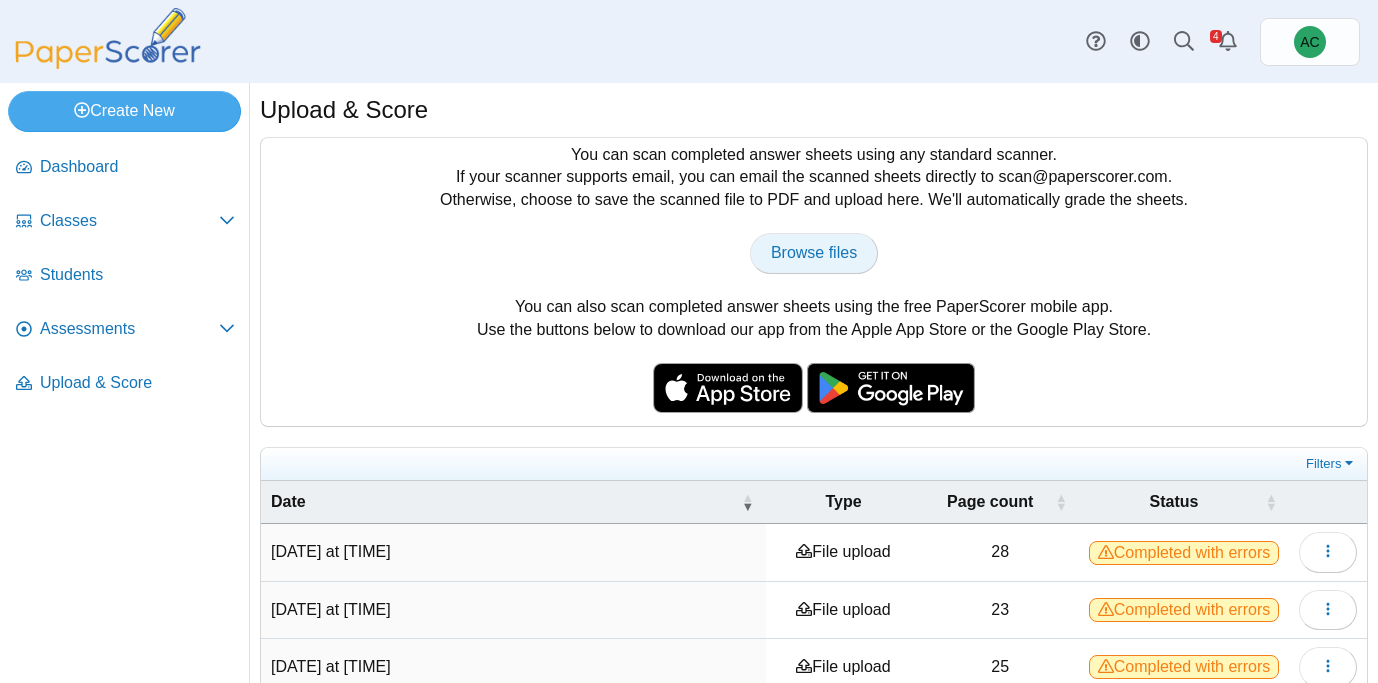 click on "Browse files" at bounding box center [814, 252] 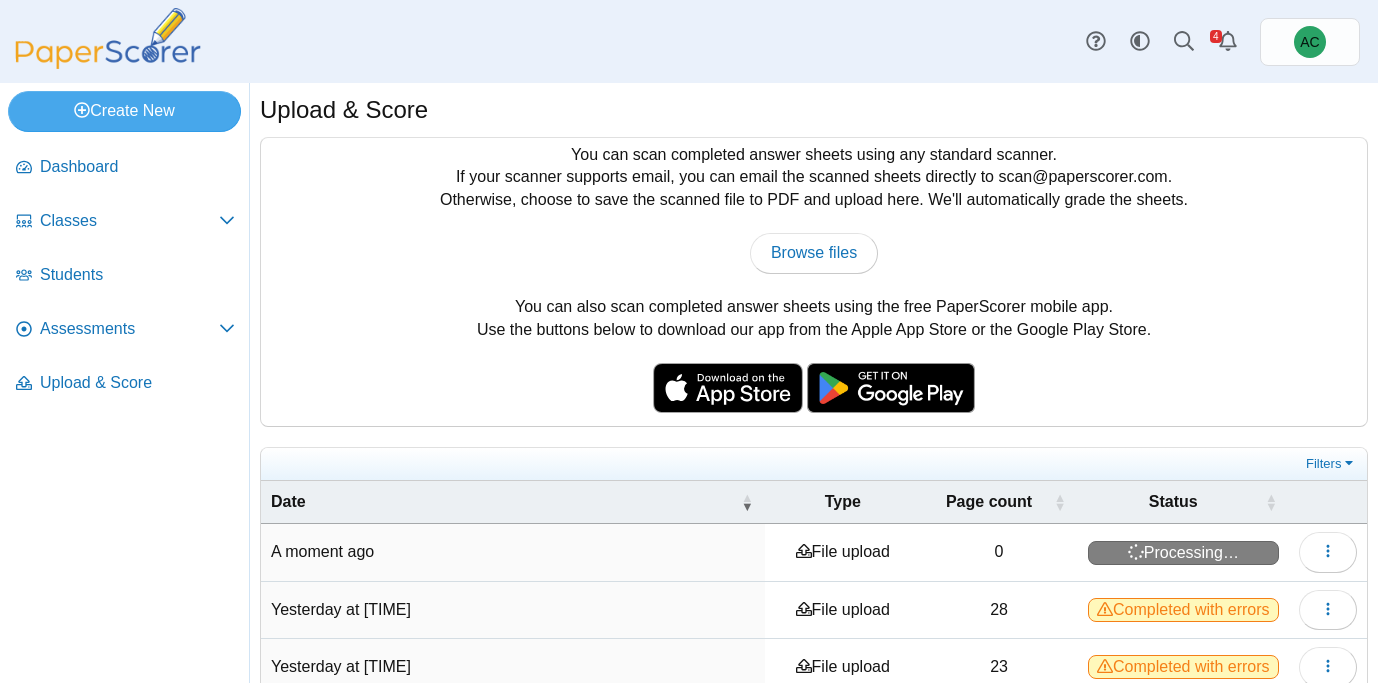 scroll, scrollTop: 0, scrollLeft: 0, axis: both 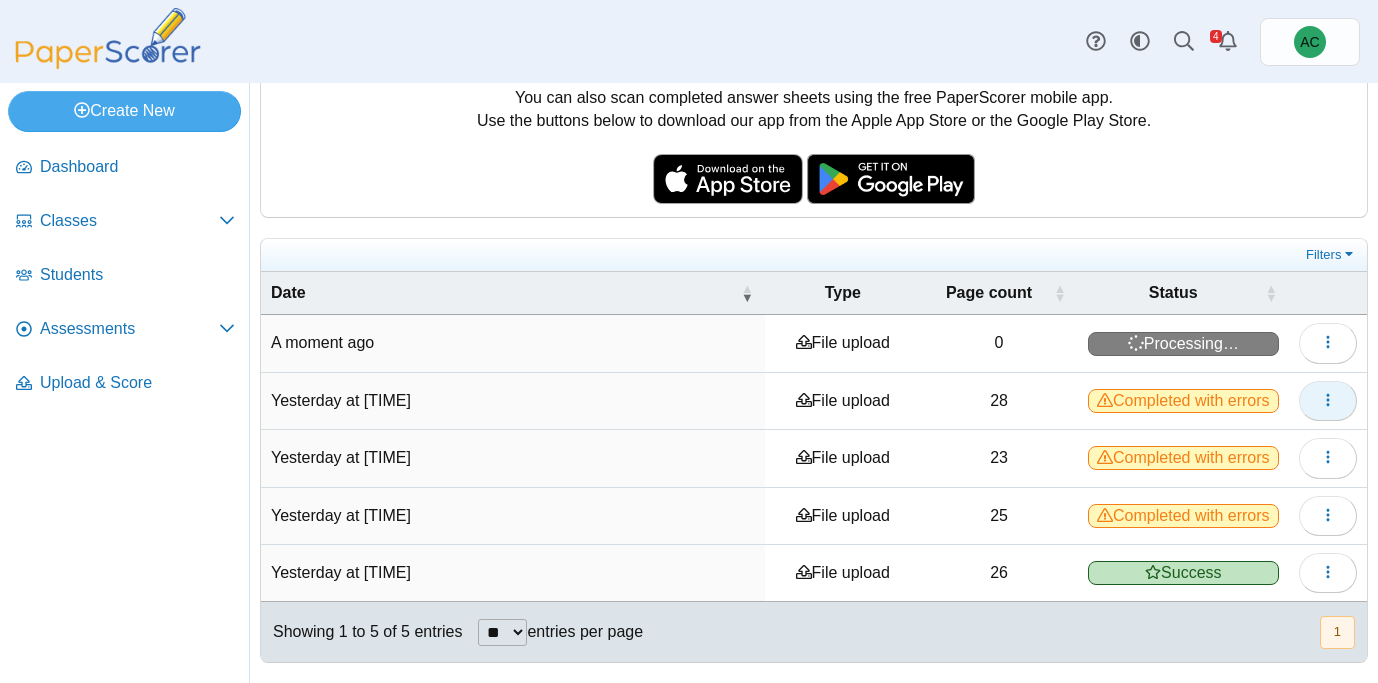 click at bounding box center [1328, 401] 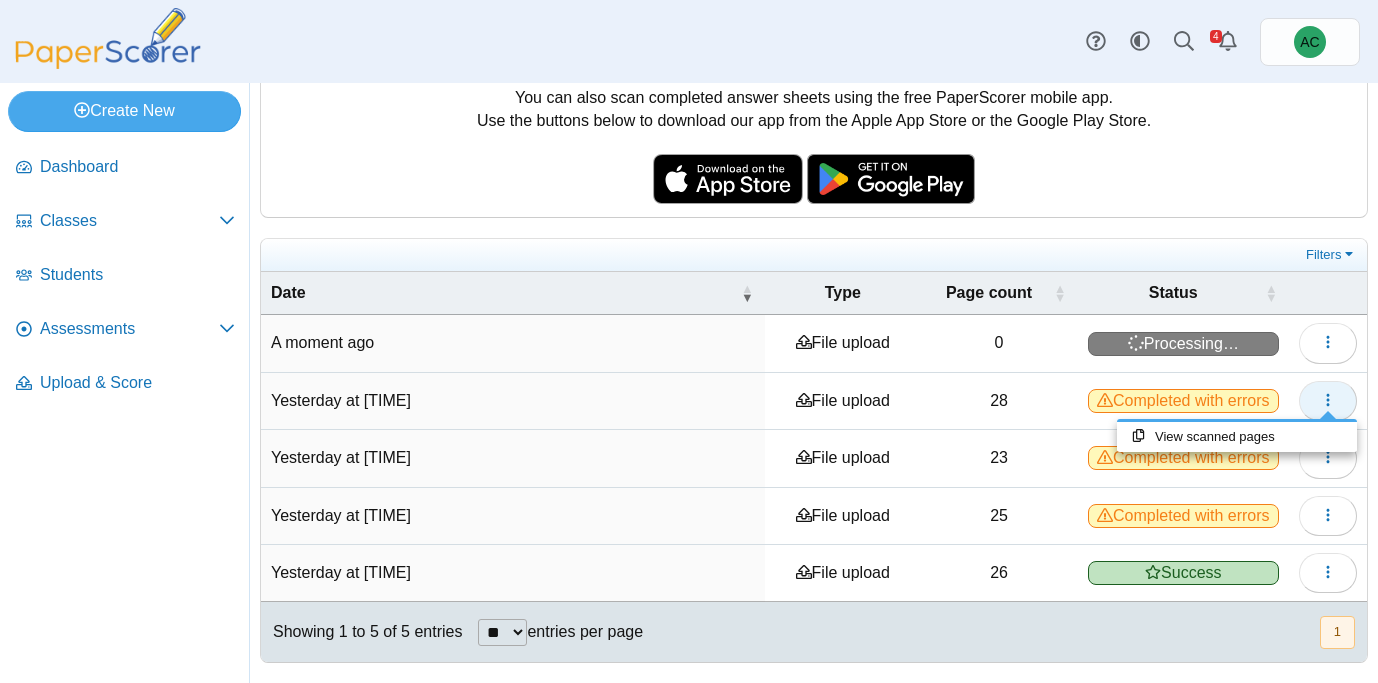 click 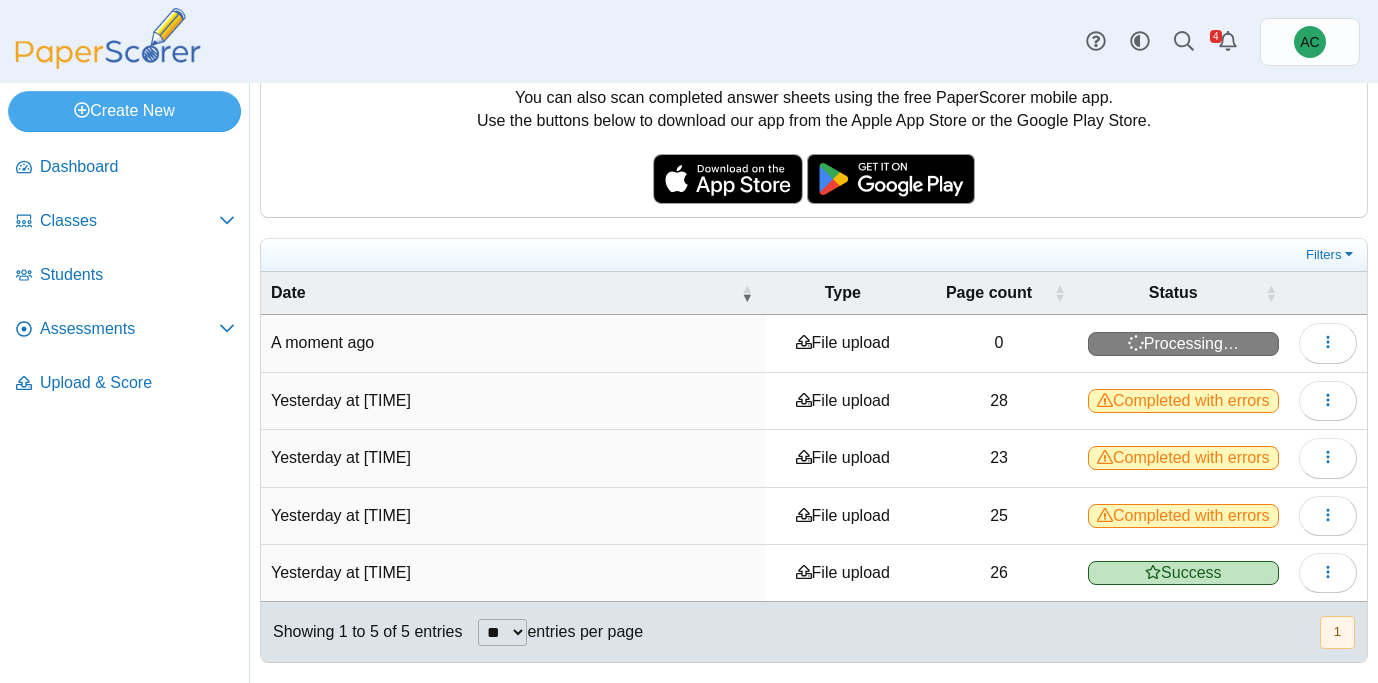 click on "Completed with errors" at bounding box center [1183, 401] 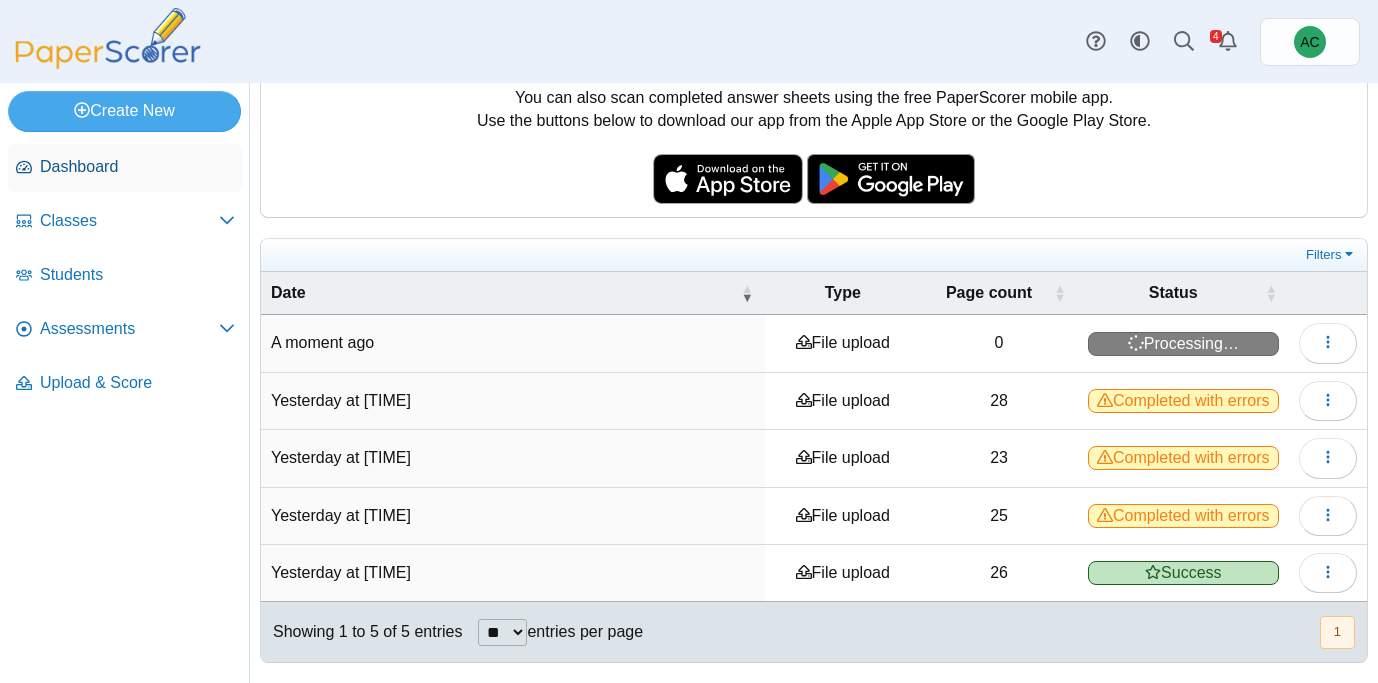 click on "Dashboard" at bounding box center (137, 167) 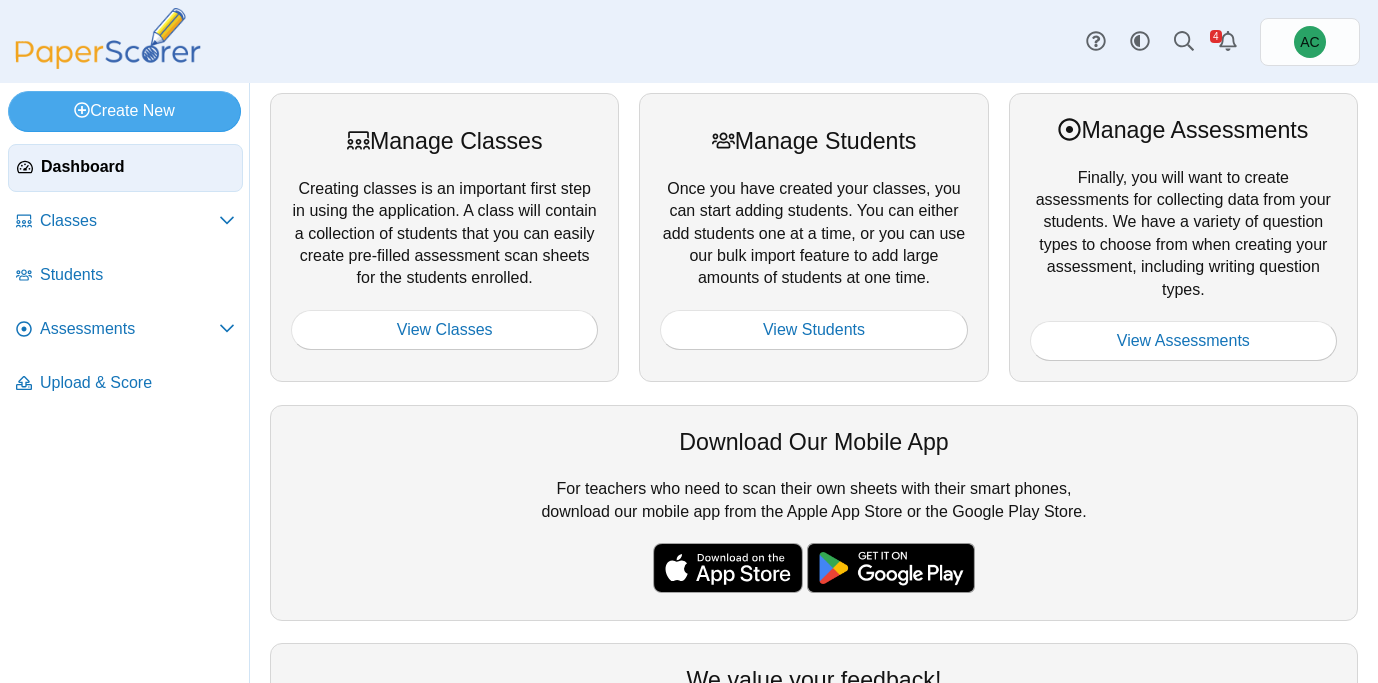 scroll, scrollTop: 0, scrollLeft: 0, axis: both 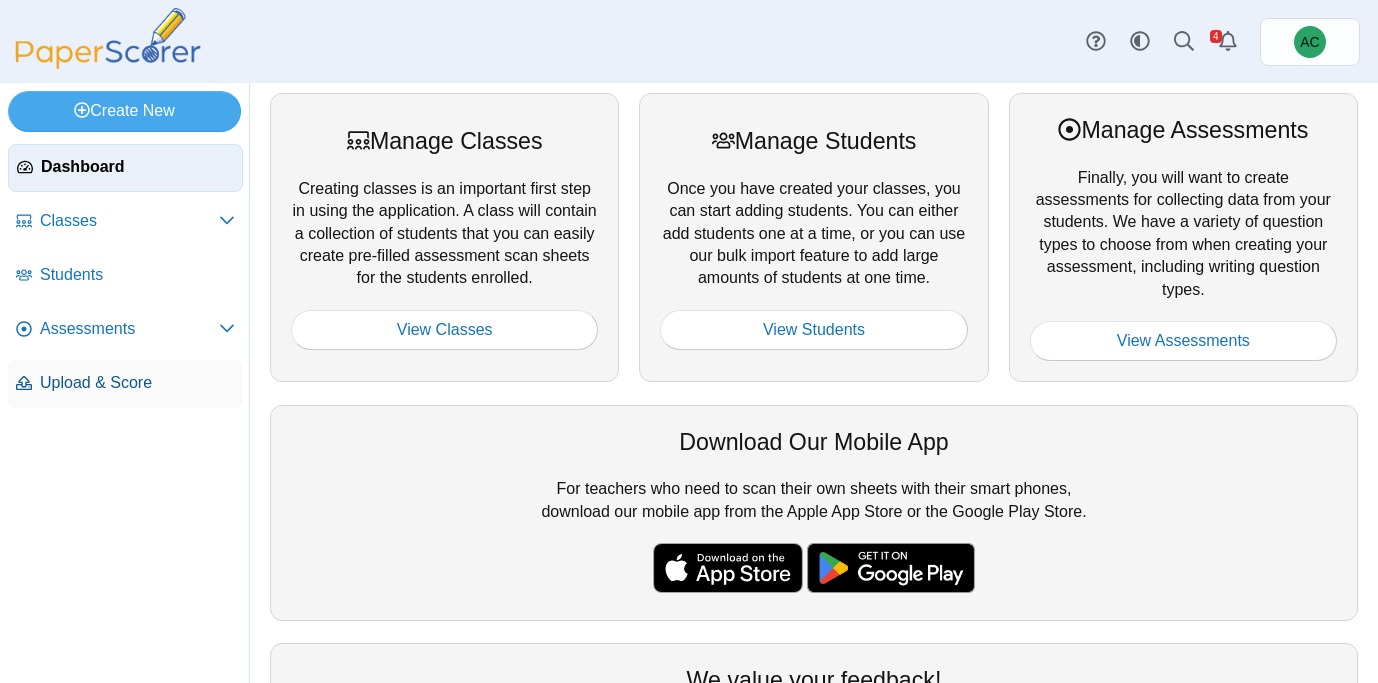 click on "Upload & Score" at bounding box center (125, 384) 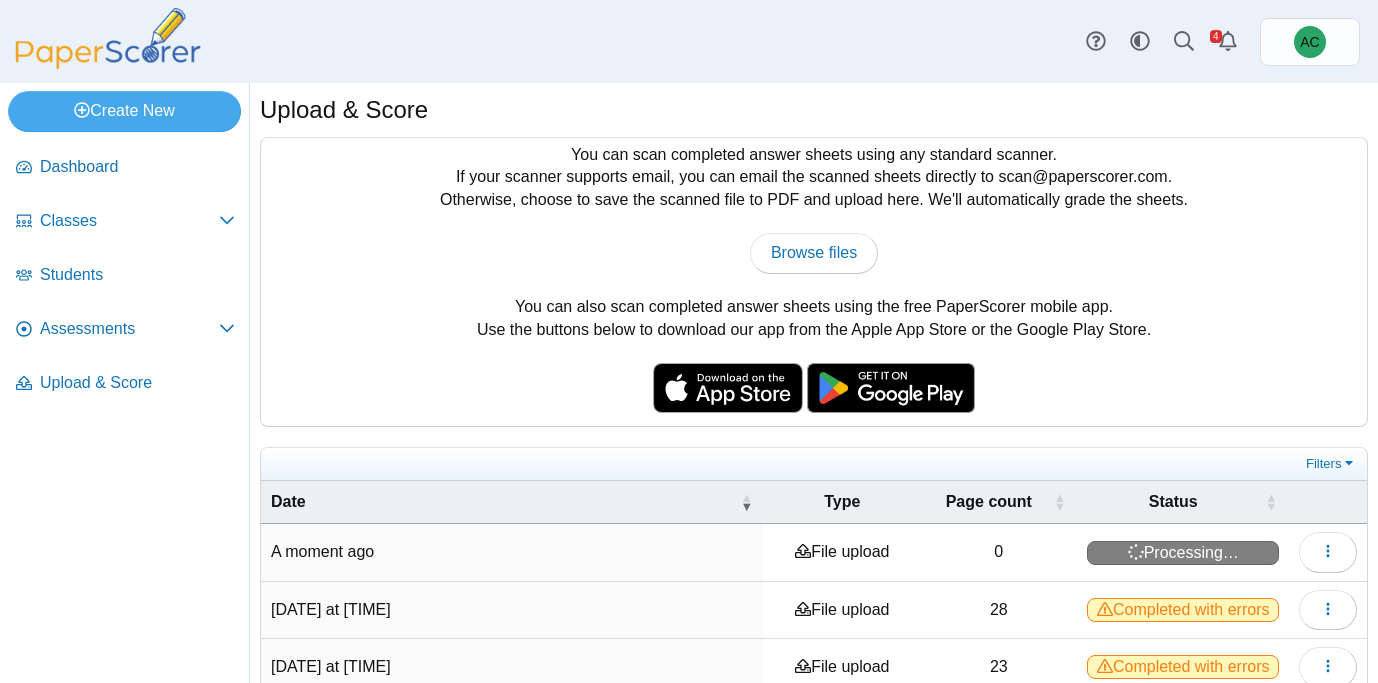 scroll, scrollTop: 0, scrollLeft: 0, axis: both 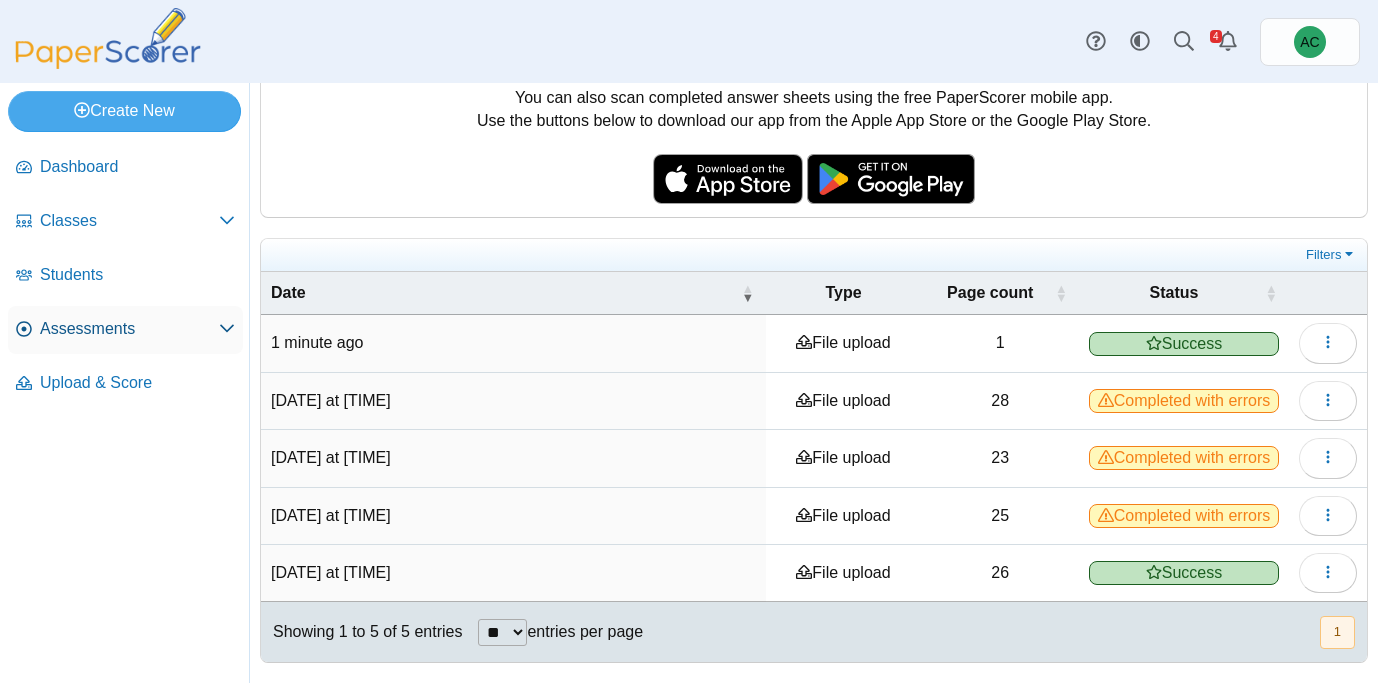 click on "Assessments" at bounding box center [125, 330] 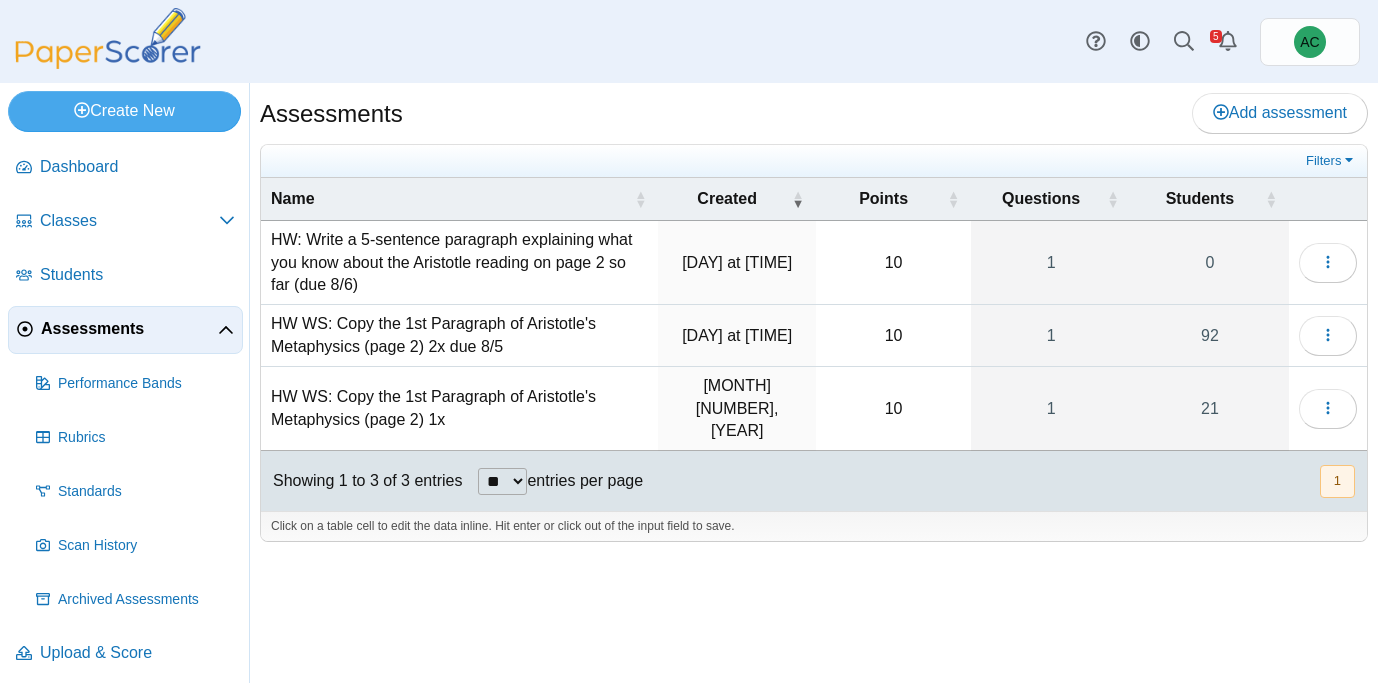 scroll, scrollTop: 0, scrollLeft: 0, axis: both 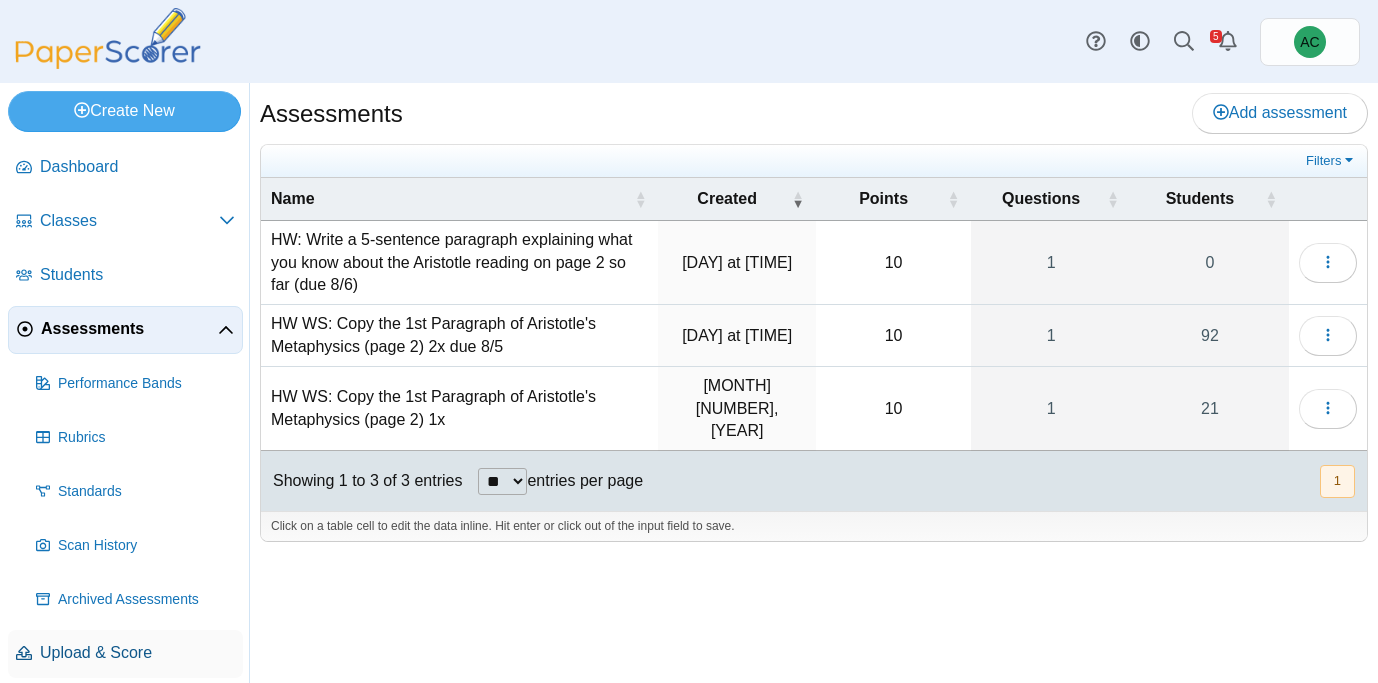 click on "Upload & Score" at bounding box center [125, 654] 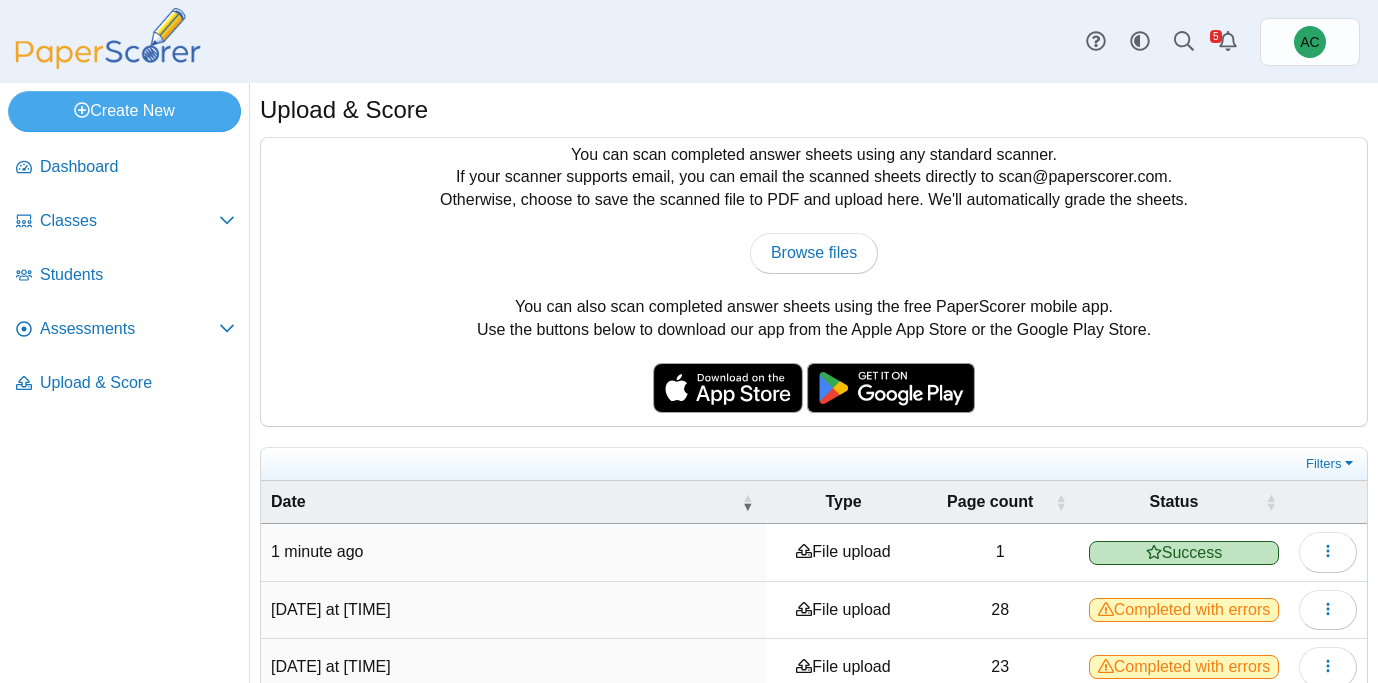 scroll, scrollTop: 0, scrollLeft: 0, axis: both 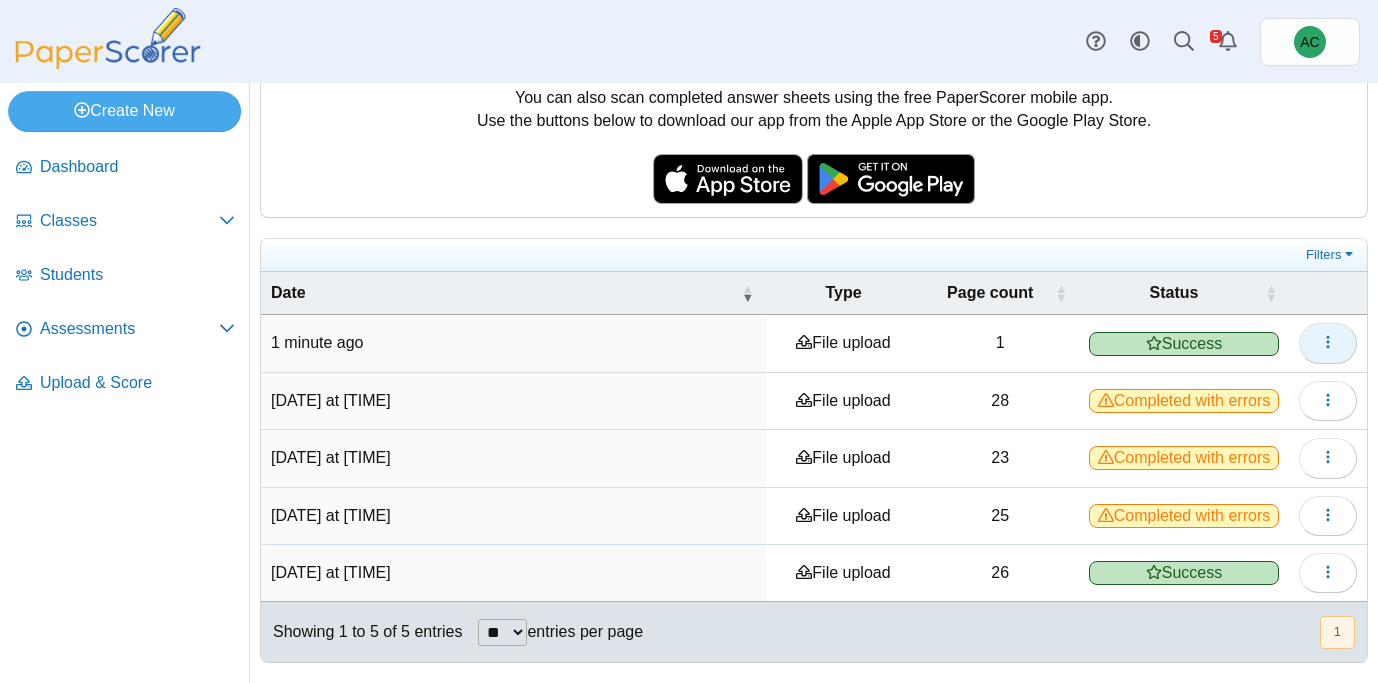 click at bounding box center (1328, 343) 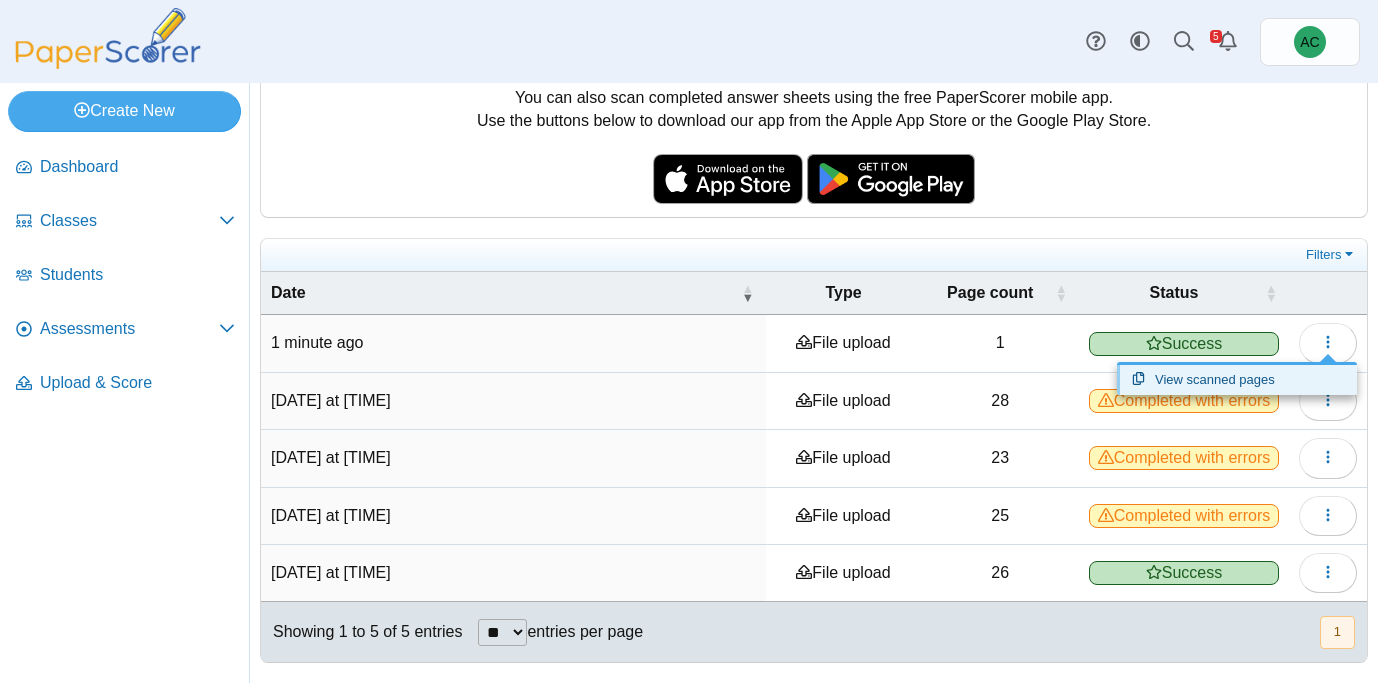 click on "View scanned pages" at bounding box center [1237, 380] 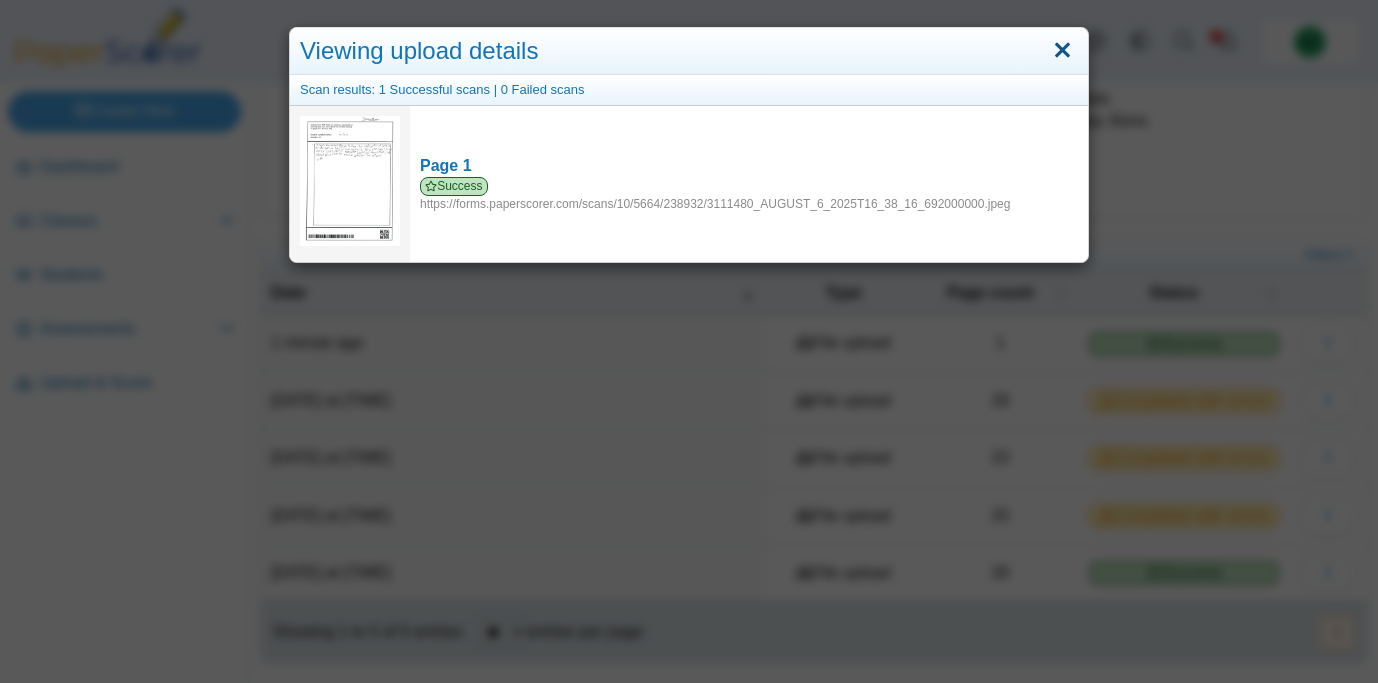 click at bounding box center [1062, 51] 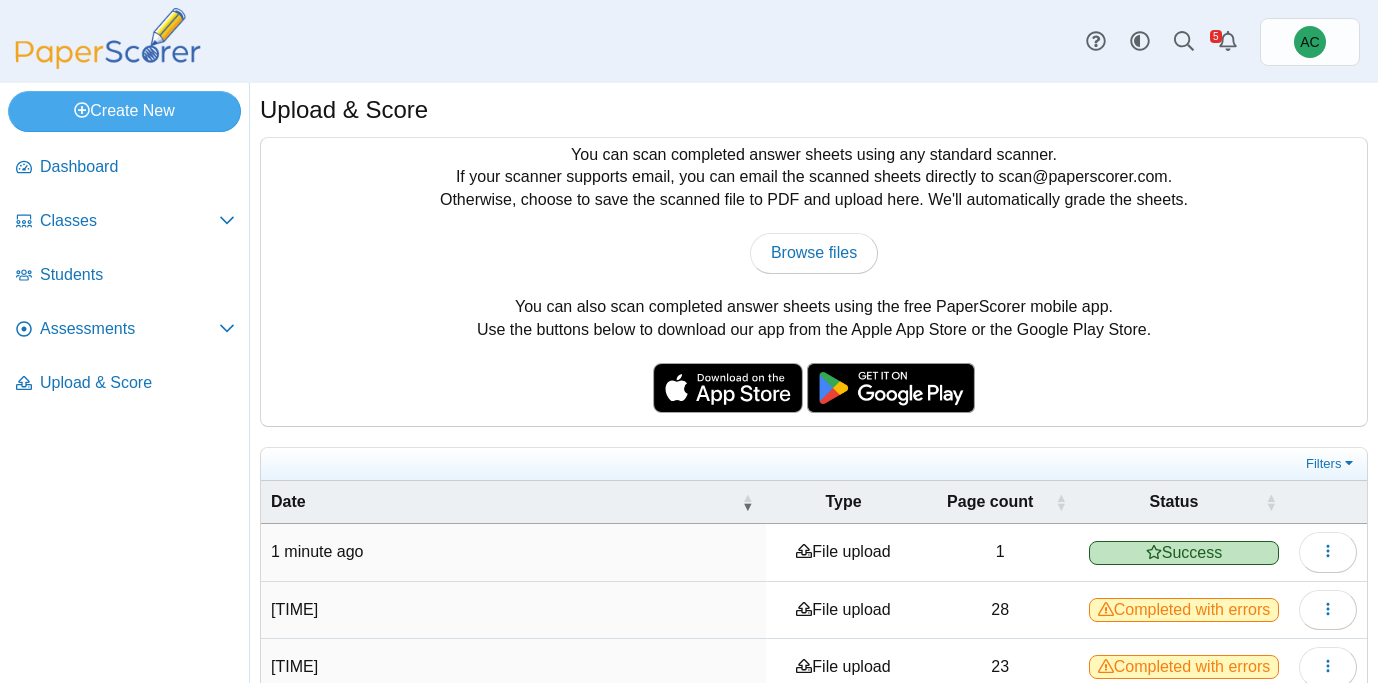 scroll, scrollTop: 0, scrollLeft: 0, axis: both 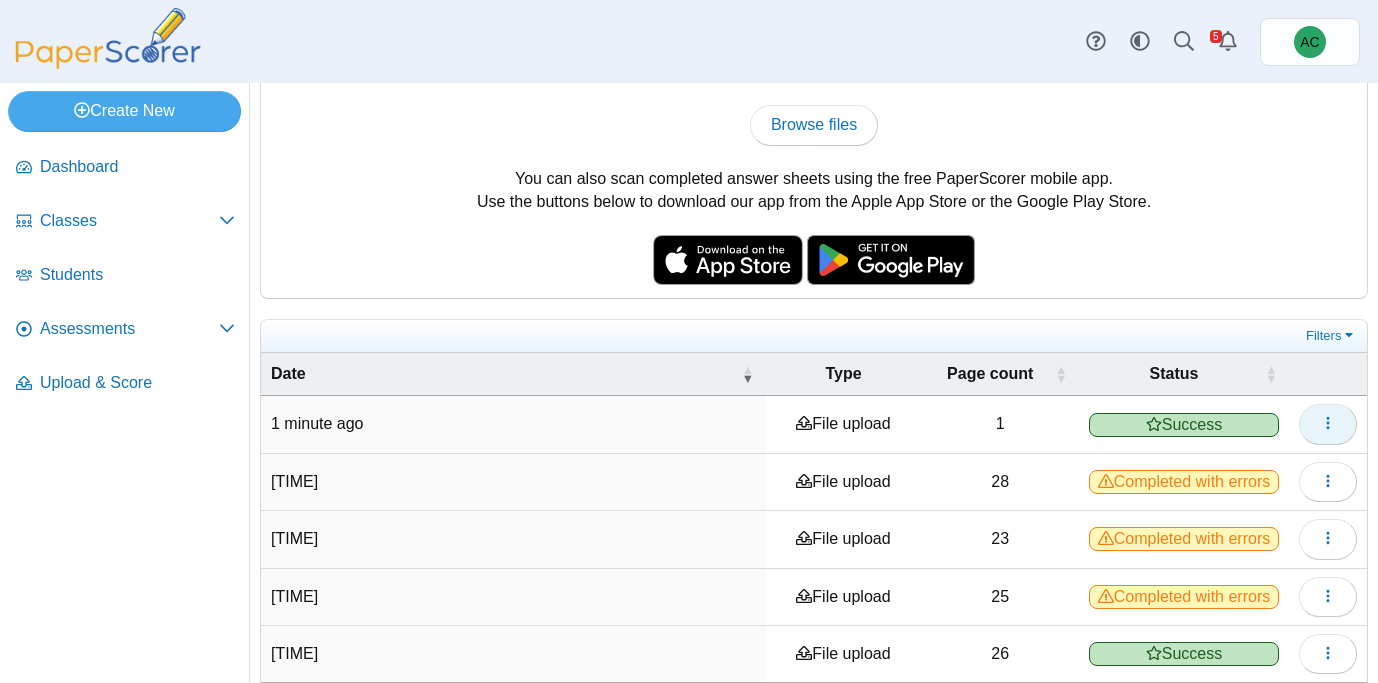 click at bounding box center (1328, 424) 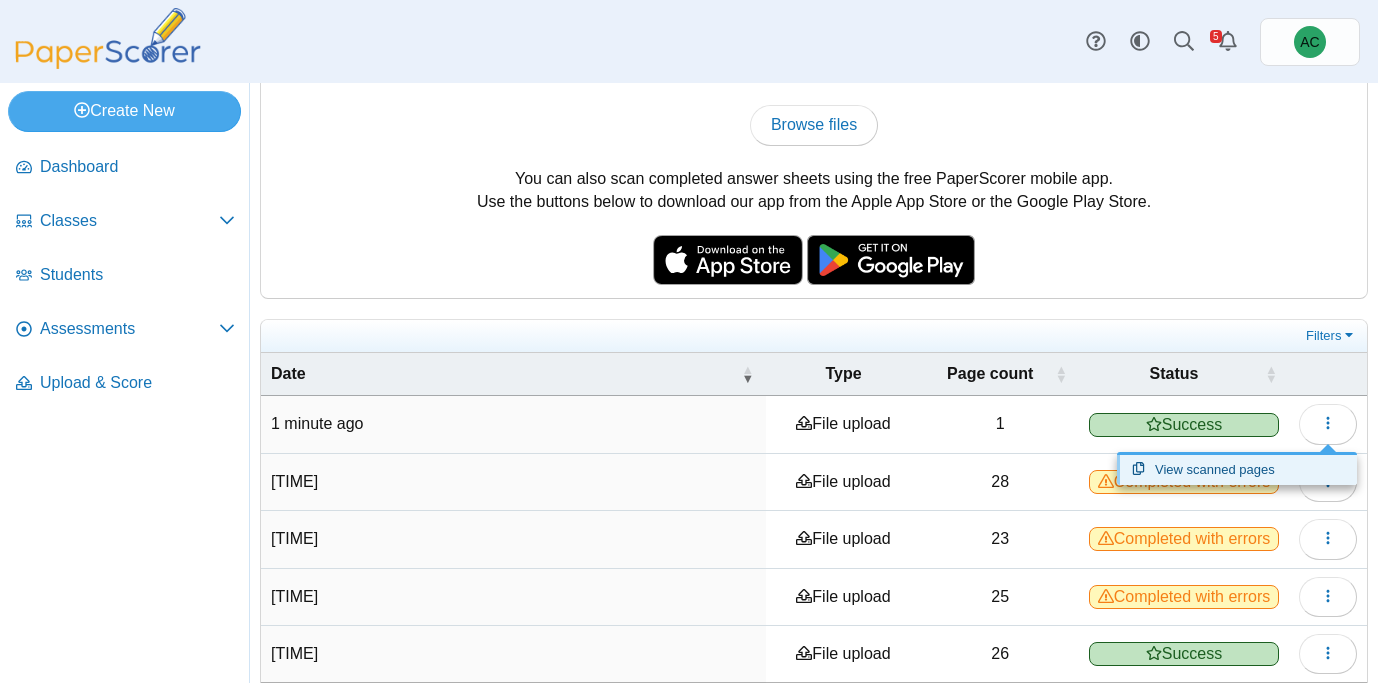 click on "View scanned pages" at bounding box center [1237, 470] 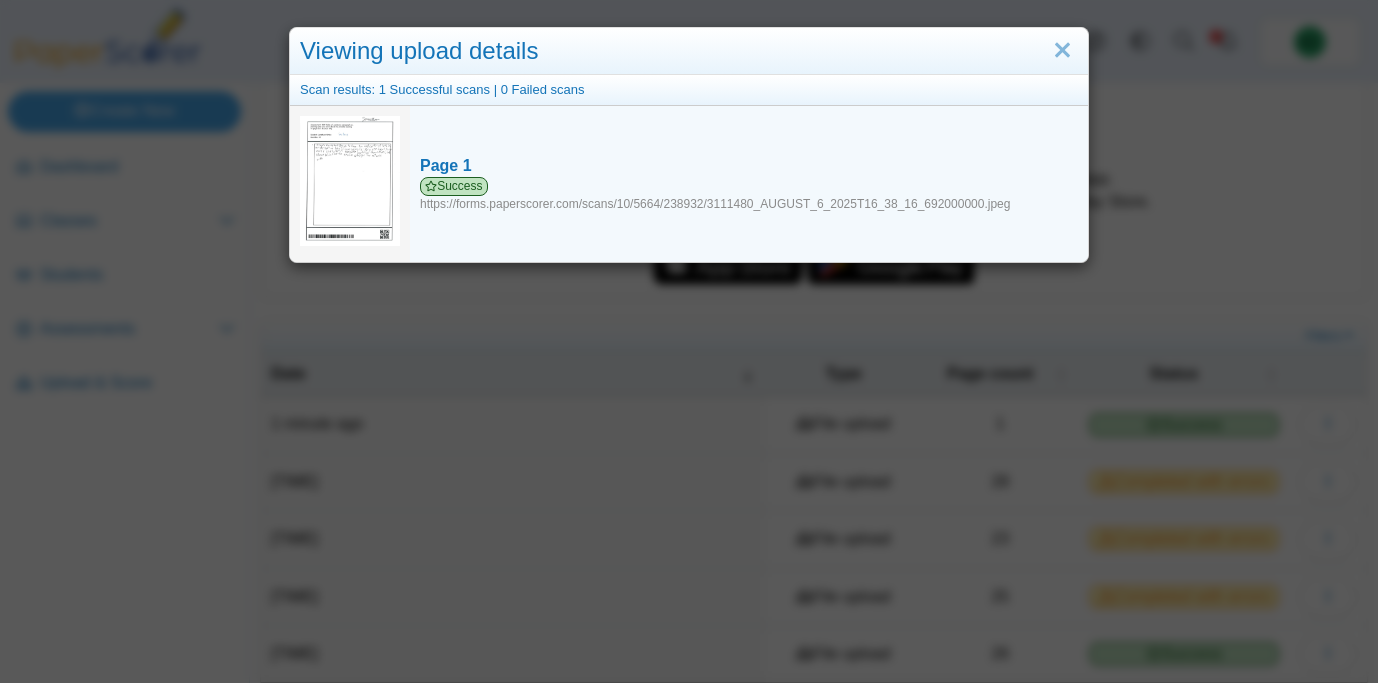 click at bounding box center [350, 180] 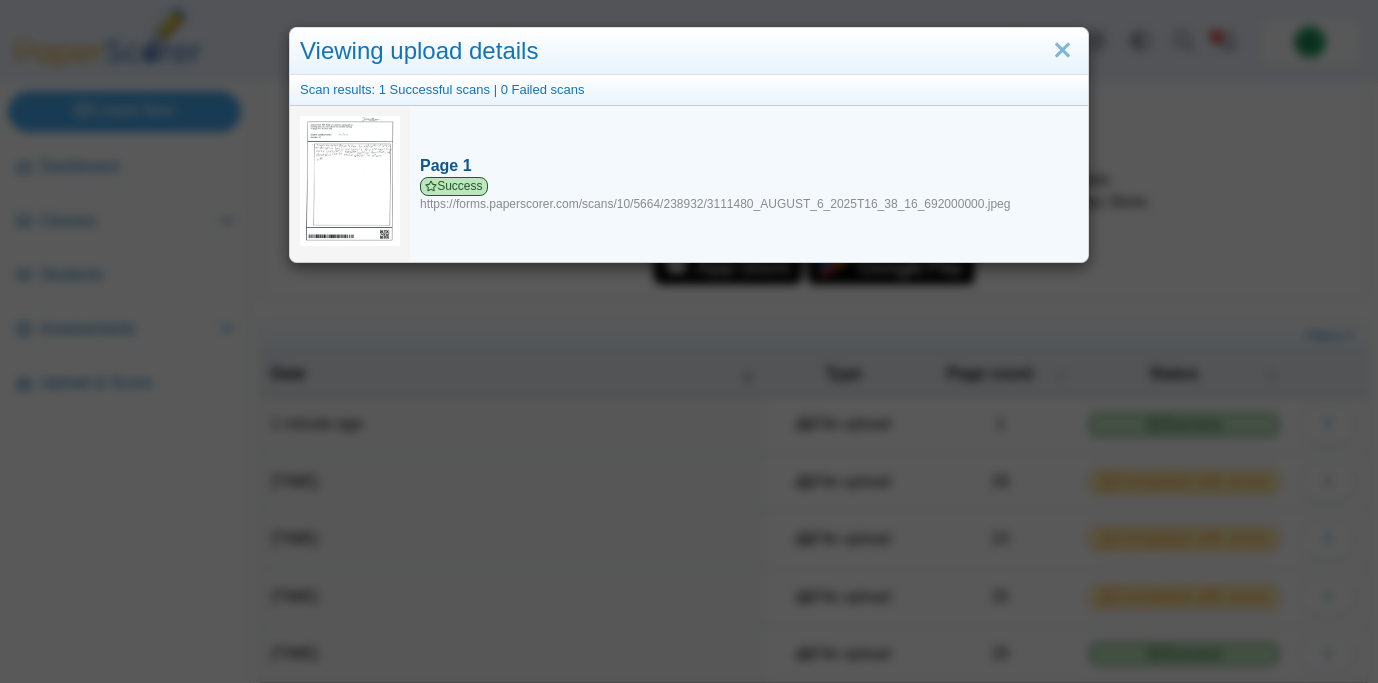 click on "Success" at bounding box center (454, 186) 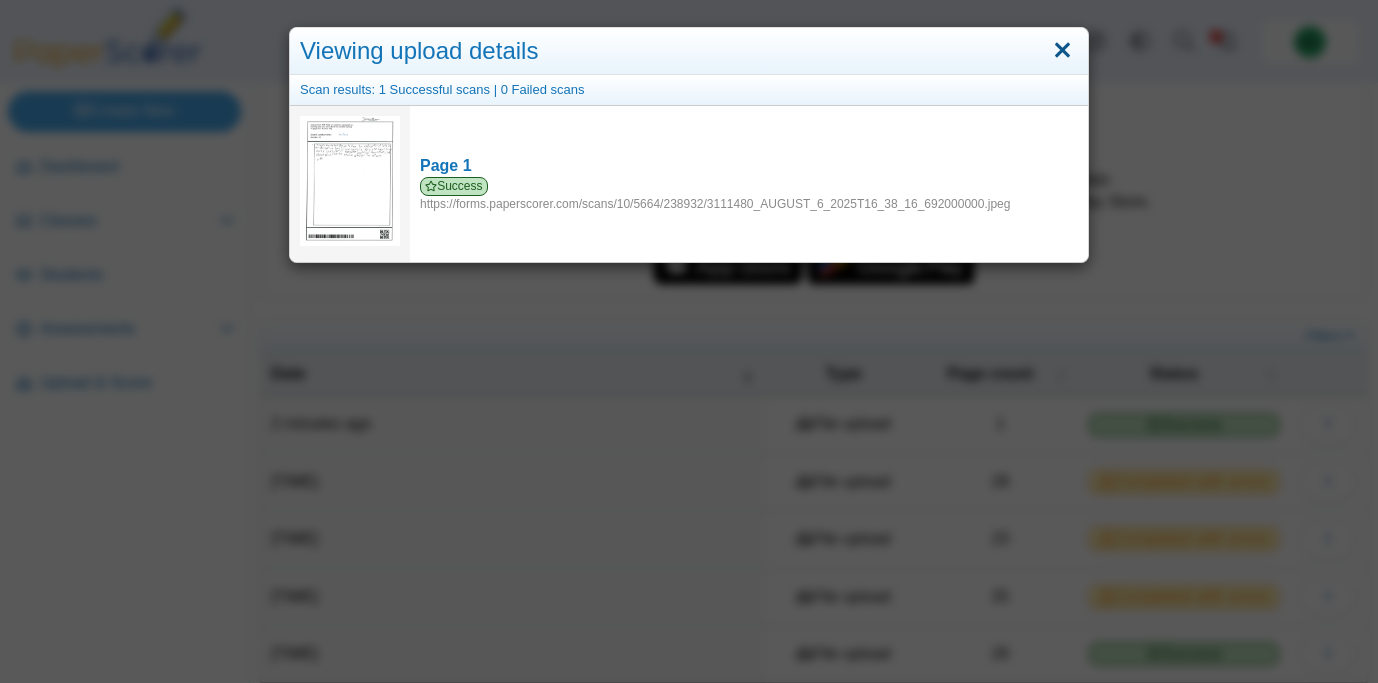click at bounding box center (1062, 51) 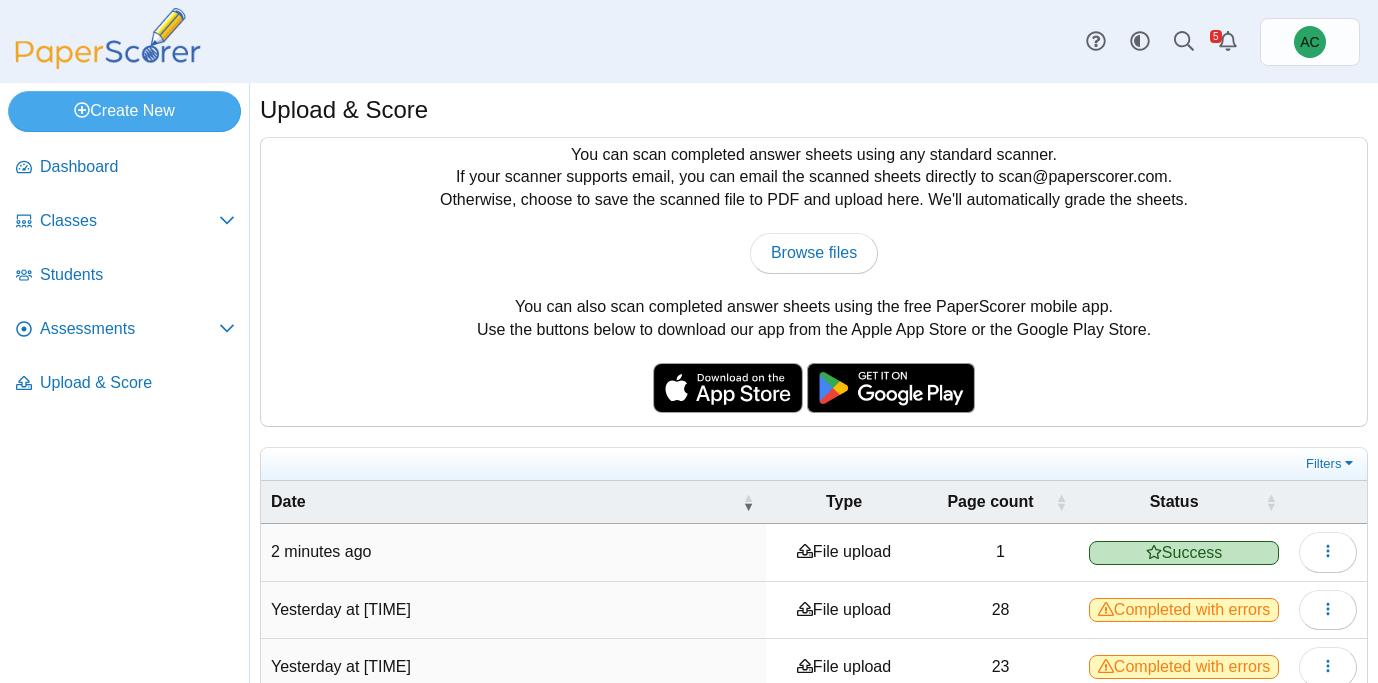 scroll, scrollTop: 0, scrollLeft: 0, axis: both 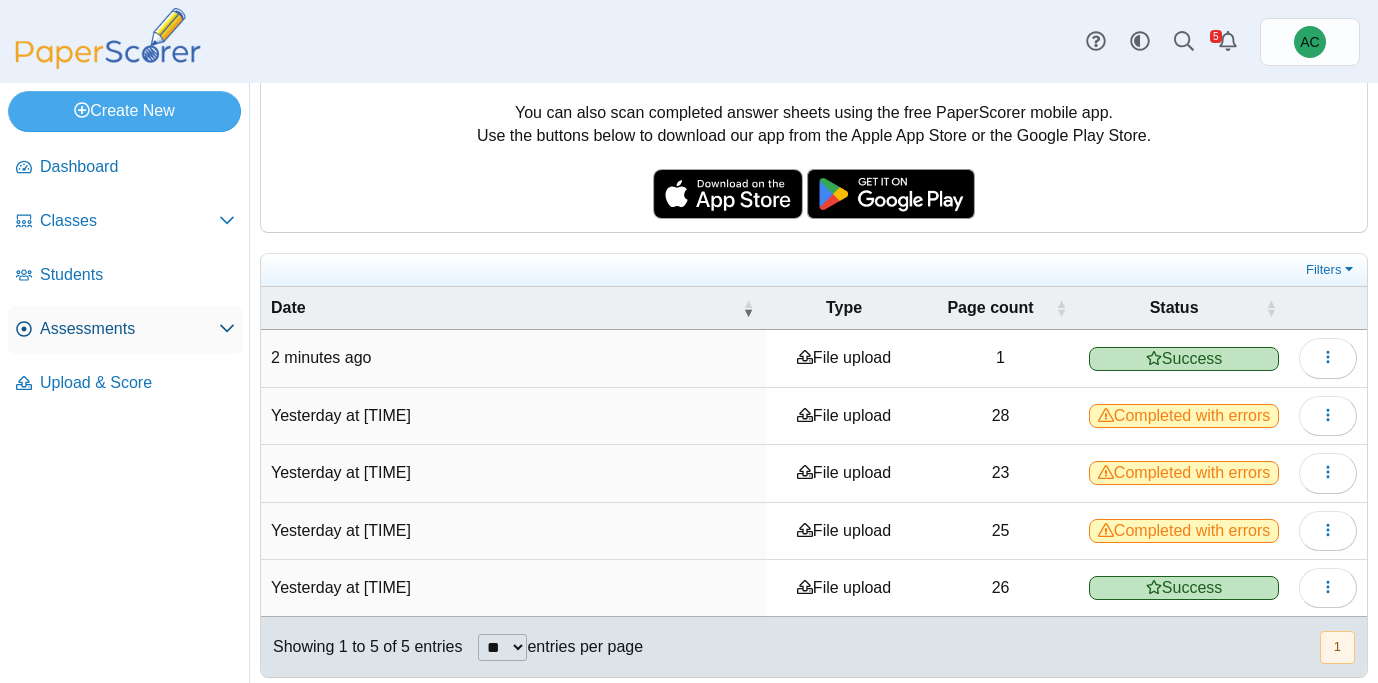 click on "Assessments" at bounding box center (129, 329) 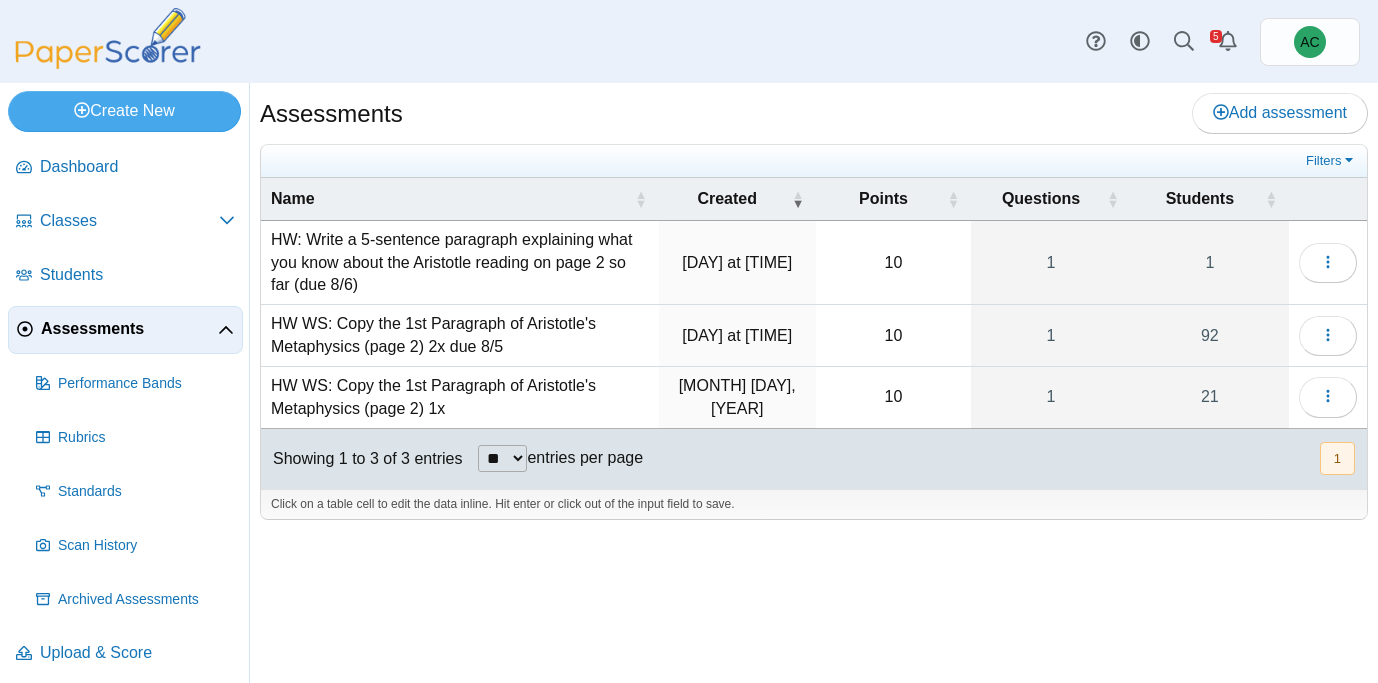 scroll, scrollTop: 0, scrollLeft: 0, axis: both 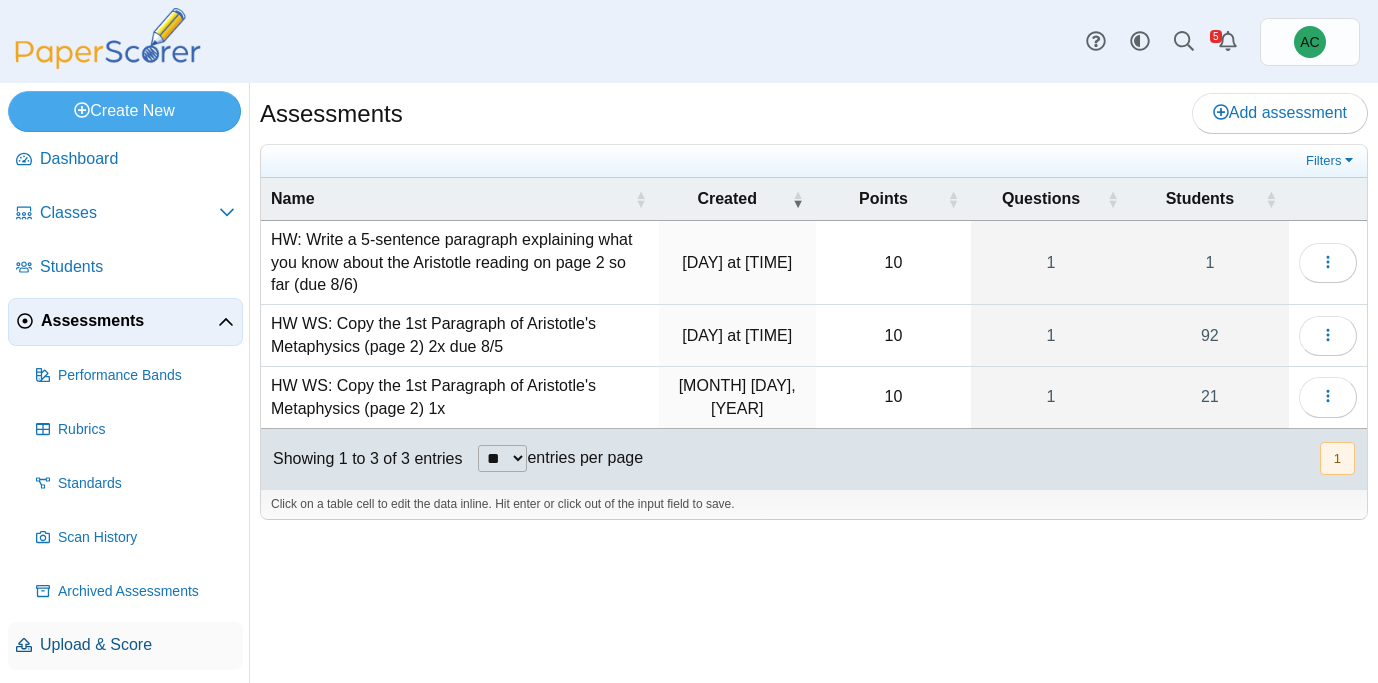 click on "Upload & Score" at bounding box center [137, 645] 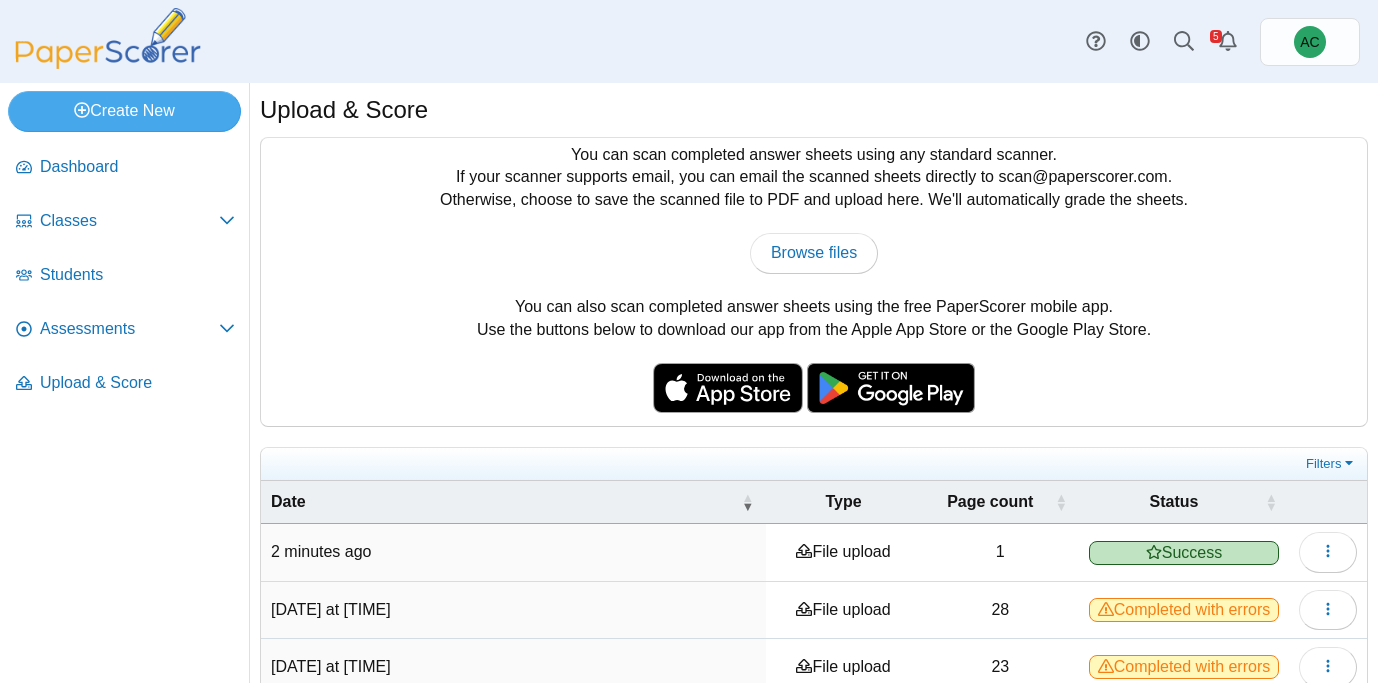 scroll, scrollTop: 0, scrollLeft: 0, axis: both 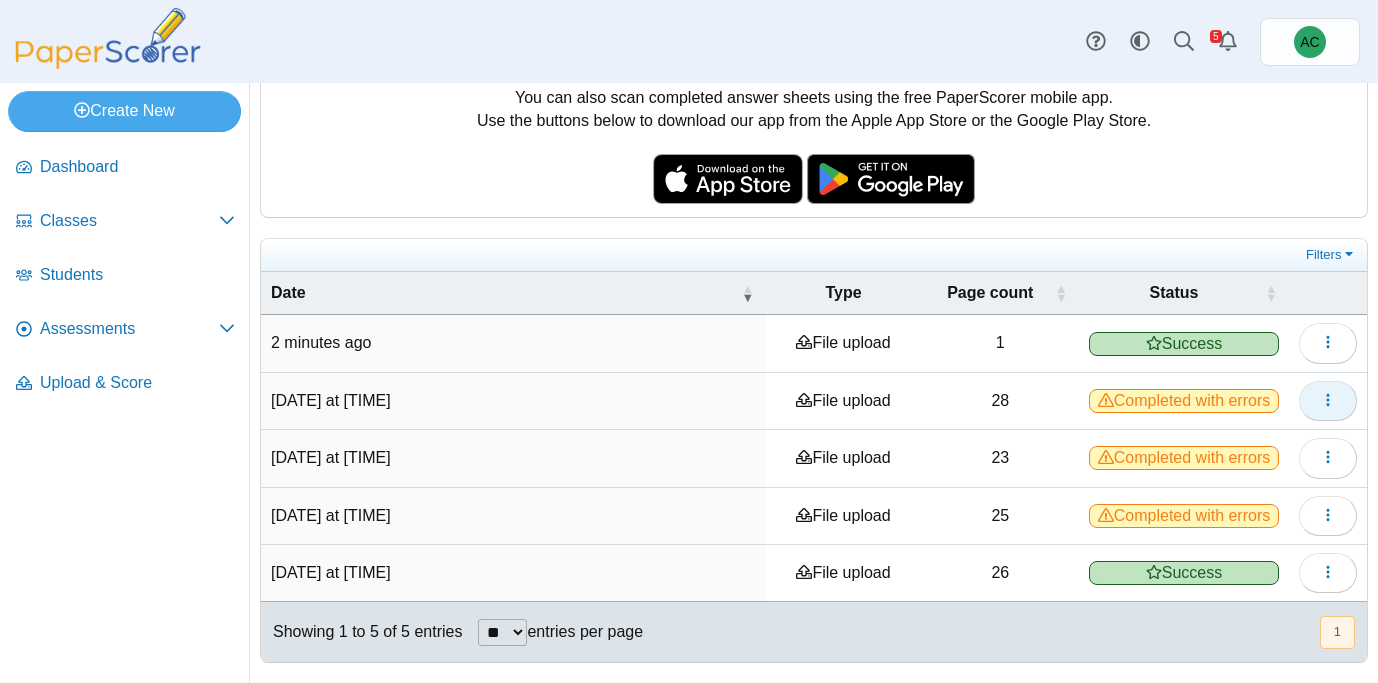 click 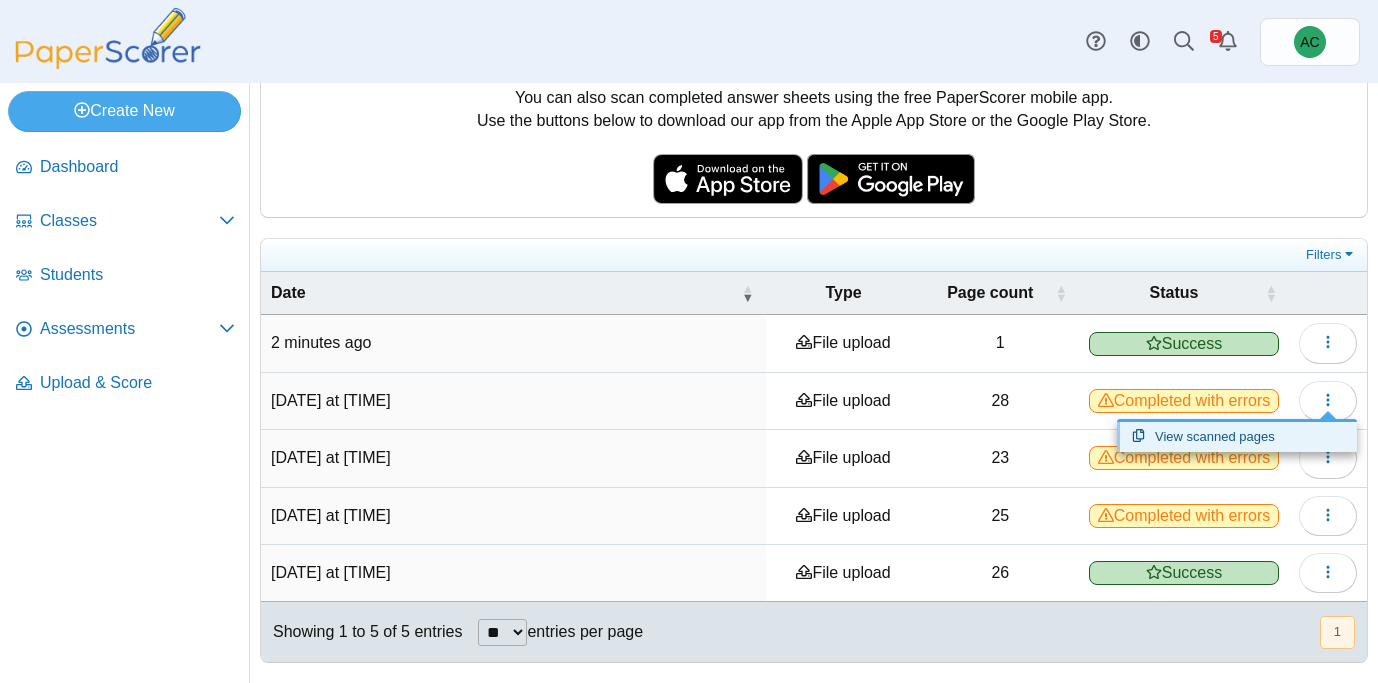 click on "View scanned pages" at bounding box center (1237, 437) 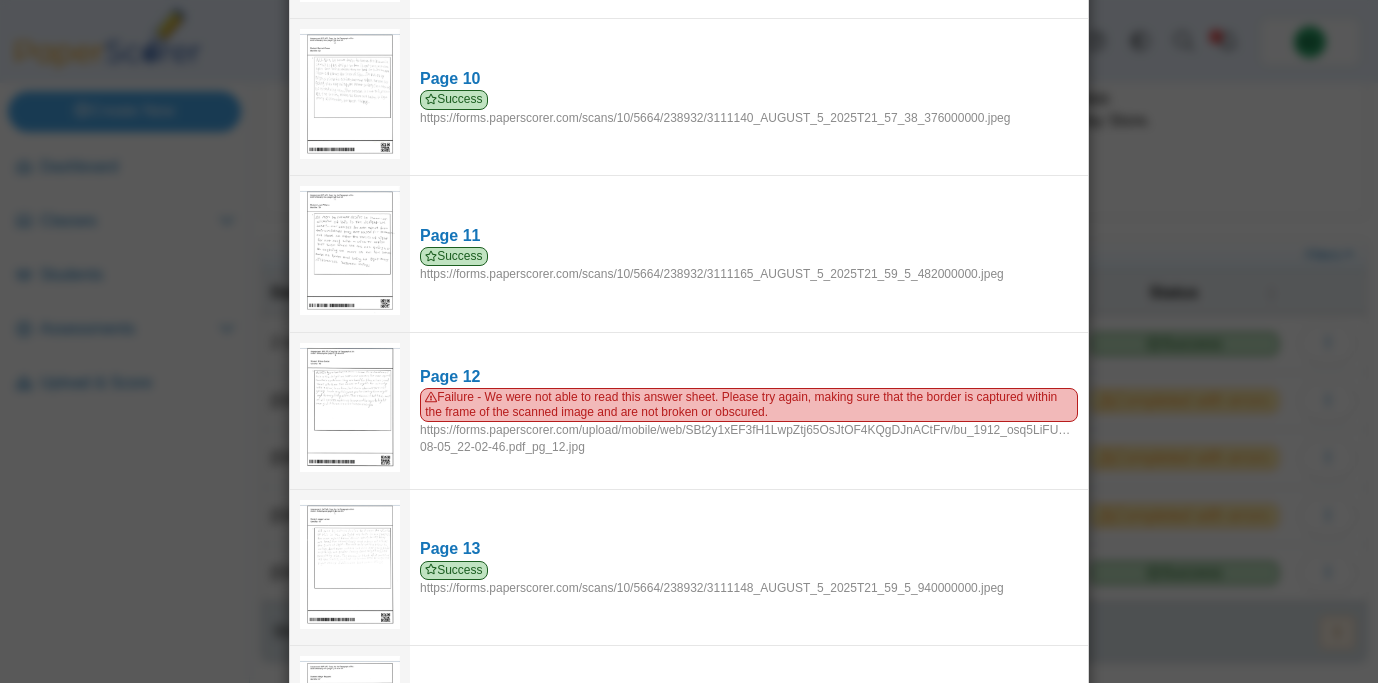 scroll, scrollTop: 1794, scrollLeft: 0, axis: vertical 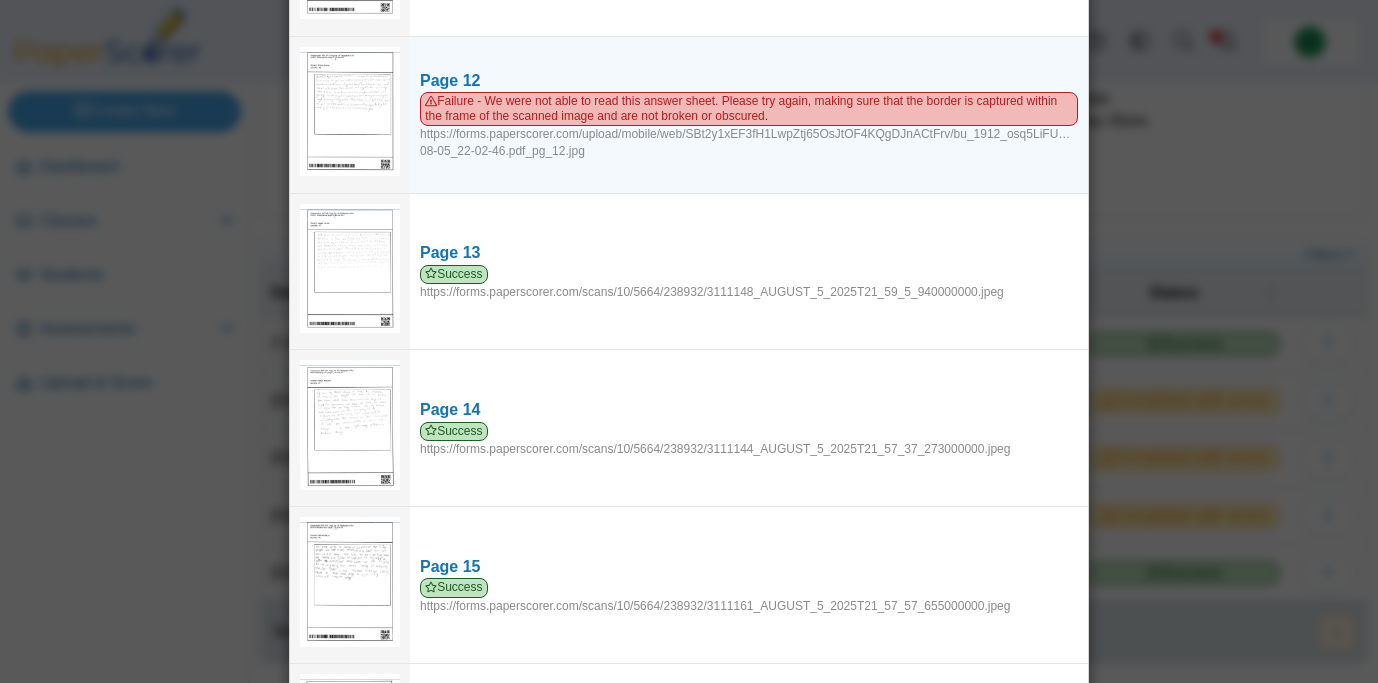 click at bounding box center [350, 111] 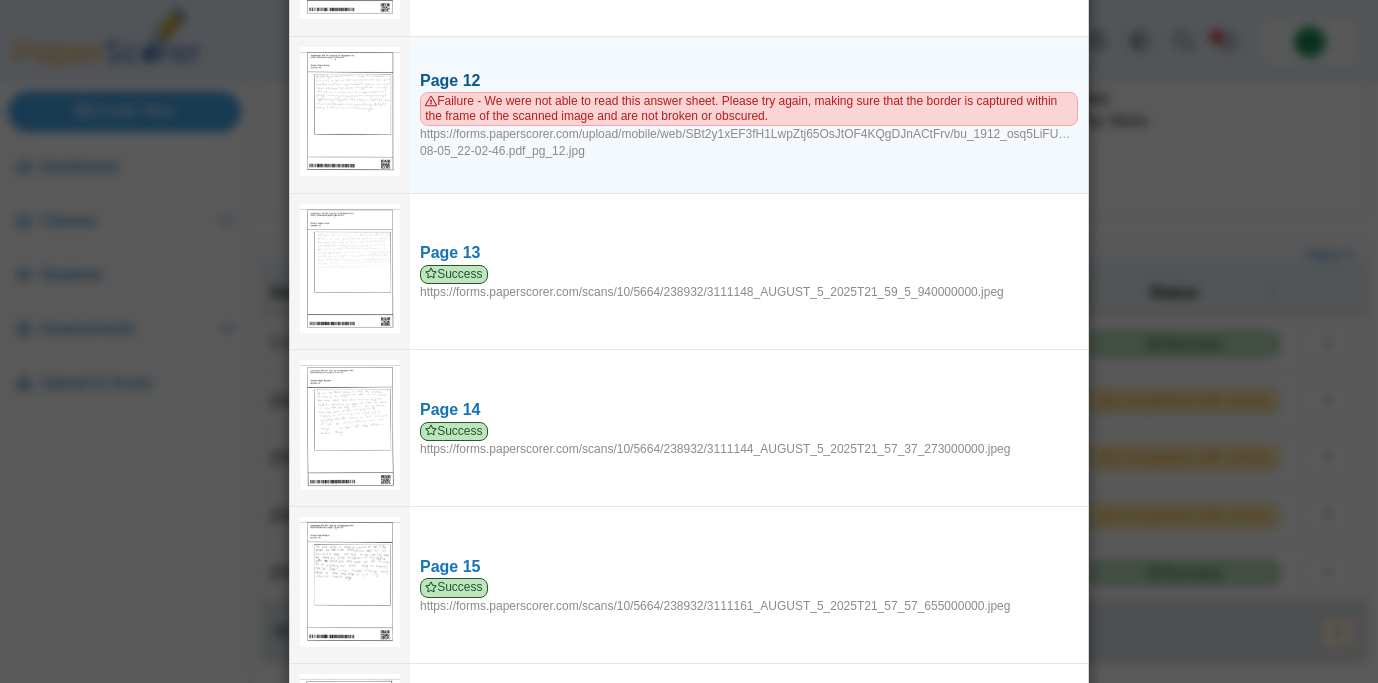 click on "Page 12" at bounding box center (749, 81) 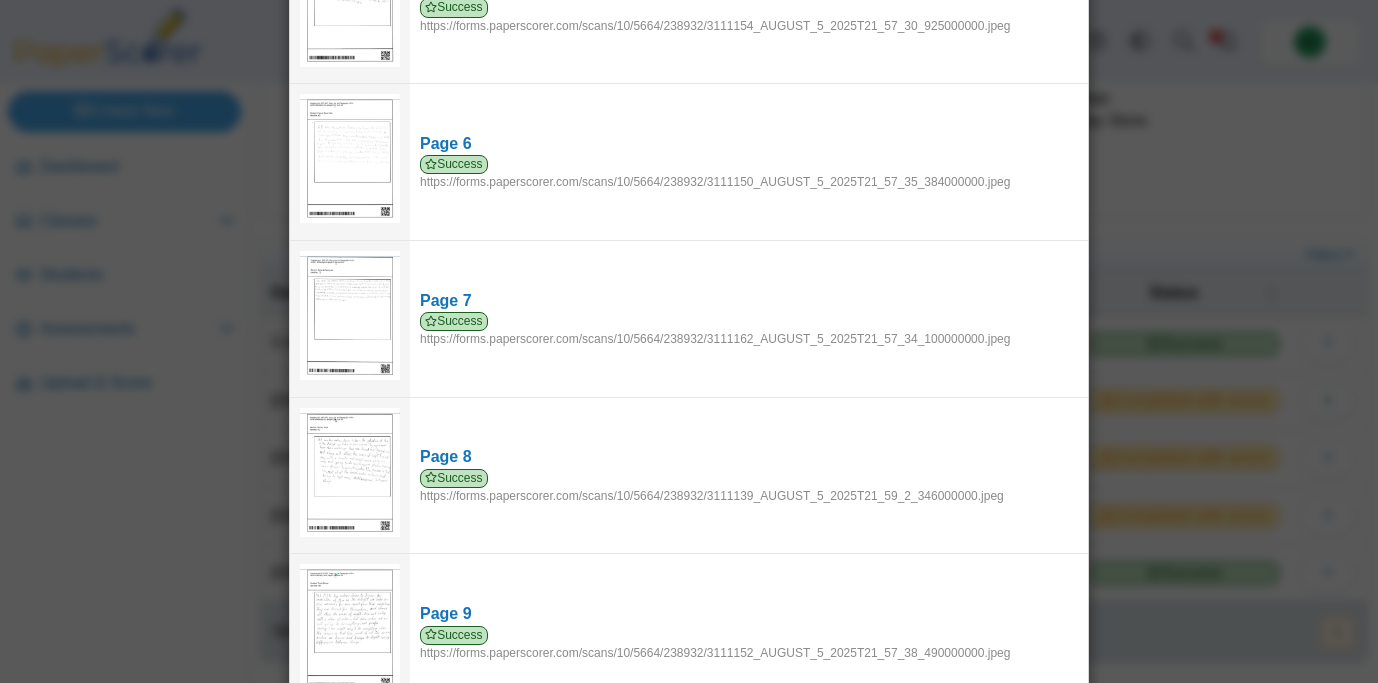 scroll, scrollTop: 0, scrollLeft: 0, axis: both 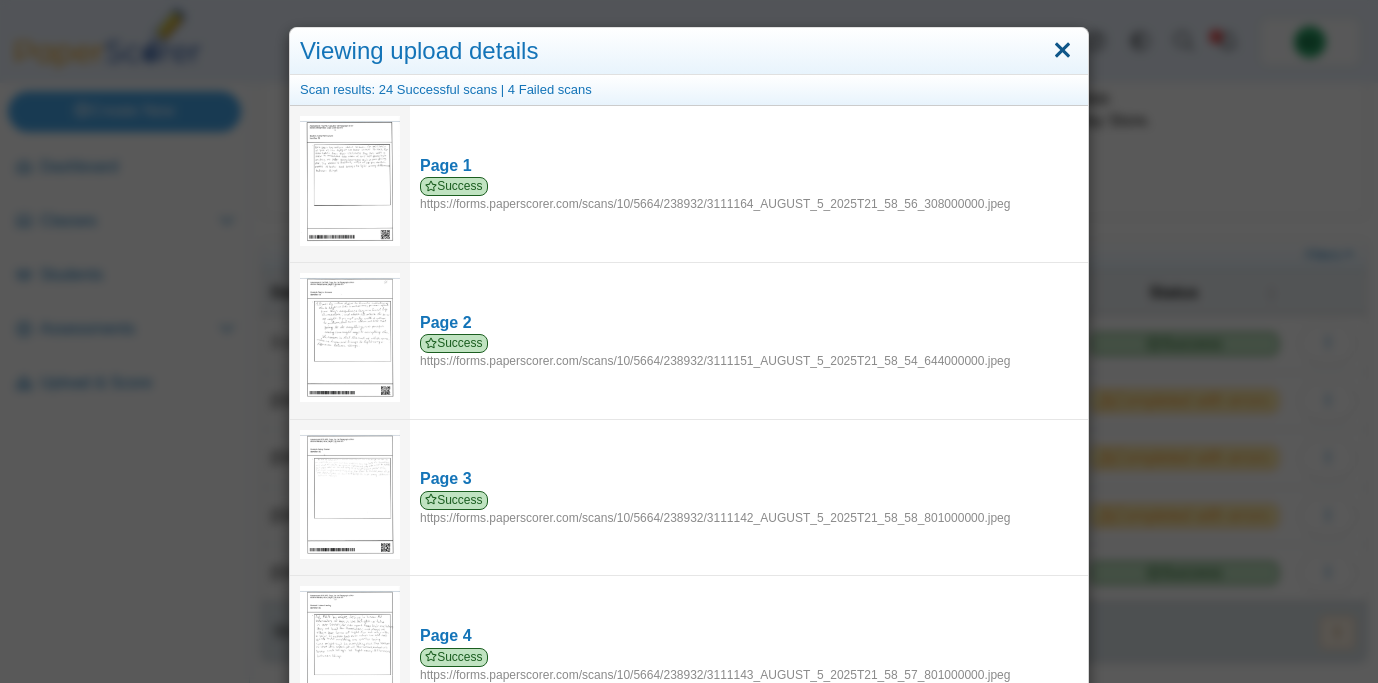 click at bounding box center (1062, 51) 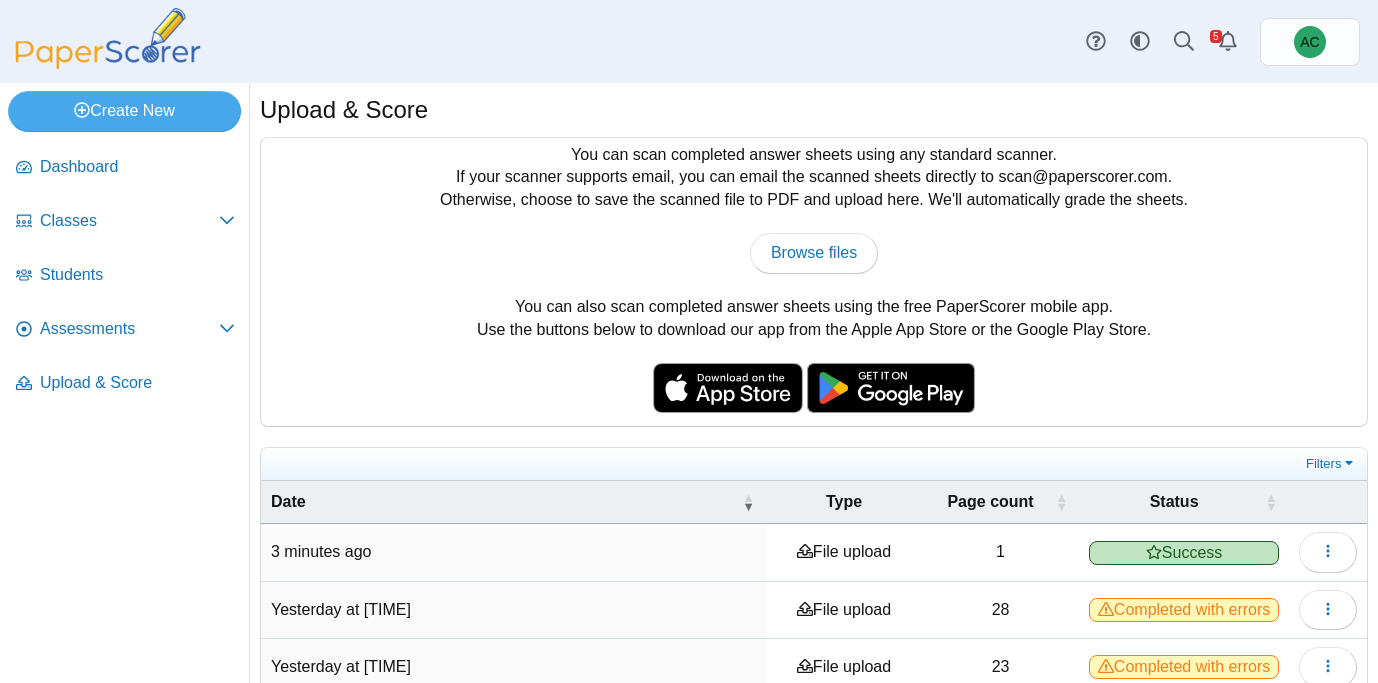 scroll, scrollTop: 0, scrollLeft: 0, axis: both 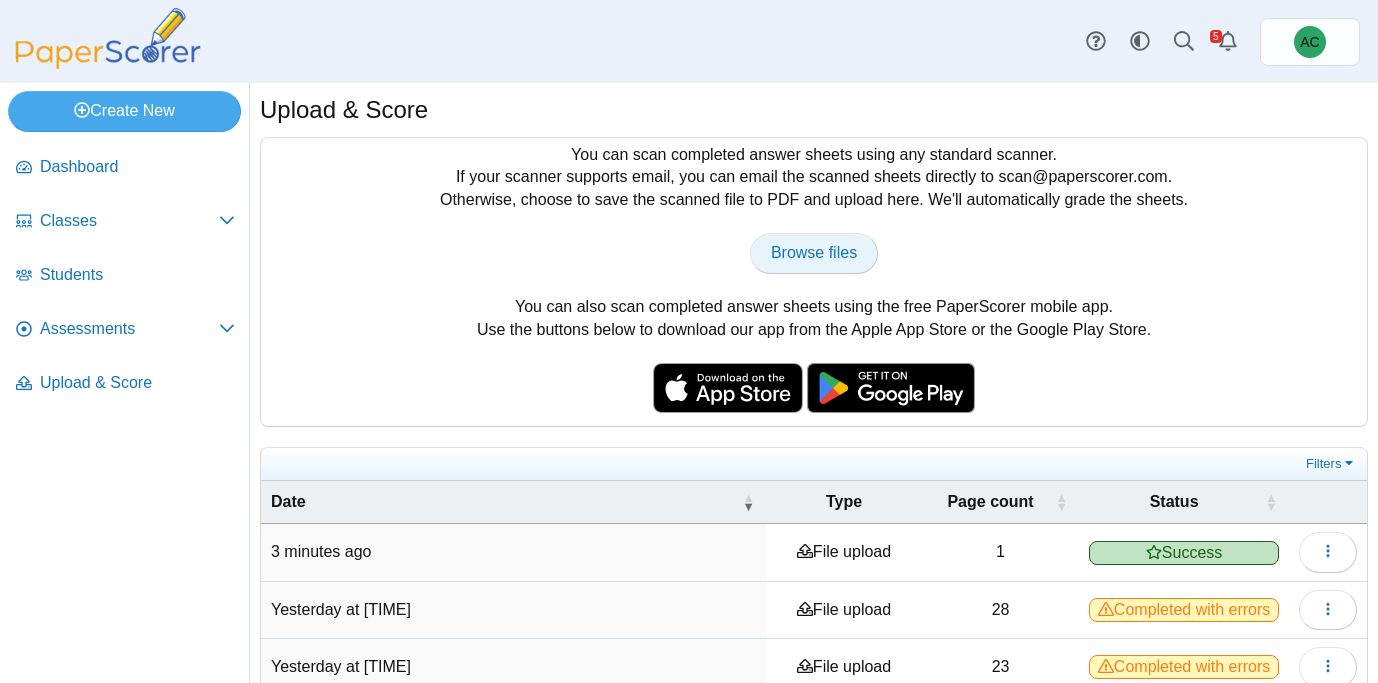click on "Browse files" at bounding box center (814, 252) 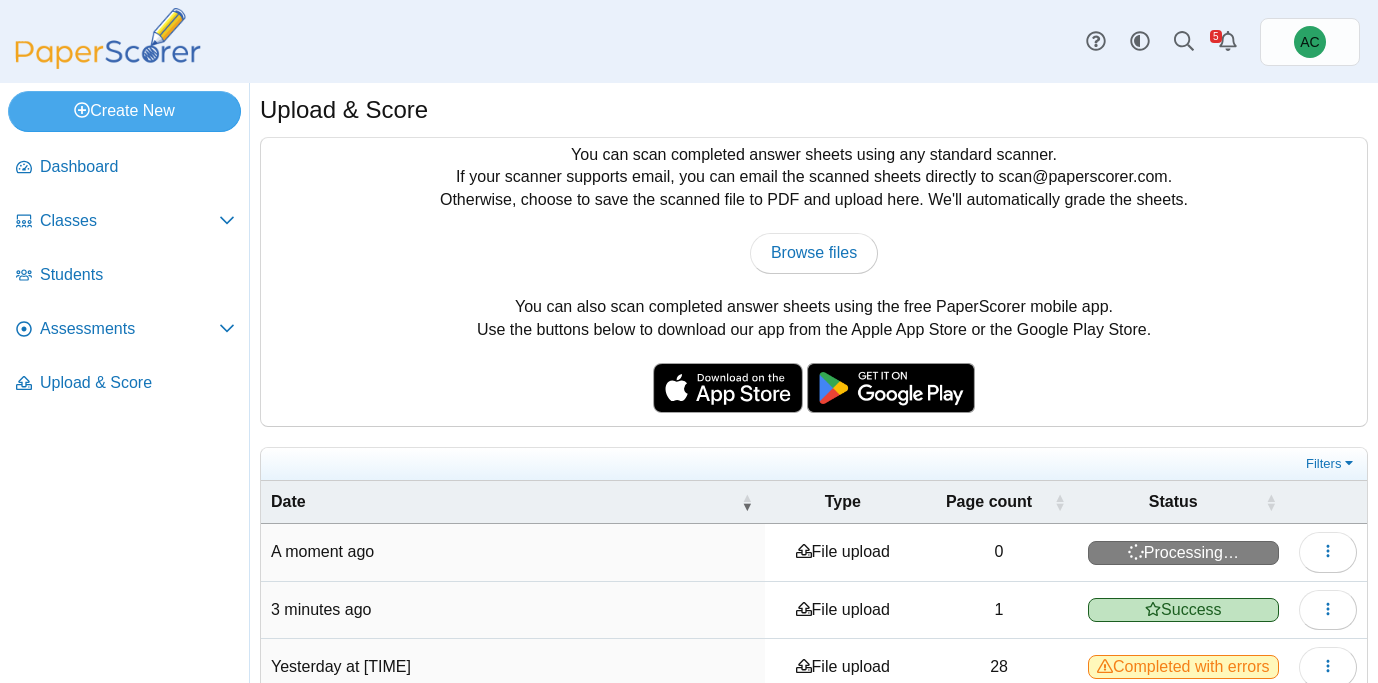 scroll, scrollTop: 0, scrollLeft: 0, axis: both 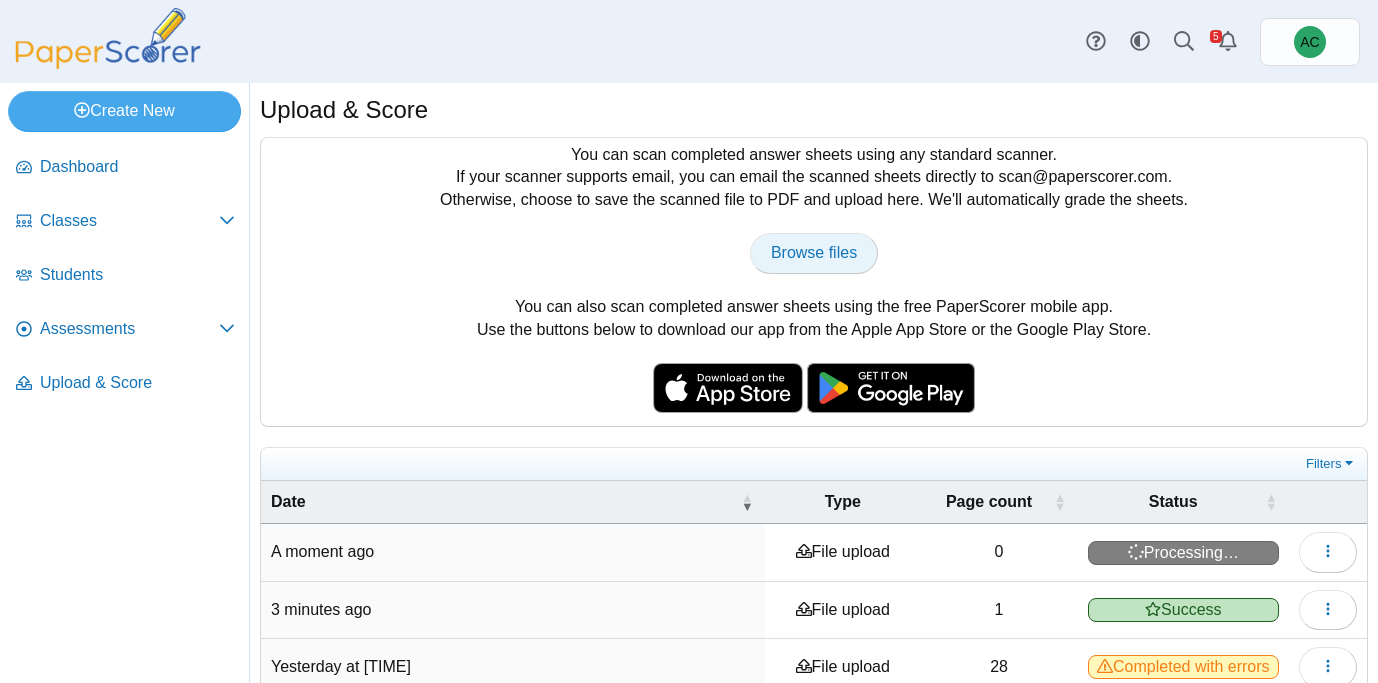 click on "Browse files" at bounding box center (814, 252) 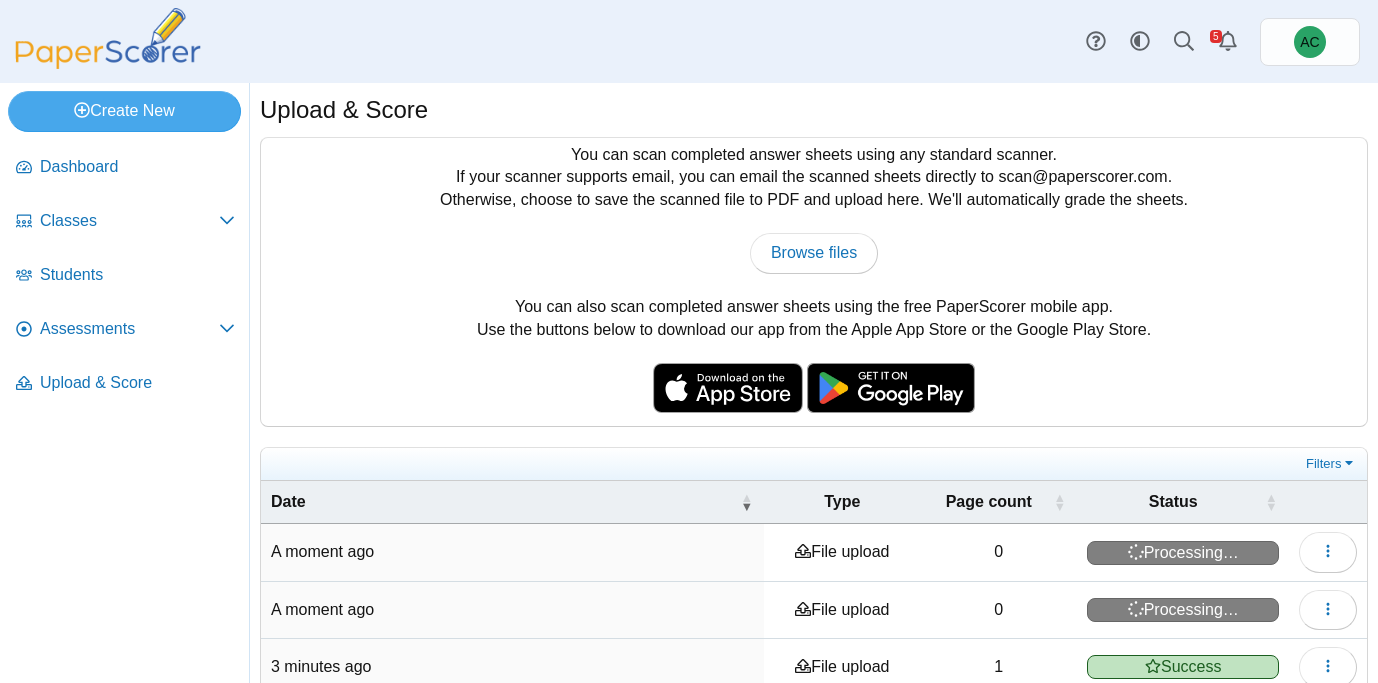 scroll, scrollTop: 0, scrollLeft: 0, axis: both 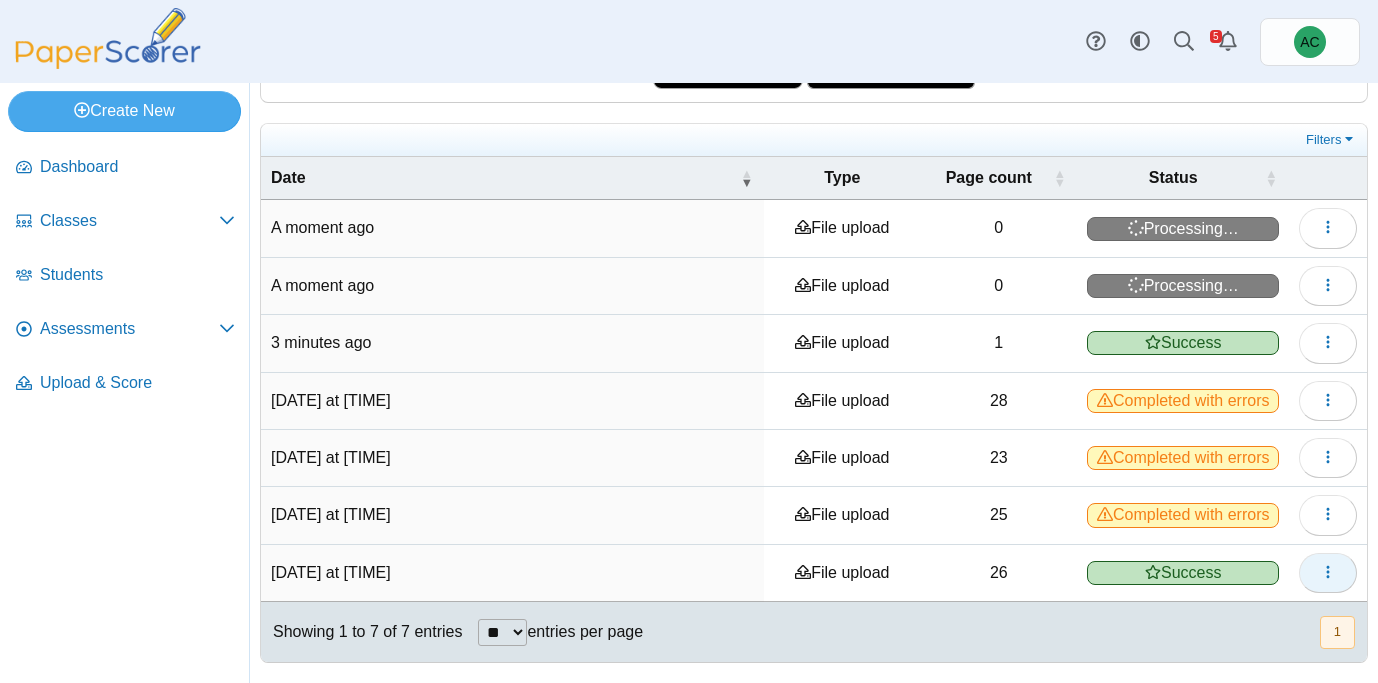 click at bounding box center (1328, 573) 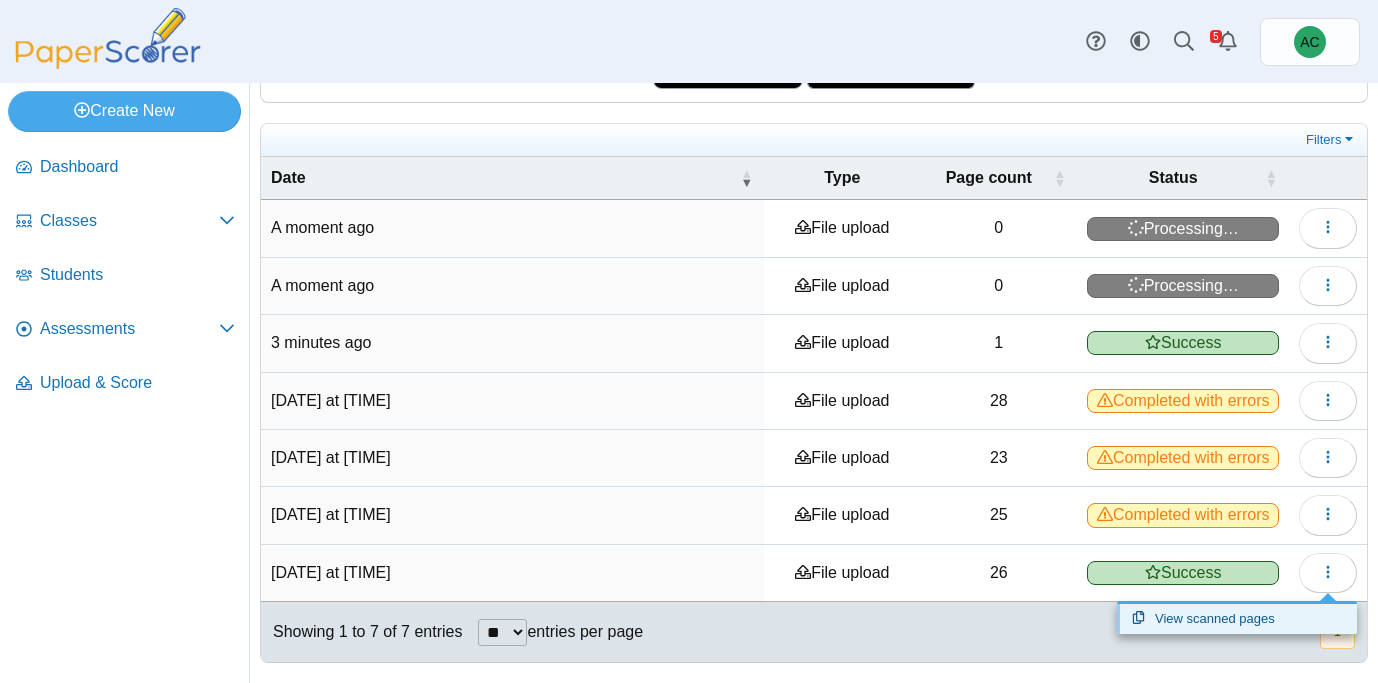click on "View scanned pages" at bounding box center (1237, 619) 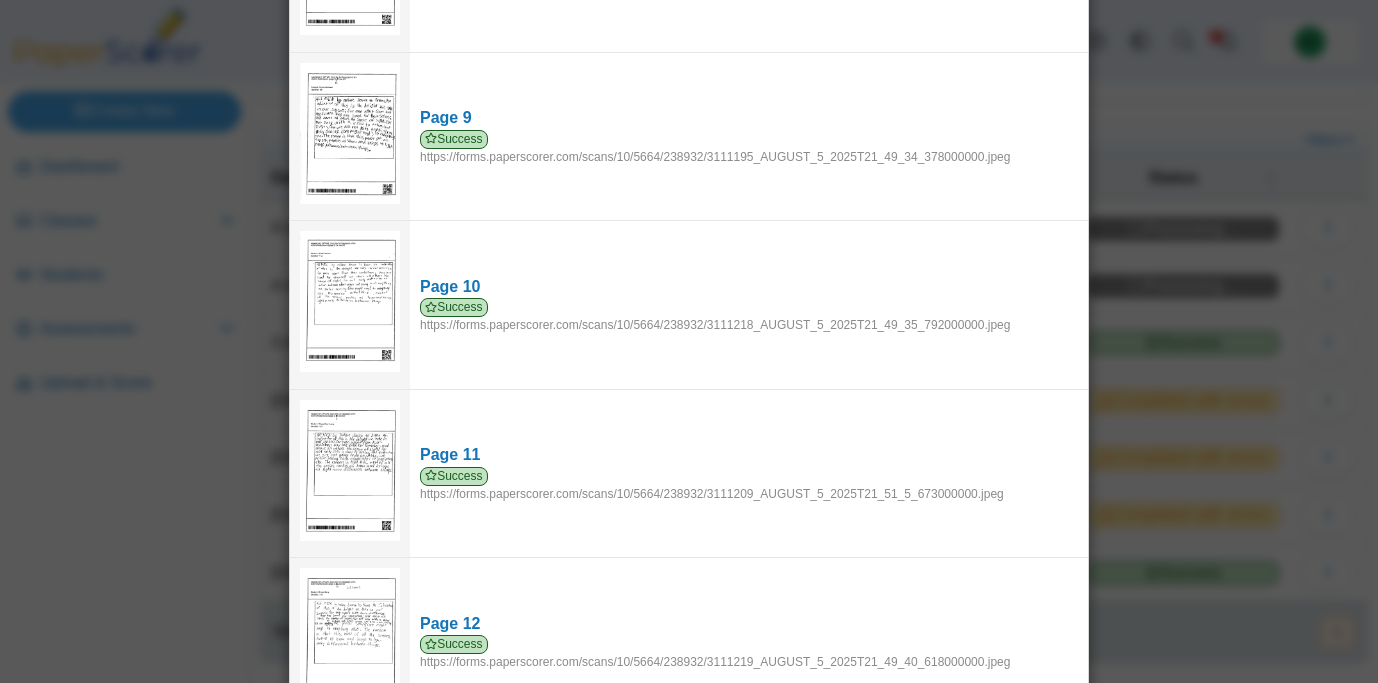 scroll, scrollTop: 0, scrollLeft: 0, axis: both 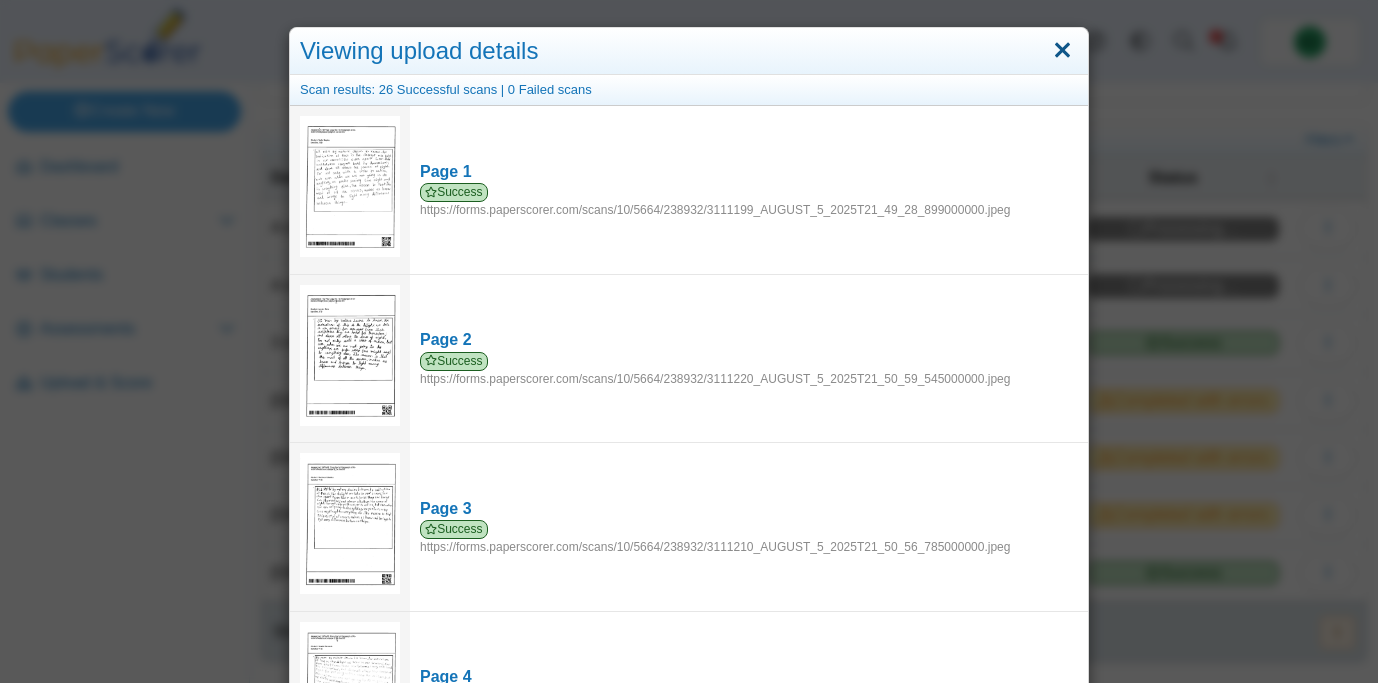 click at bounding box center (1062, 51) 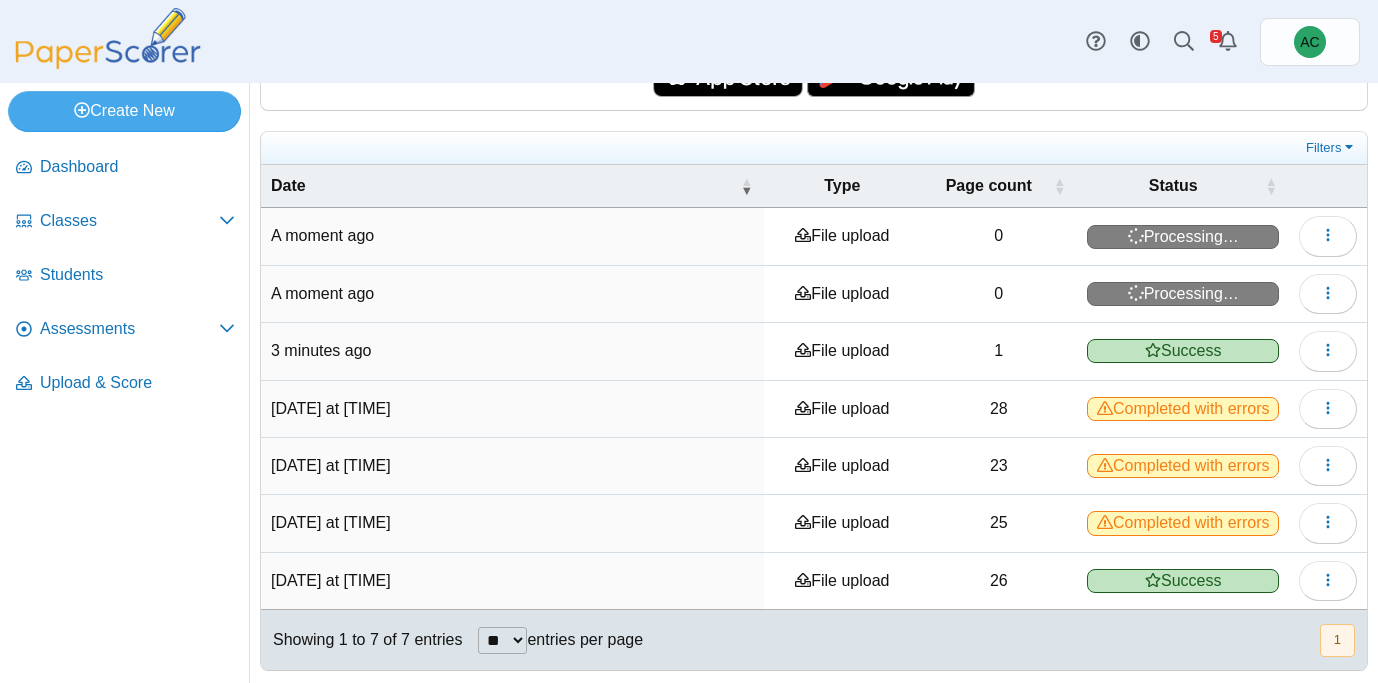 scroll, scrollTop: 308, scrollLeft: 0, axis: vertical 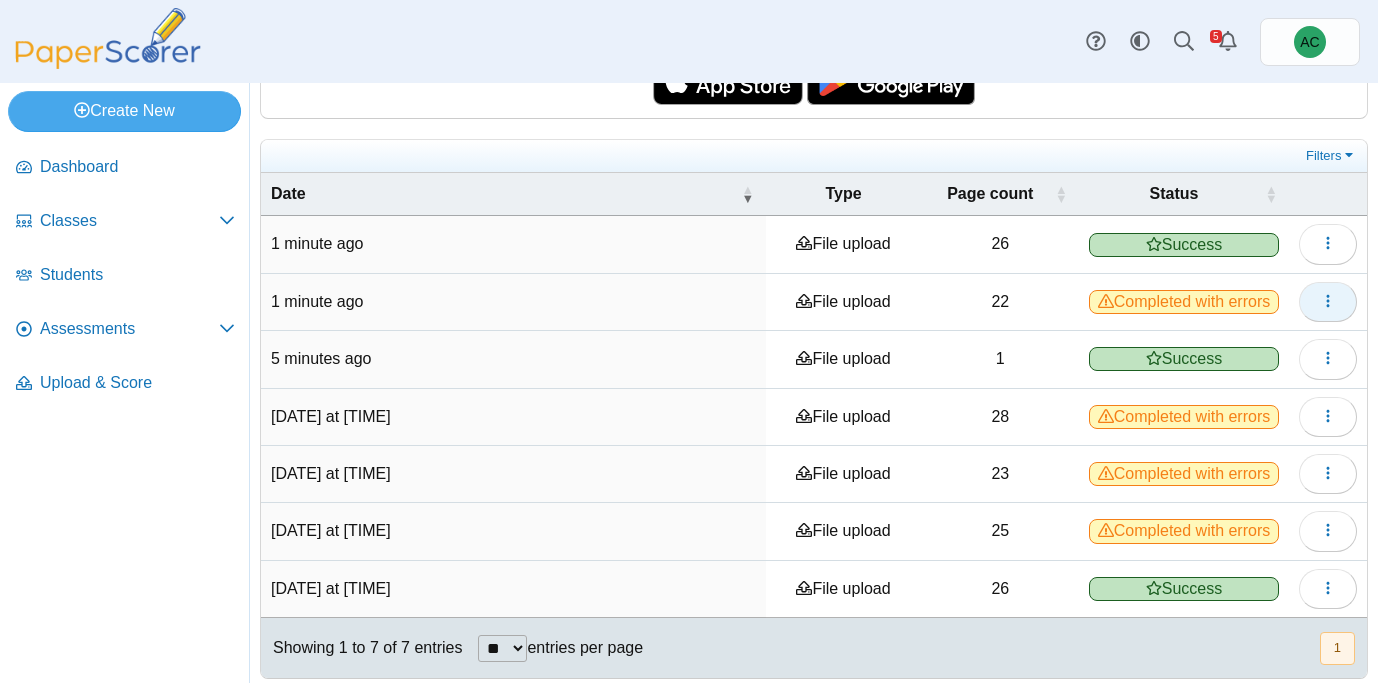 click at bounding box center [1328, 302] 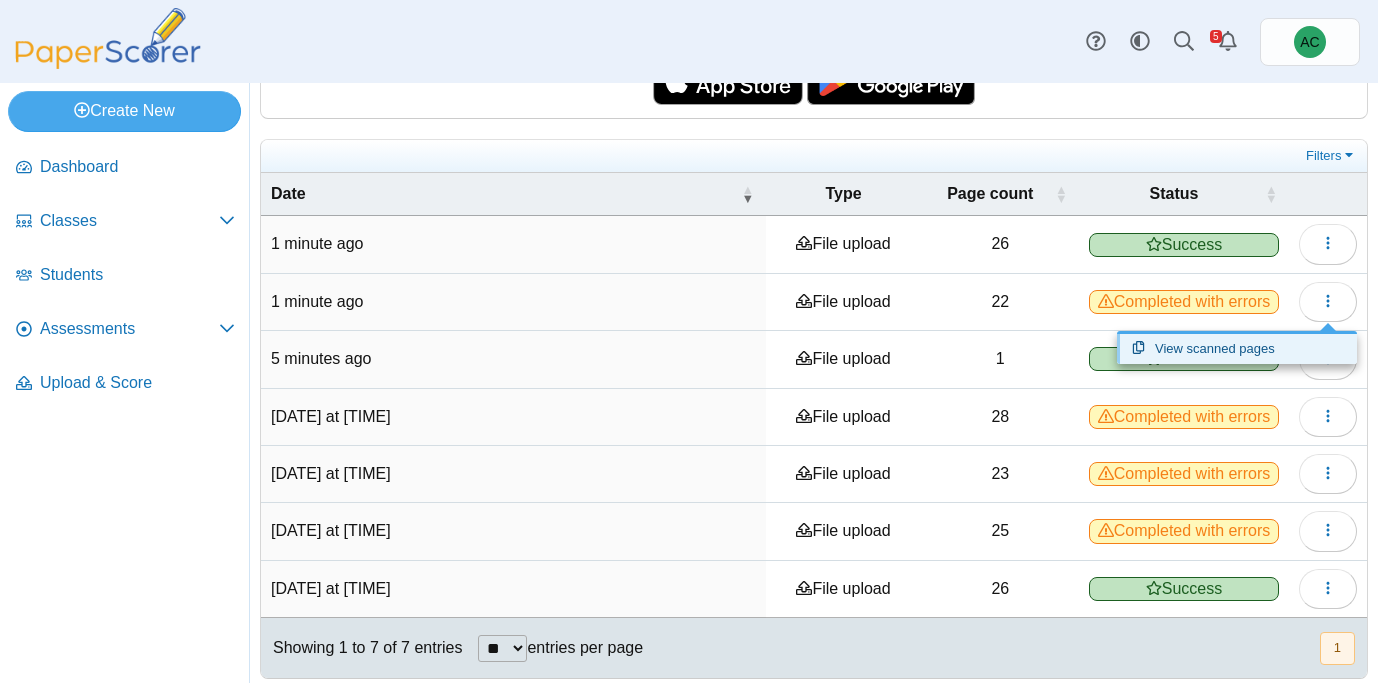 click on "View scanned pages" at bounding box center [1237, 349] 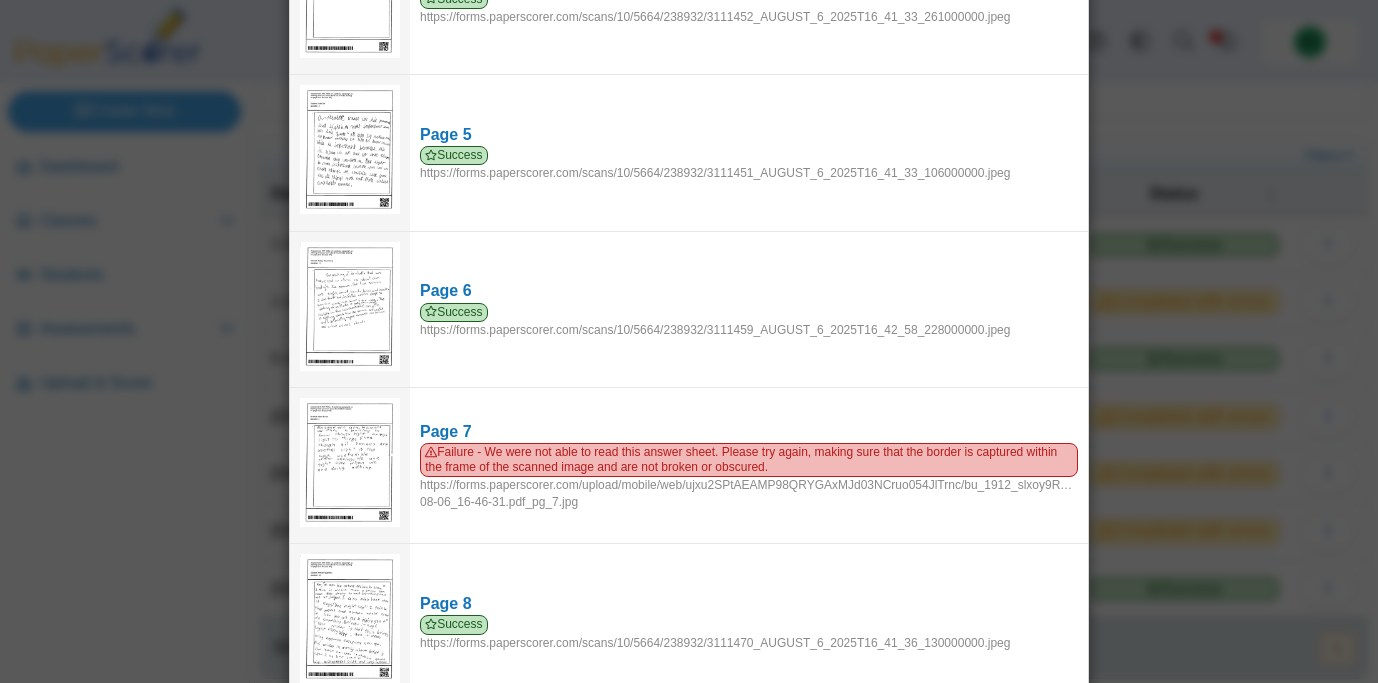 scroll, scrollTop: 656, scrollLeft: 0, axis: vertical 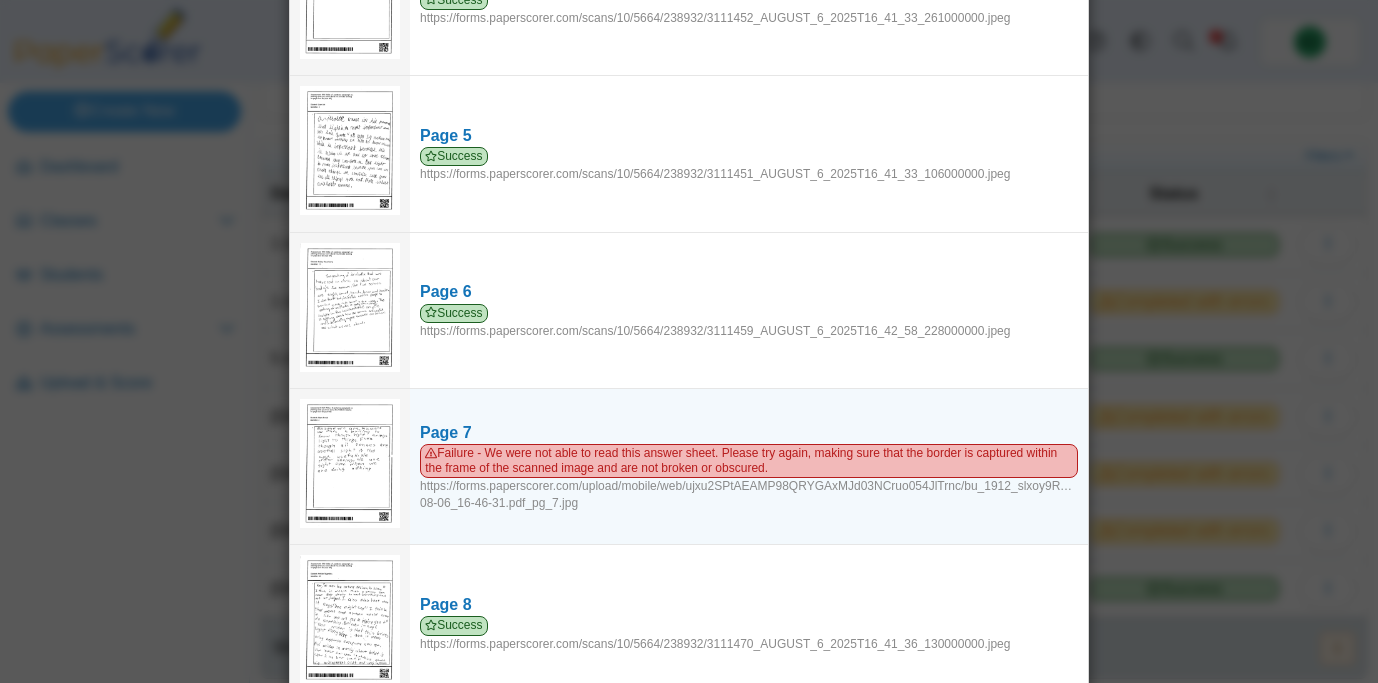 click at bounding box center (350, 463) 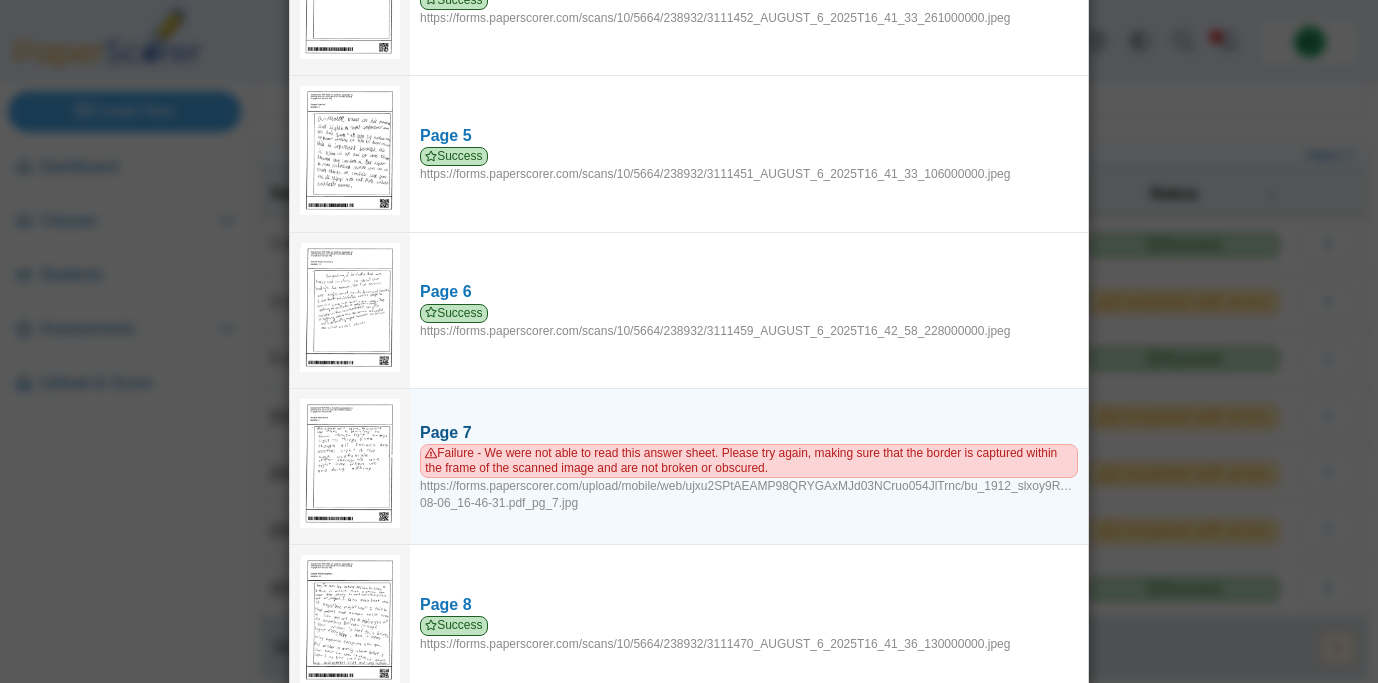 click on "Page 7" at bounding box center [749, 433] 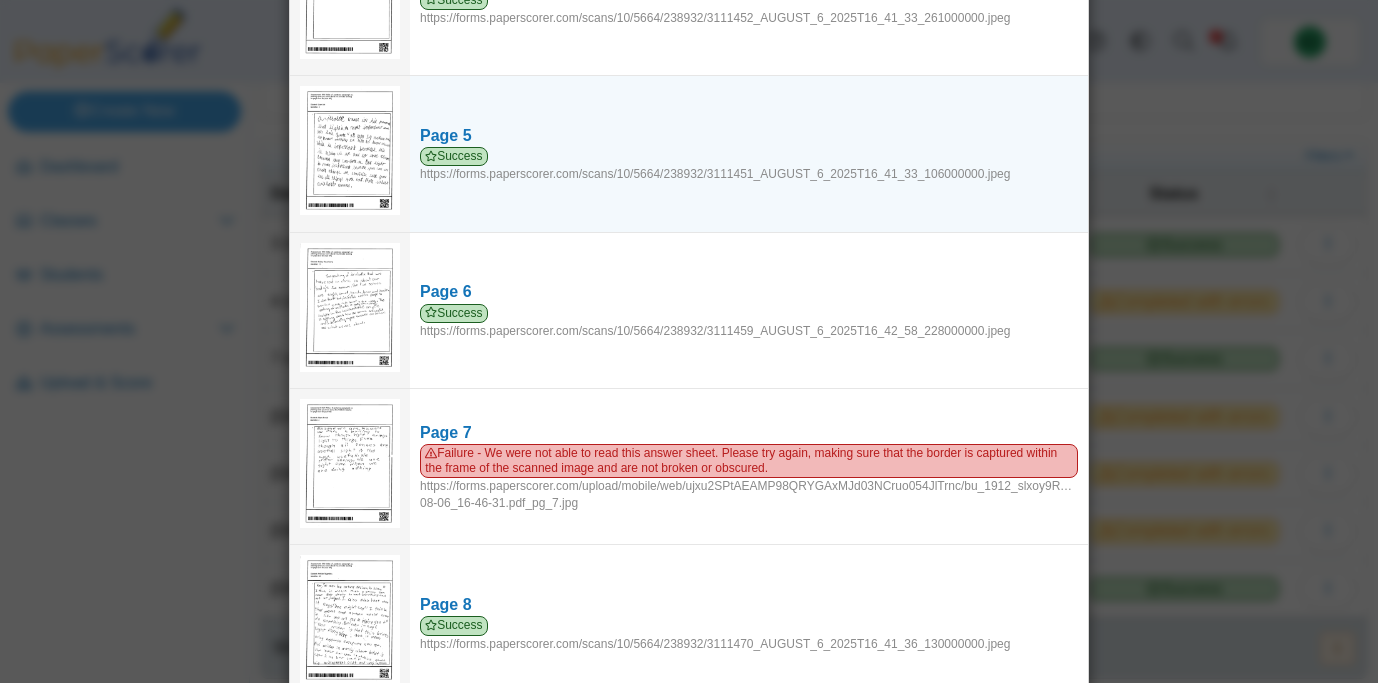 scroll, scrollTop: 0, scrollLeft: 0, axis: both 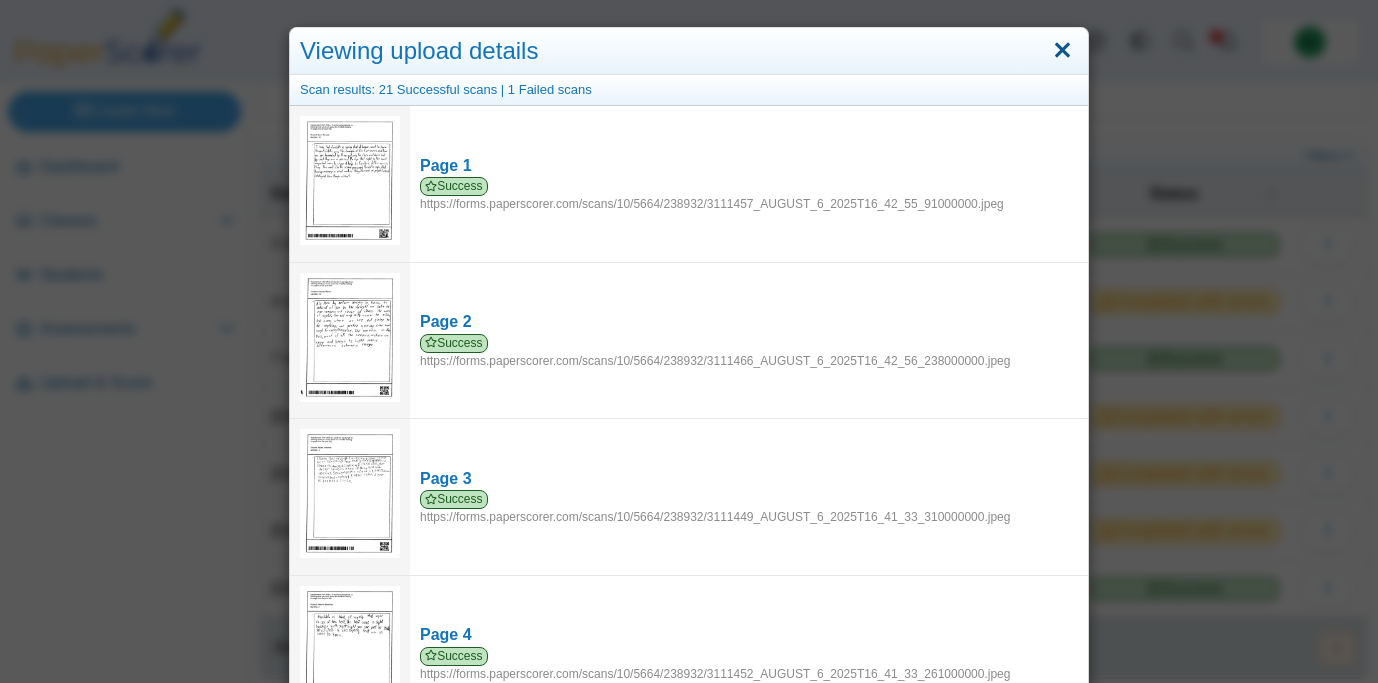 click at bounding box center [1062, 51] 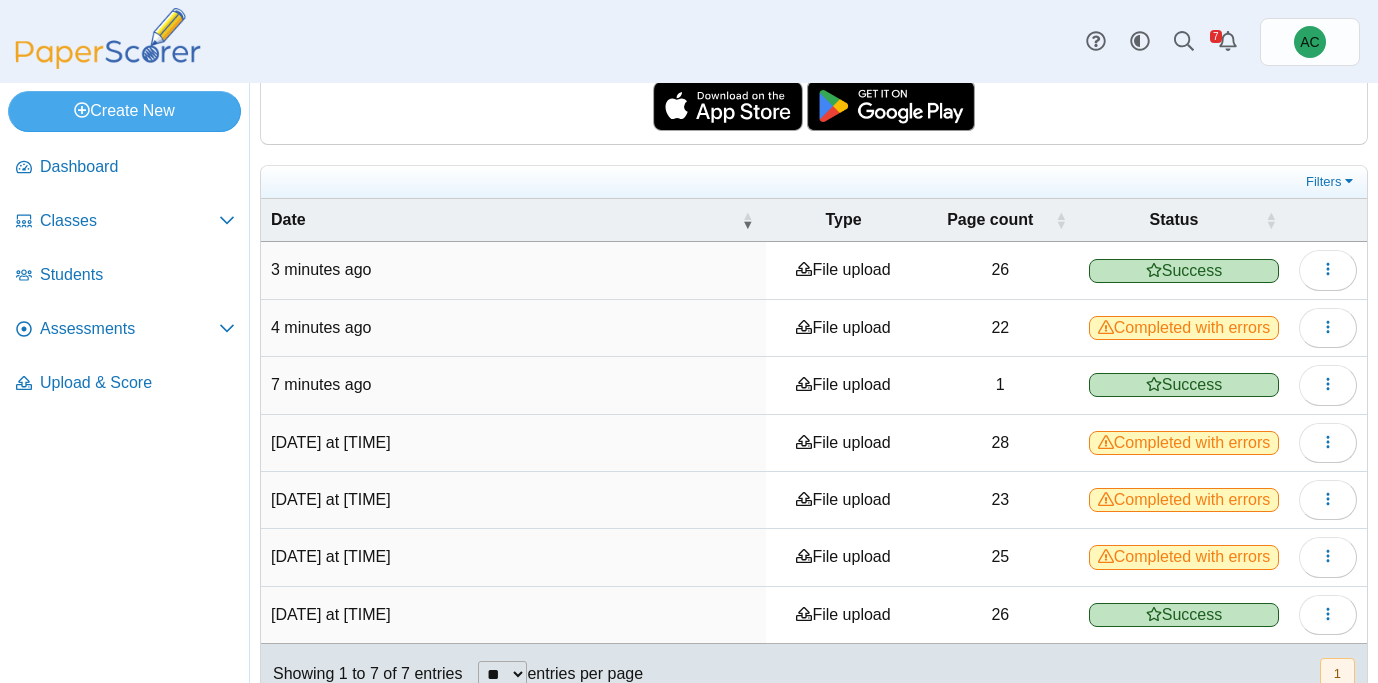 scroll, scrollTop: 336, scrollLeft: 0, axis: vertical 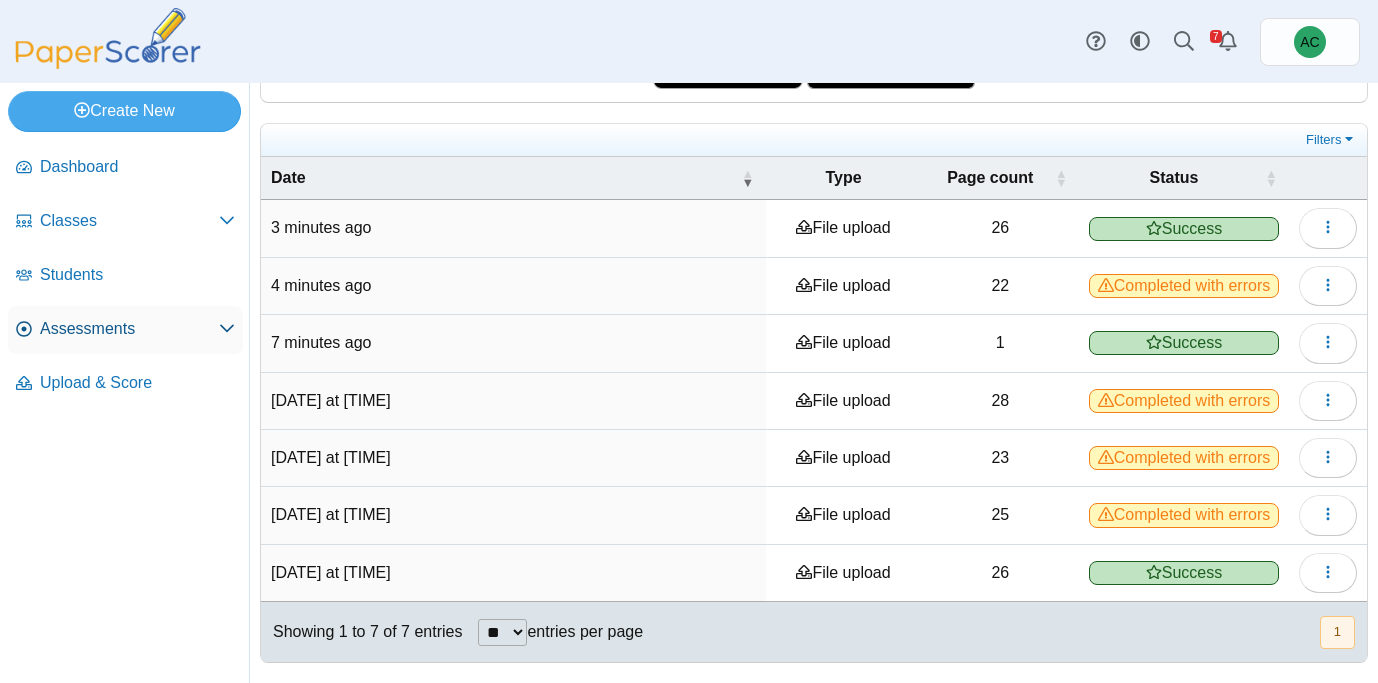 click on "Assessments" at bounding box center (129, 329) 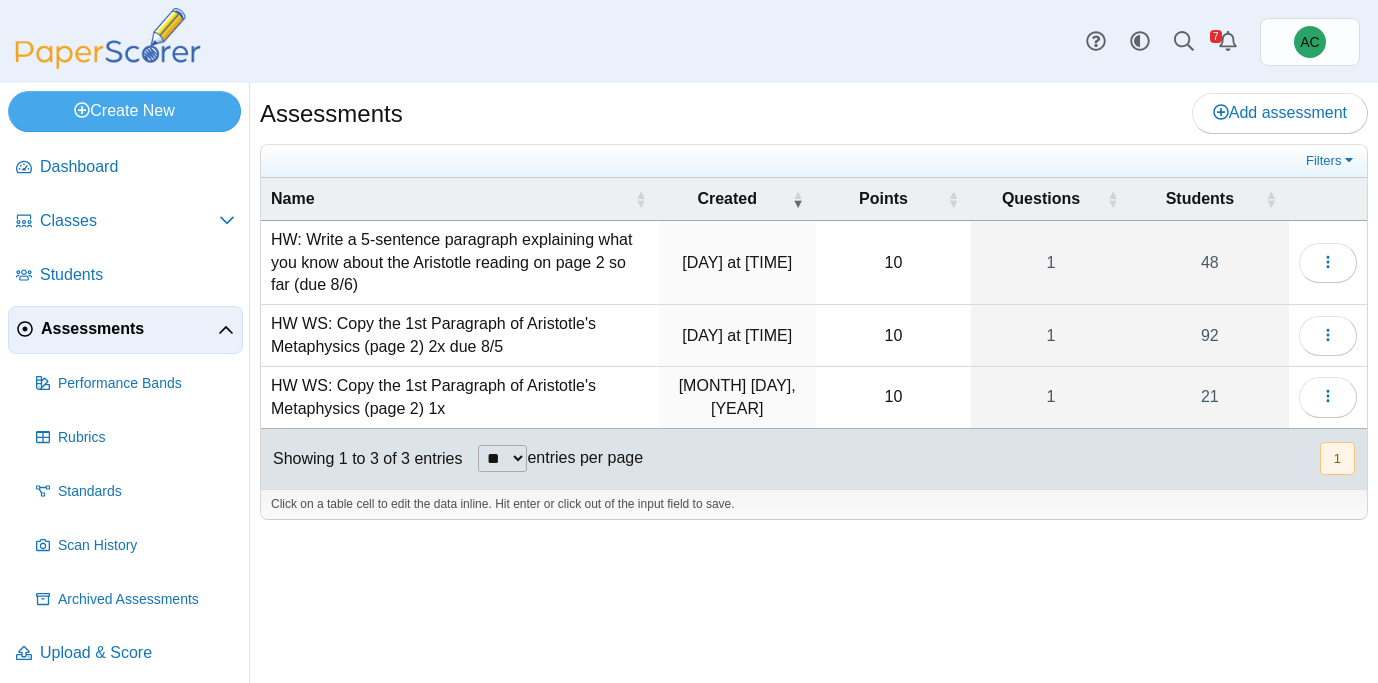scroll, scrollTop: 0, scrollLeft: 0, axis: both 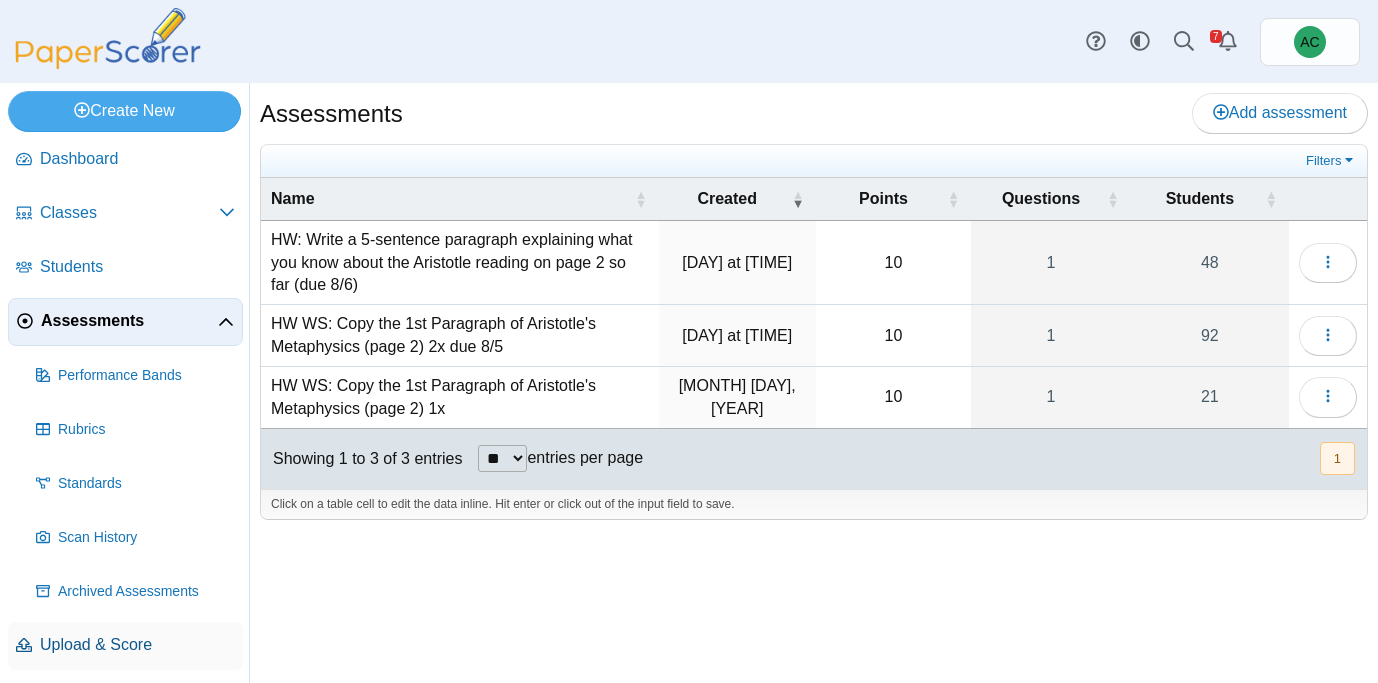 click on "Upload & Score" at bounding box center [137, 645] 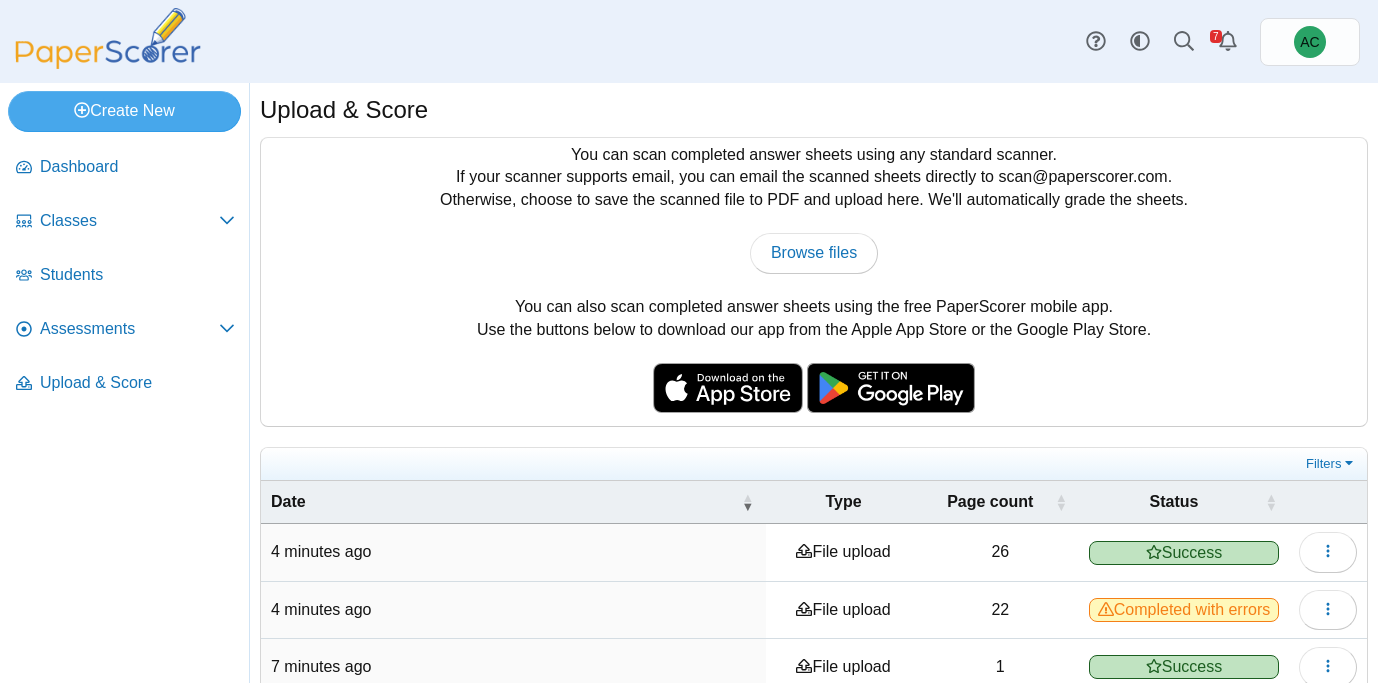 scroll, scrollTop: 0, scrollLeft: 0, axis: both 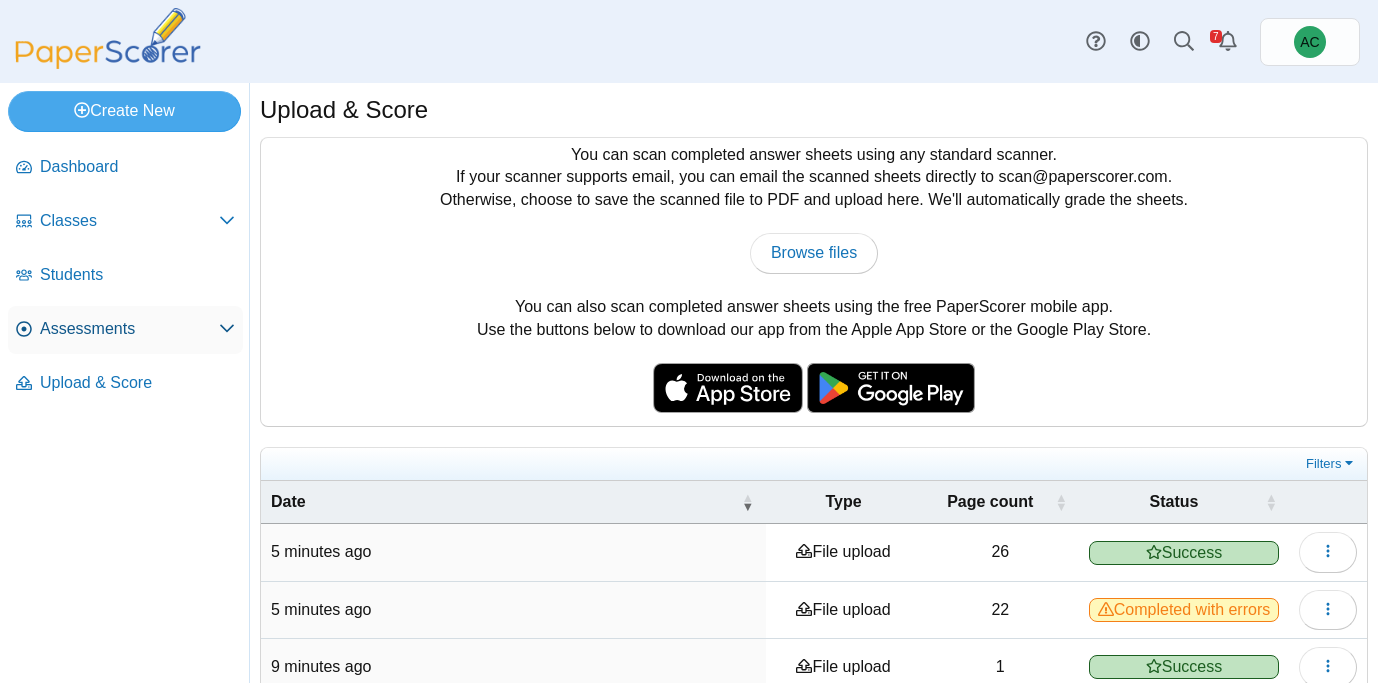 click on "Assessments" at bounding box center [129, 329] 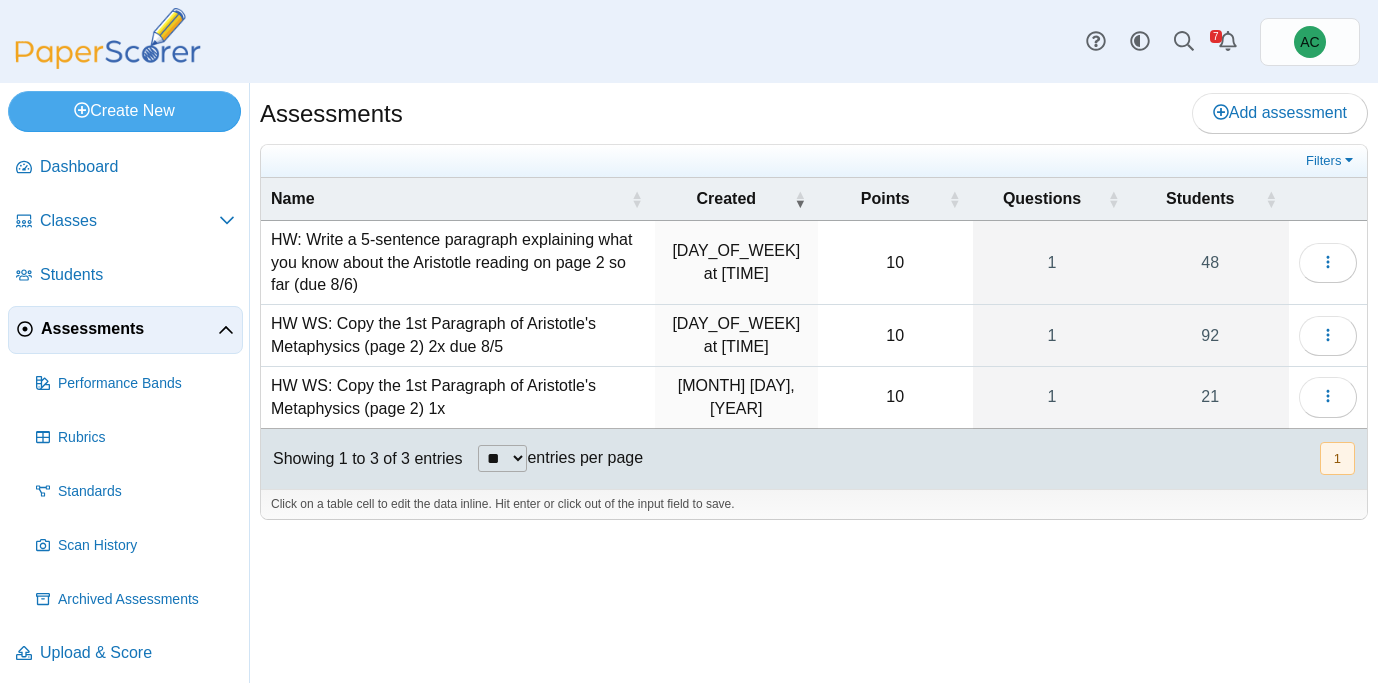 scroll, scrollTop: 0, scrollLeft: 0, axis: both 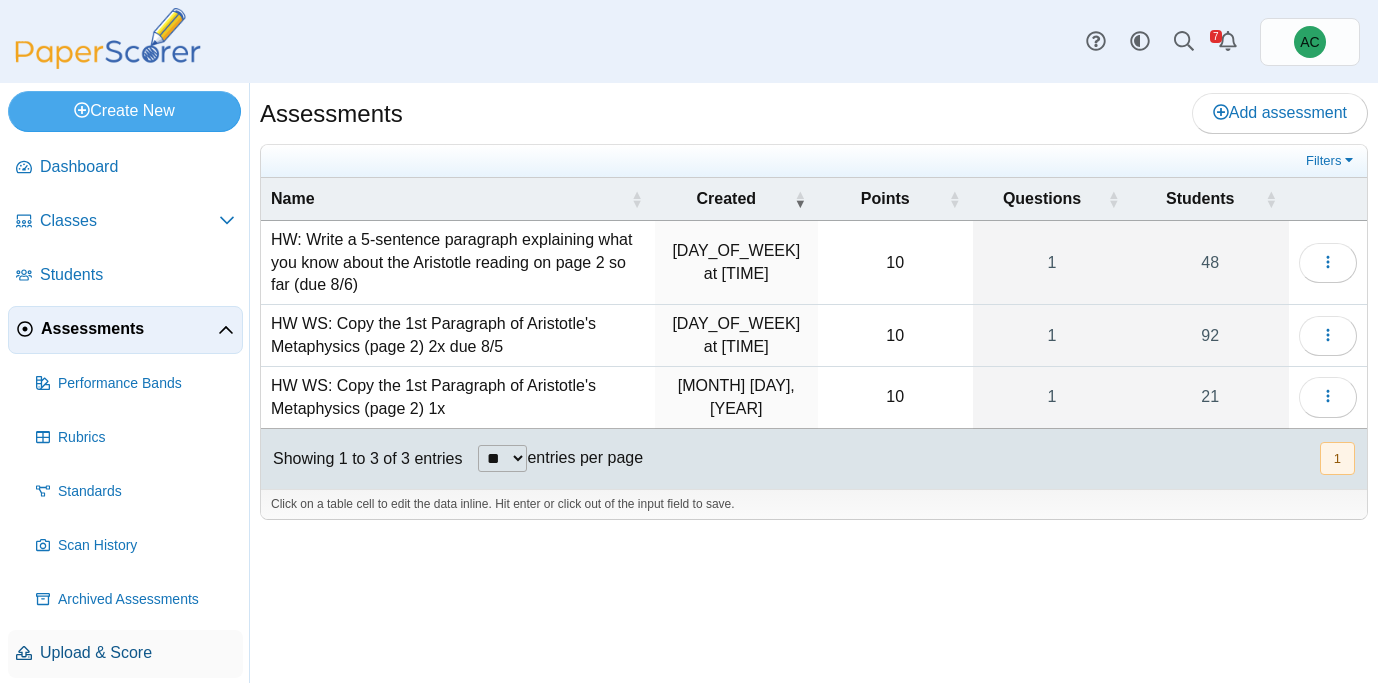 click on "Upload & Score" at bounding box center (125, 654) 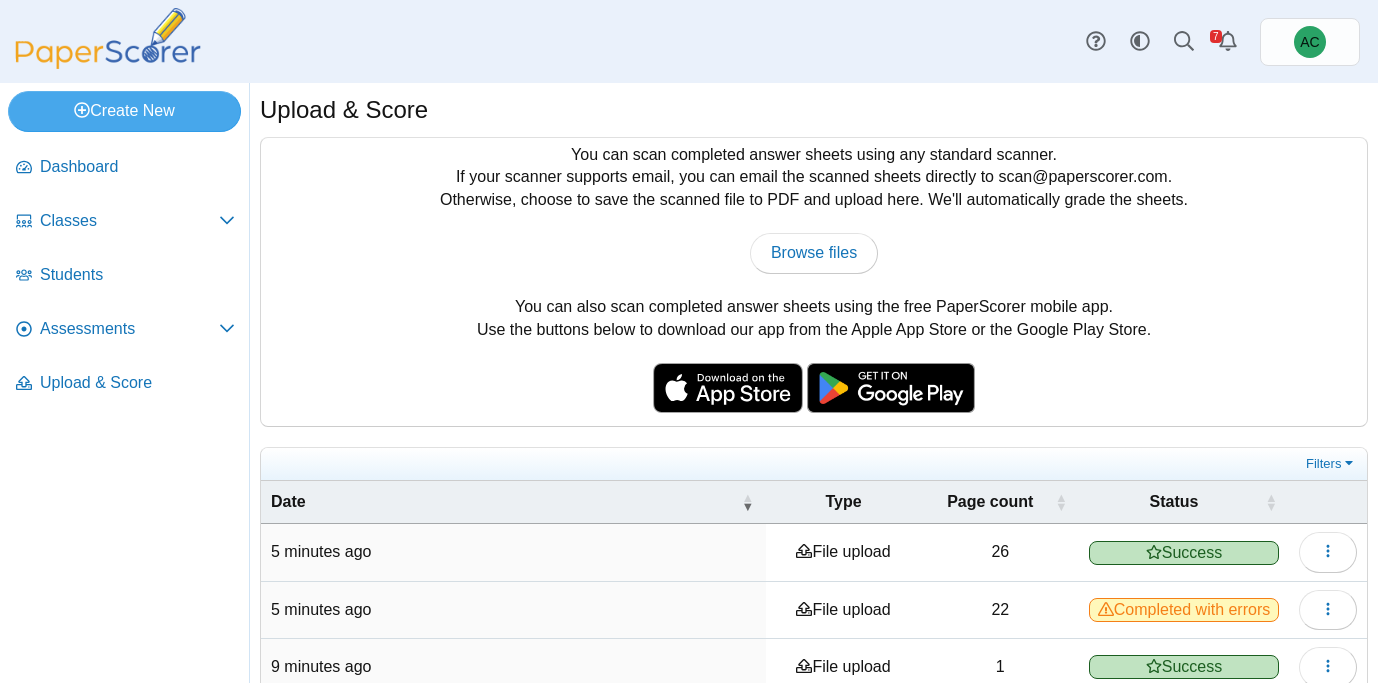 scroll, scrollTop: 0, scrollLeft: 0, axis: both 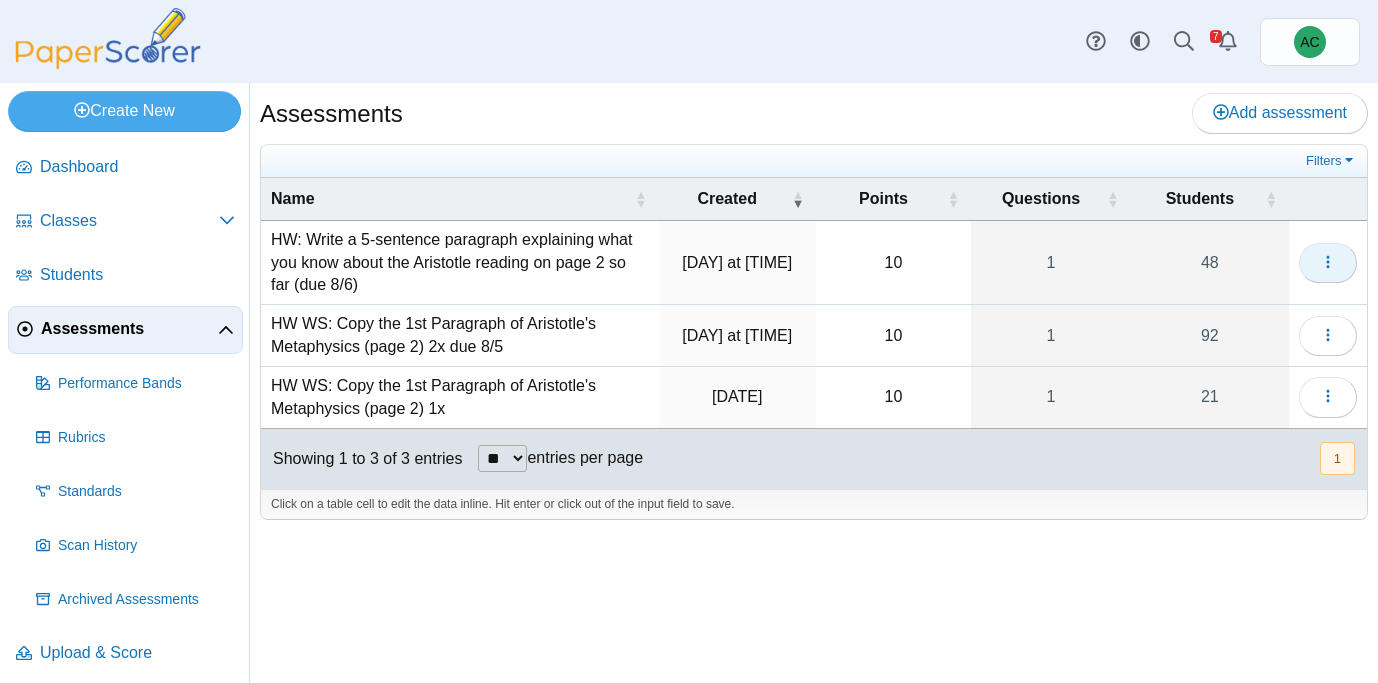 click 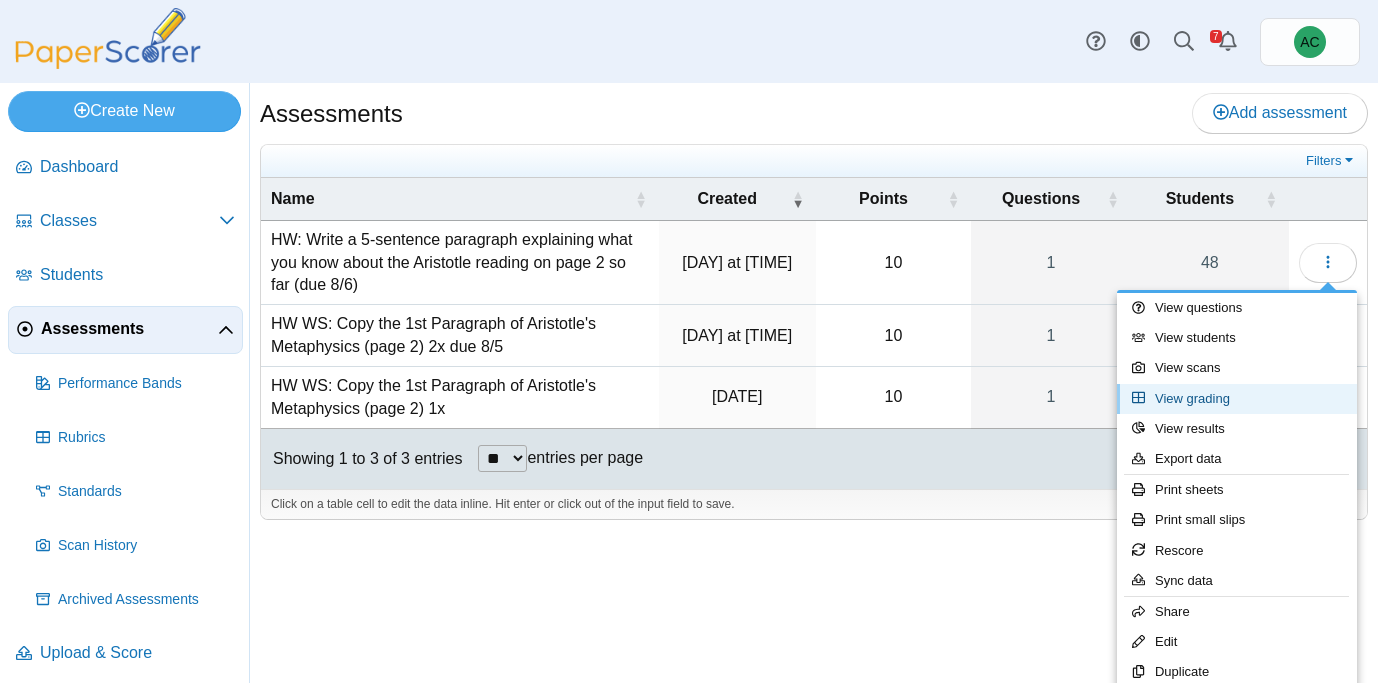 click on "View grading" at bounding box center (1237, 399) 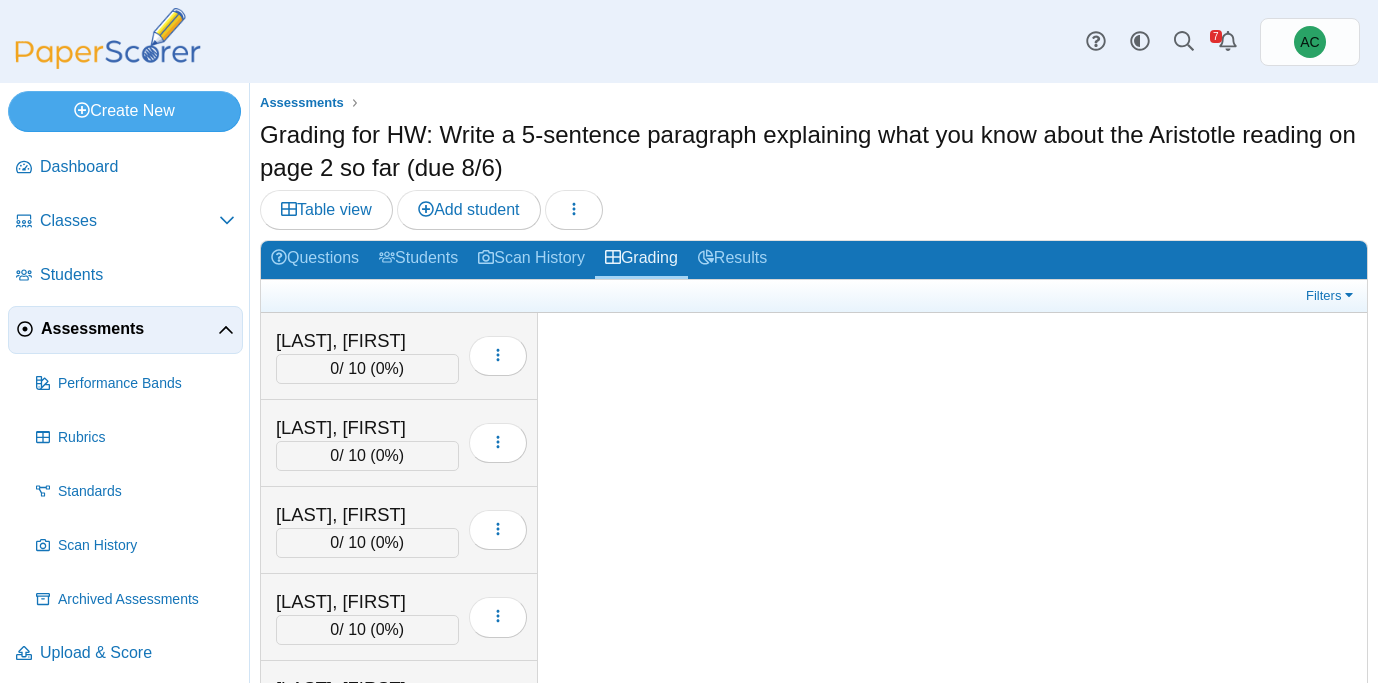 scroll, scrollTop: 0, scrollLeft: 0, axis: both 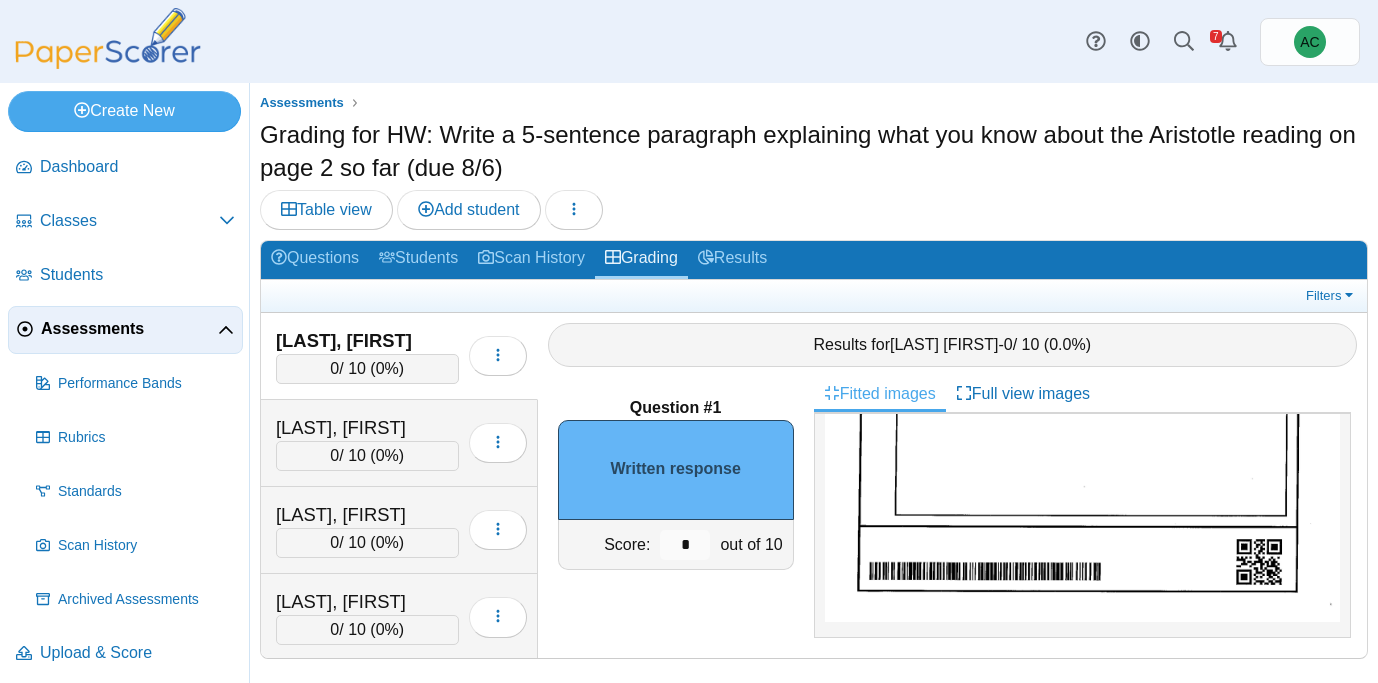 click at bounding box center (108, 38) 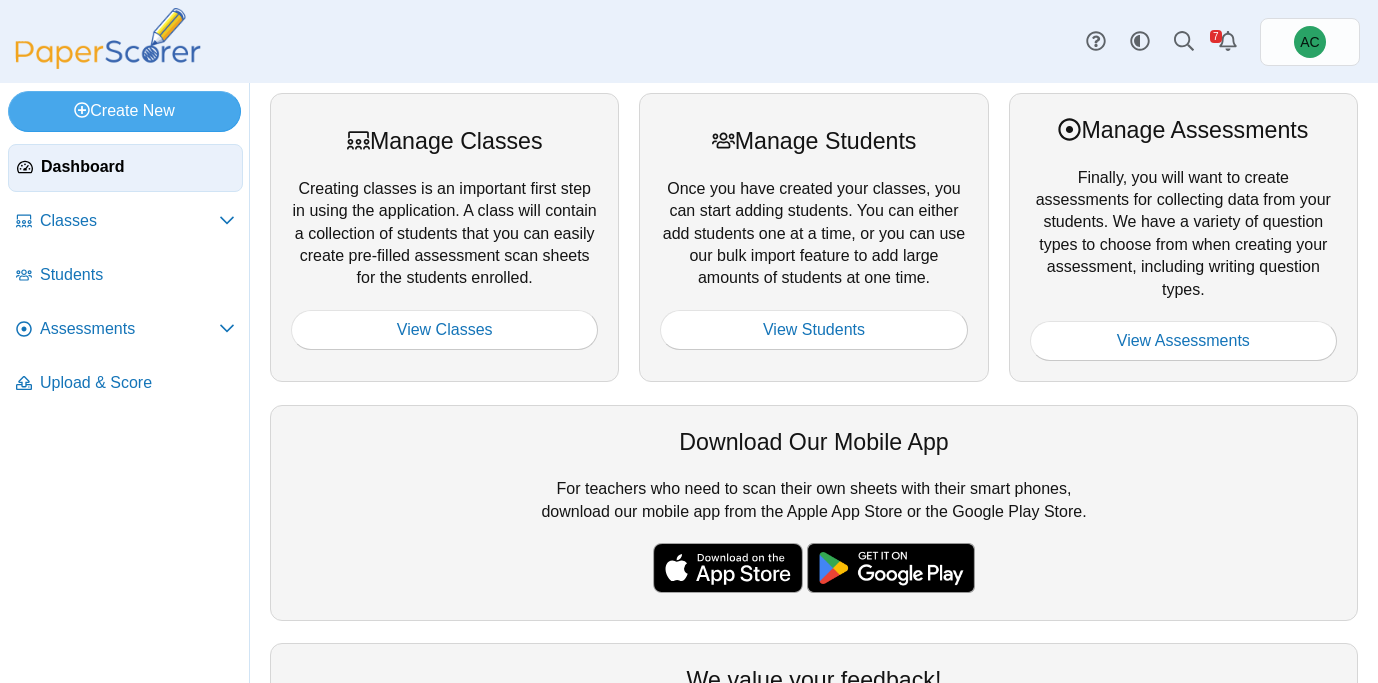 scroll, scrollTop: 0, scrollLeft: 0, axis: both 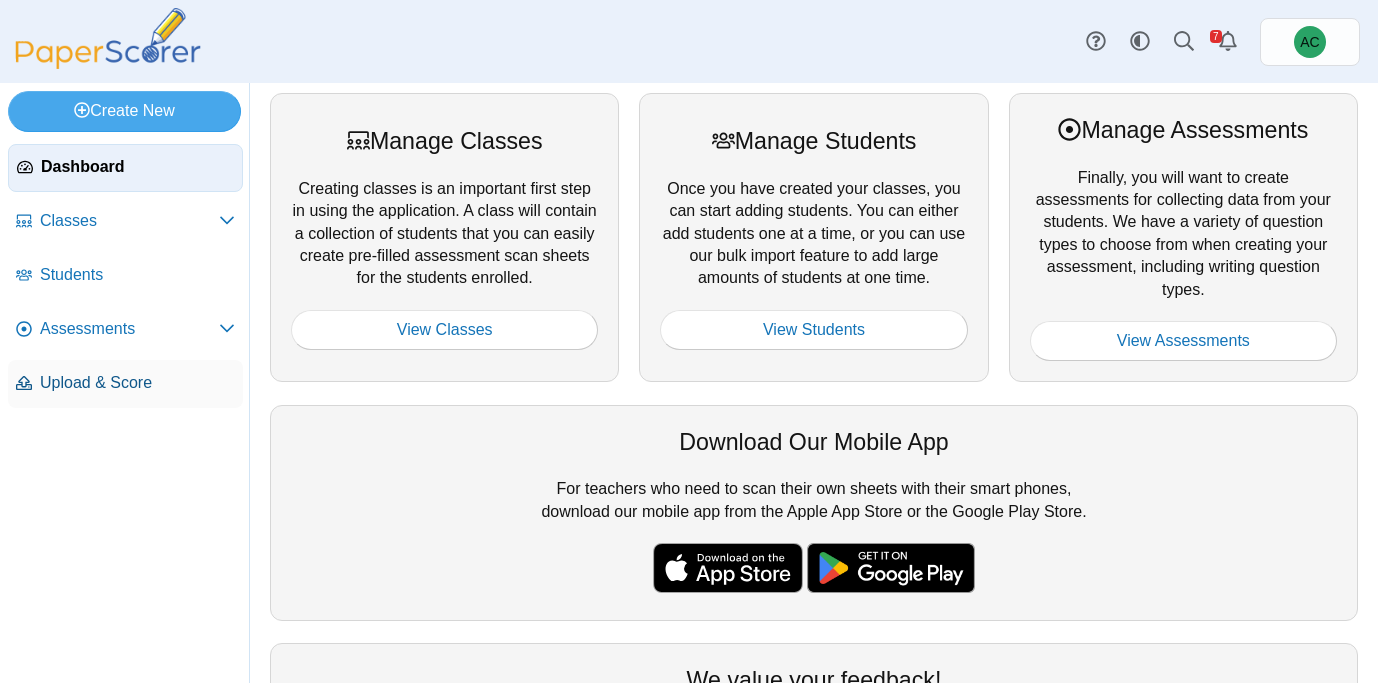 click on "Upload & Score" at bounding box center (125, 384) 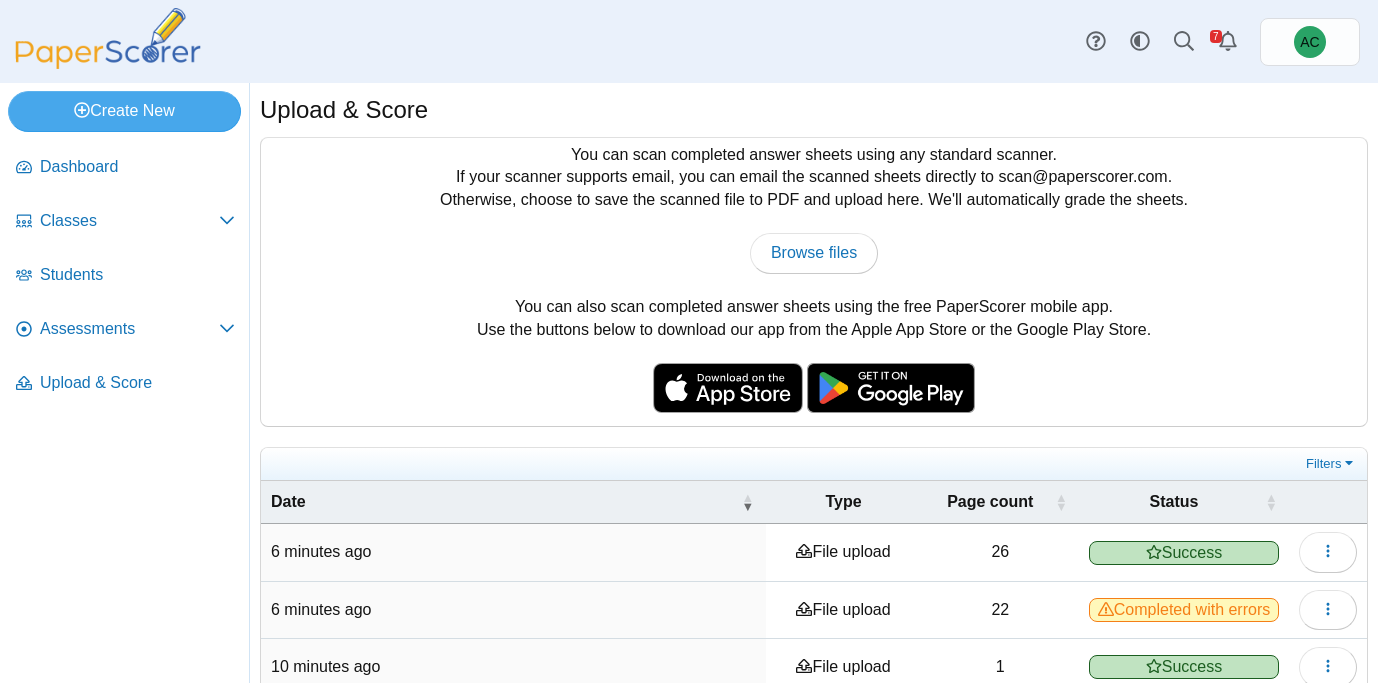 scroll, scrollTop: 0, scrollLeft: 0, axis: both 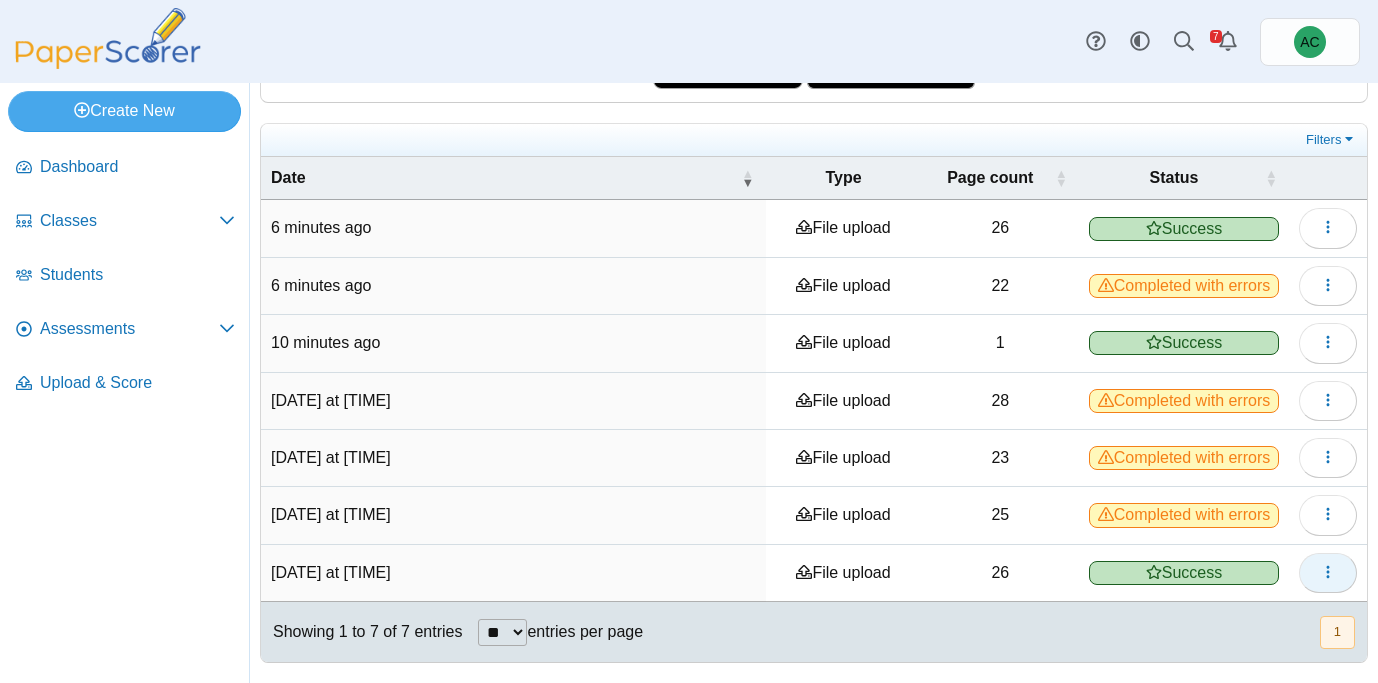 click 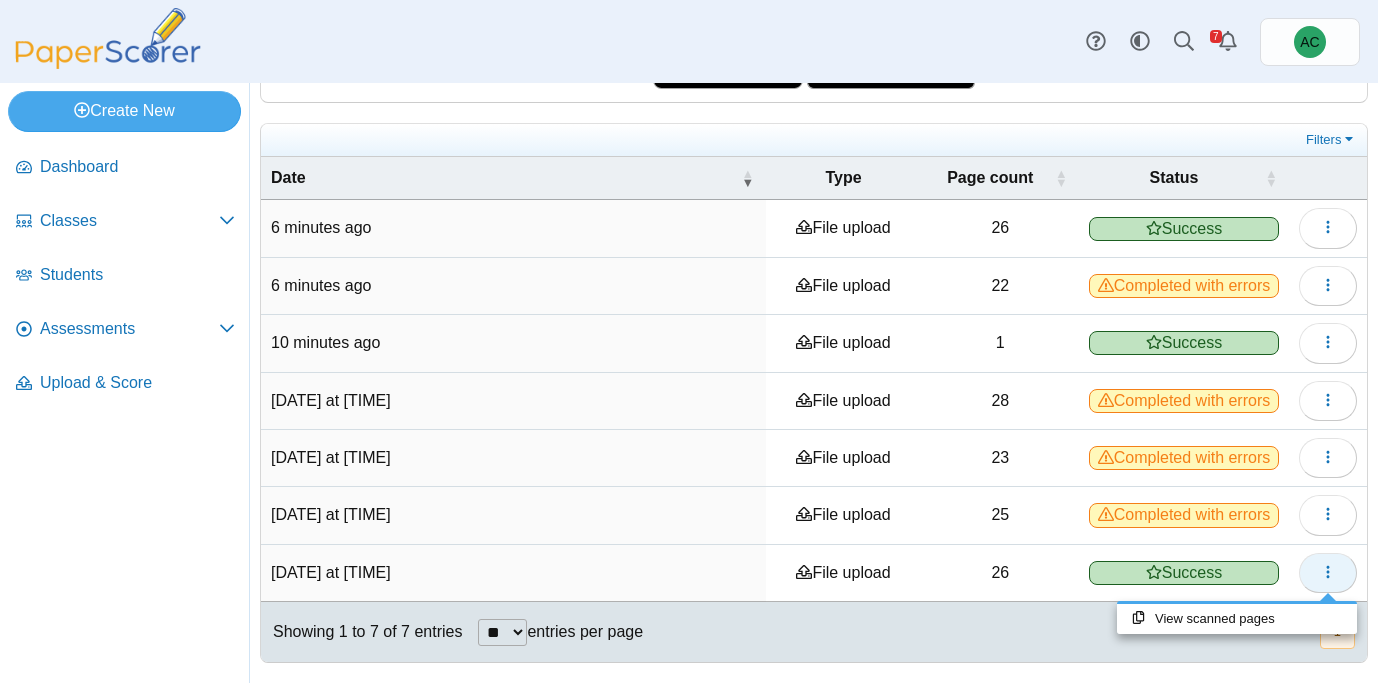 click 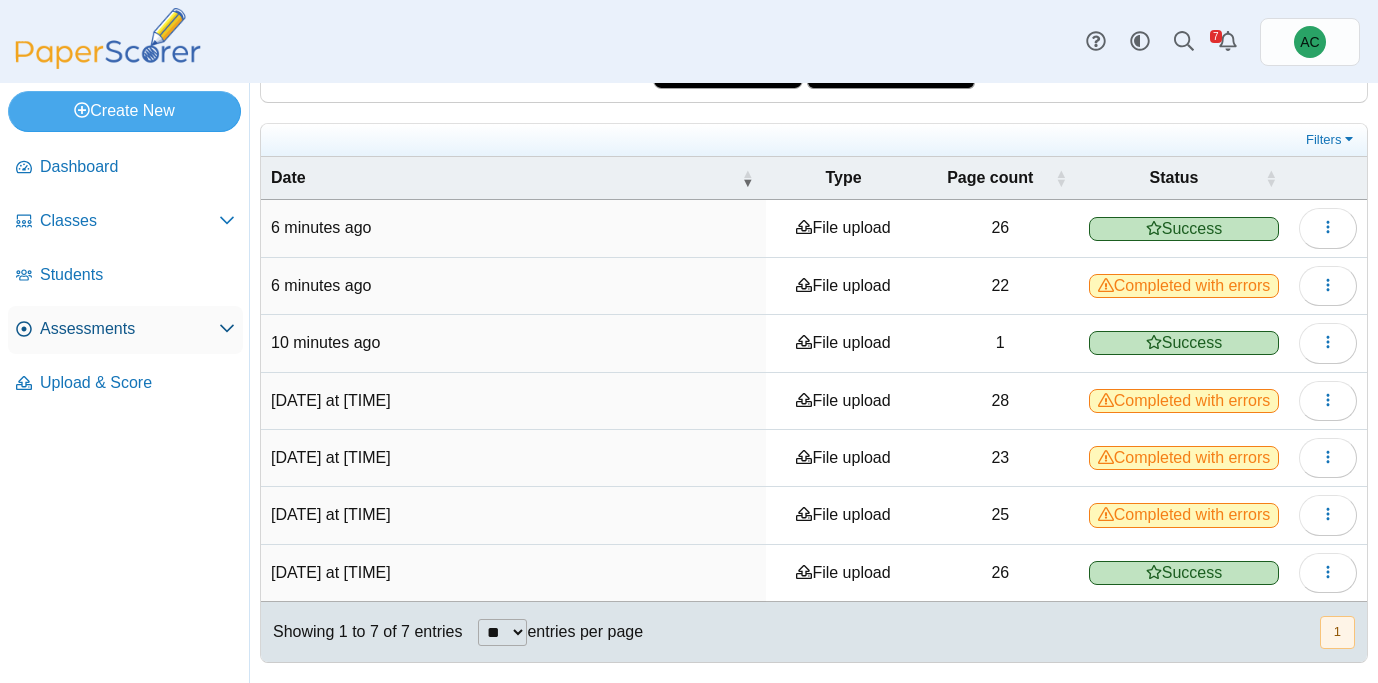 click on "Assessments" at bounding box center (129, 329) 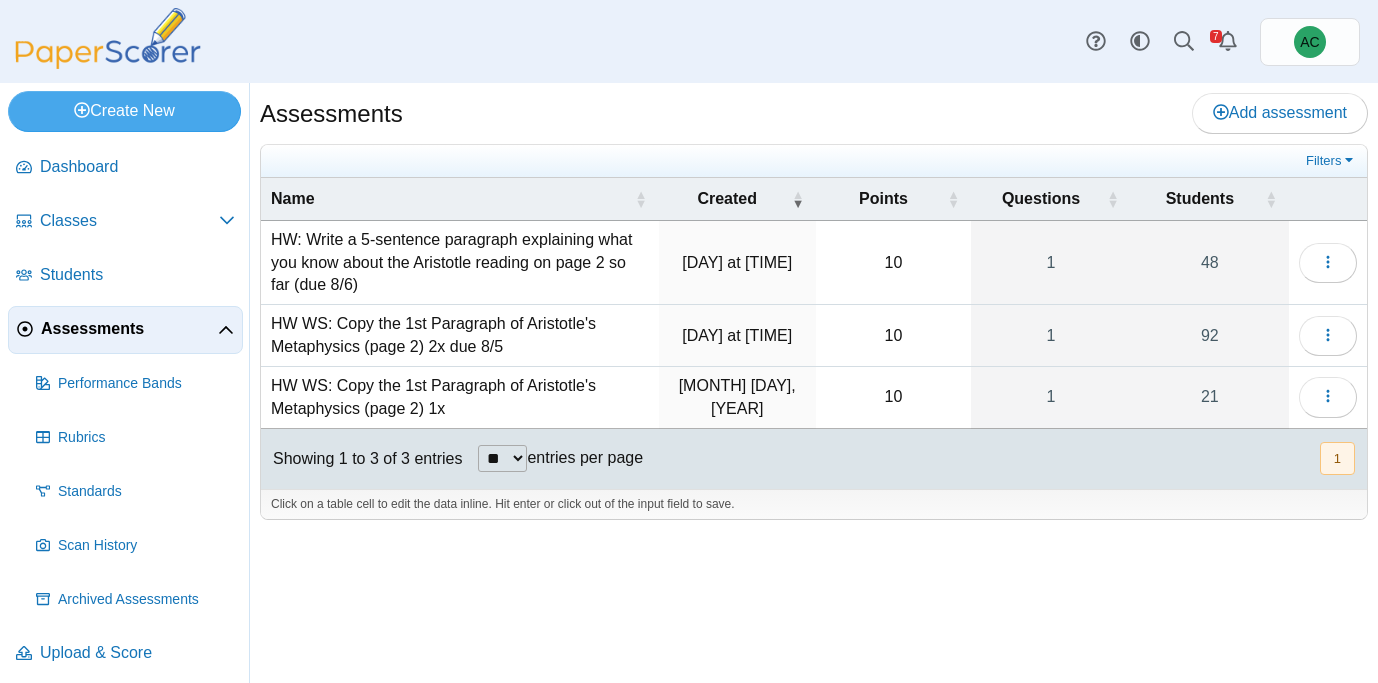scroll, scrollTop: 0, scrollLeft: 0, axis: both 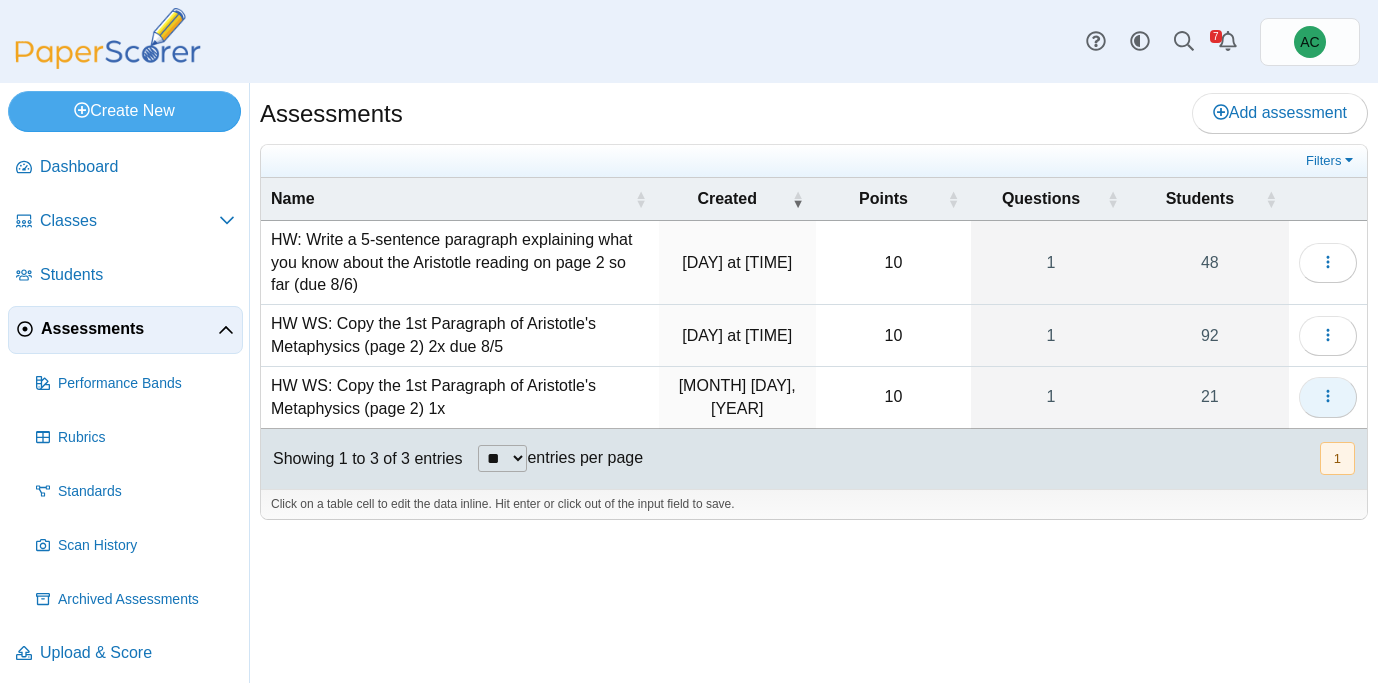 click at bounding box center (1328, 397) 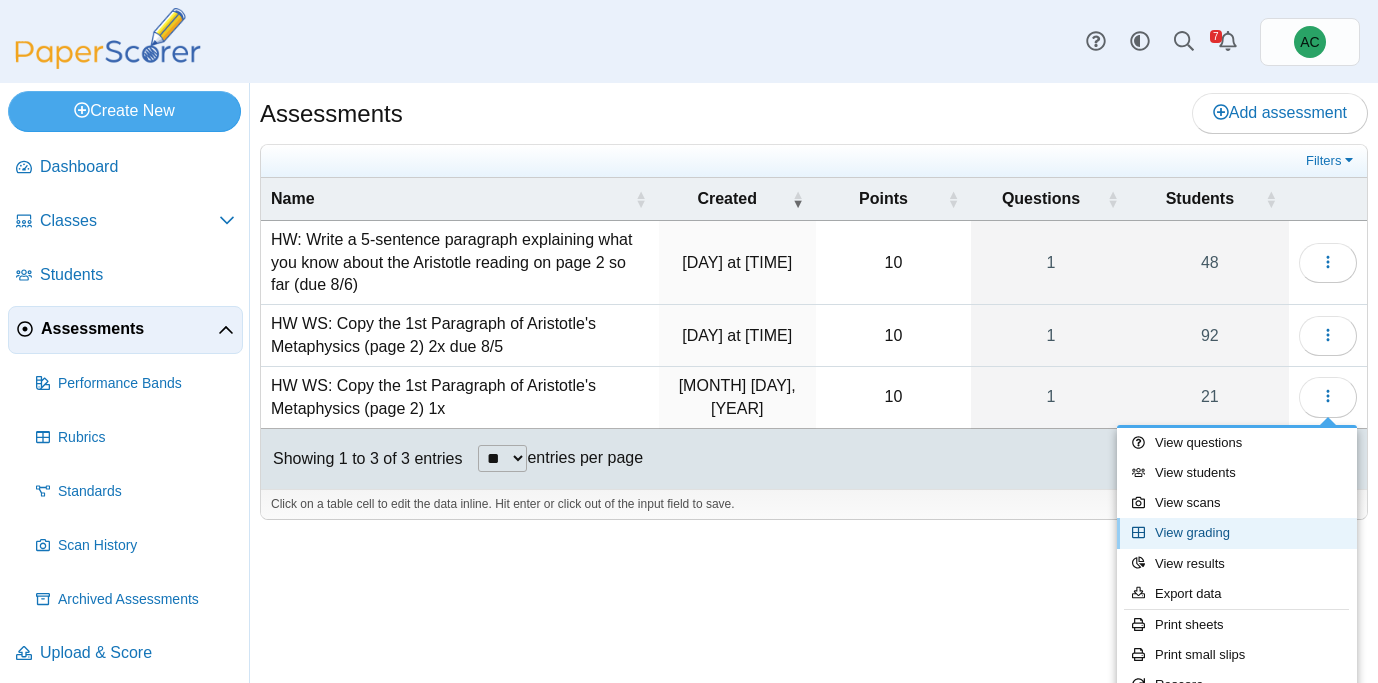 click on "View grading" at bounding box center (1237, 533) 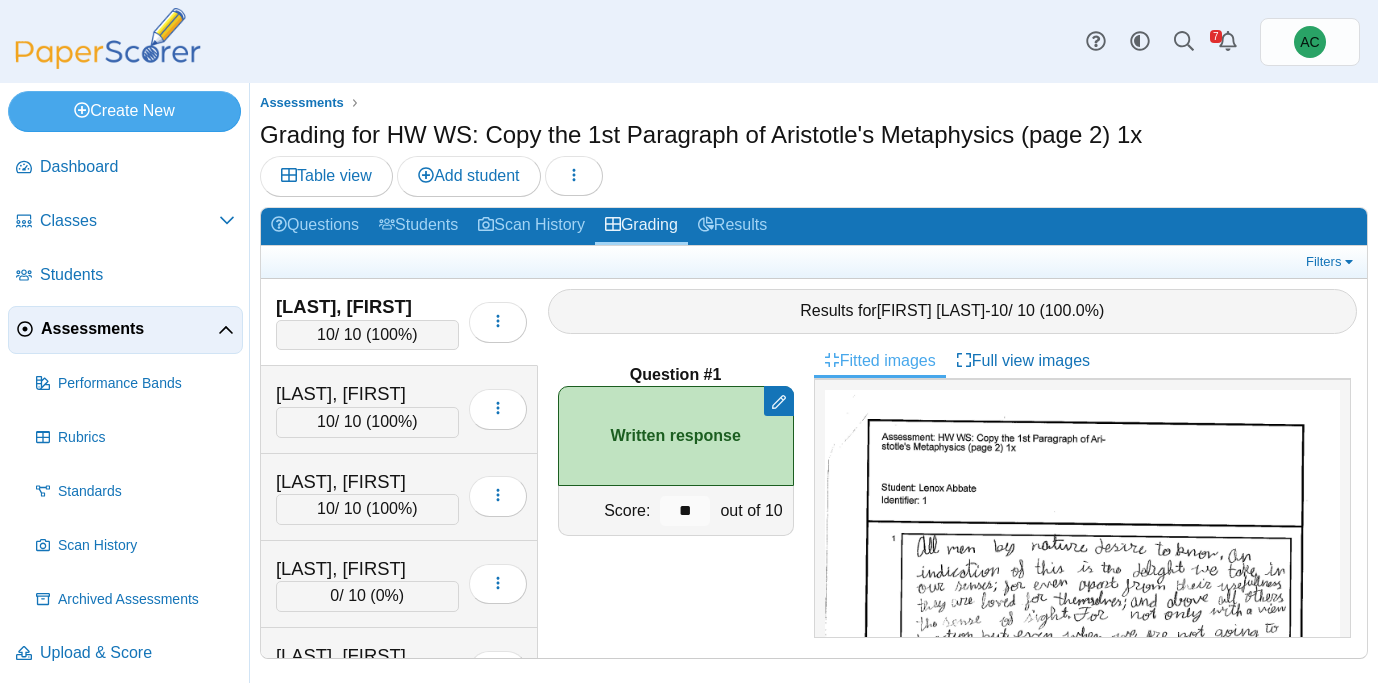 scroll, scrollTop: 0, scrollLeft: 0, axis: both 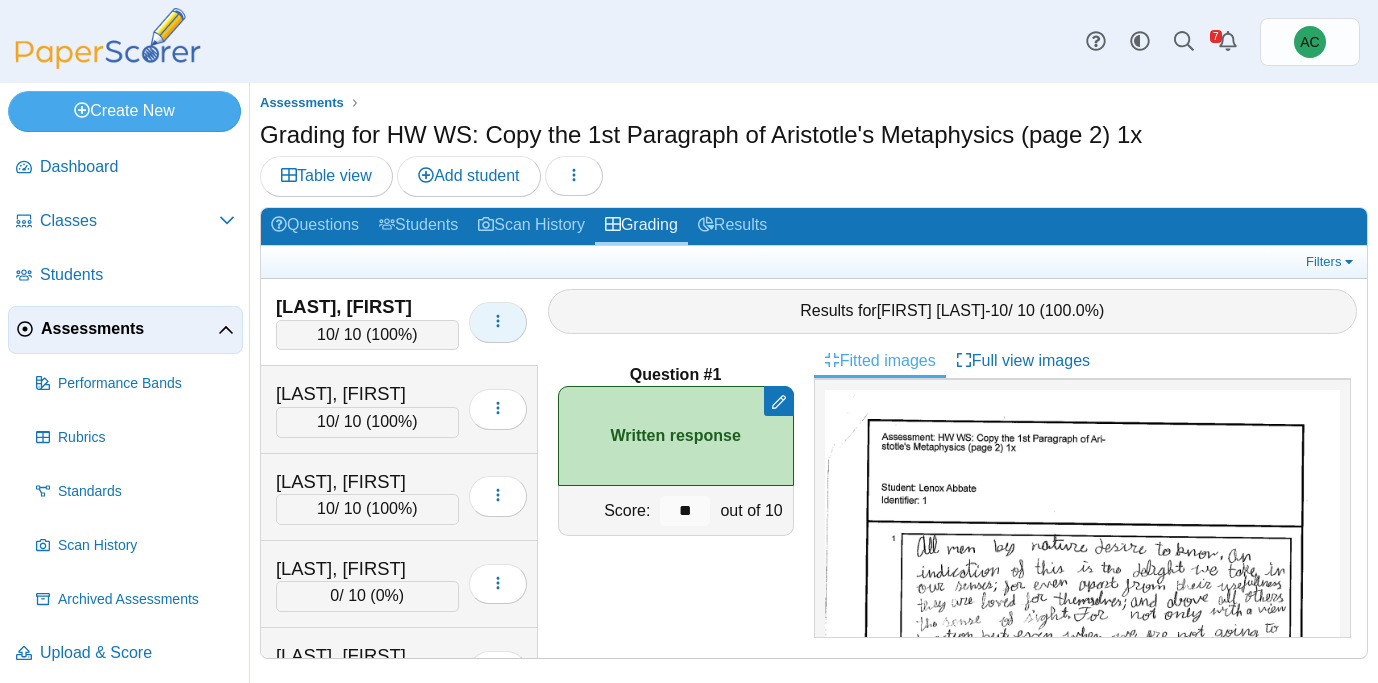 click at bounding box center (498, 322) 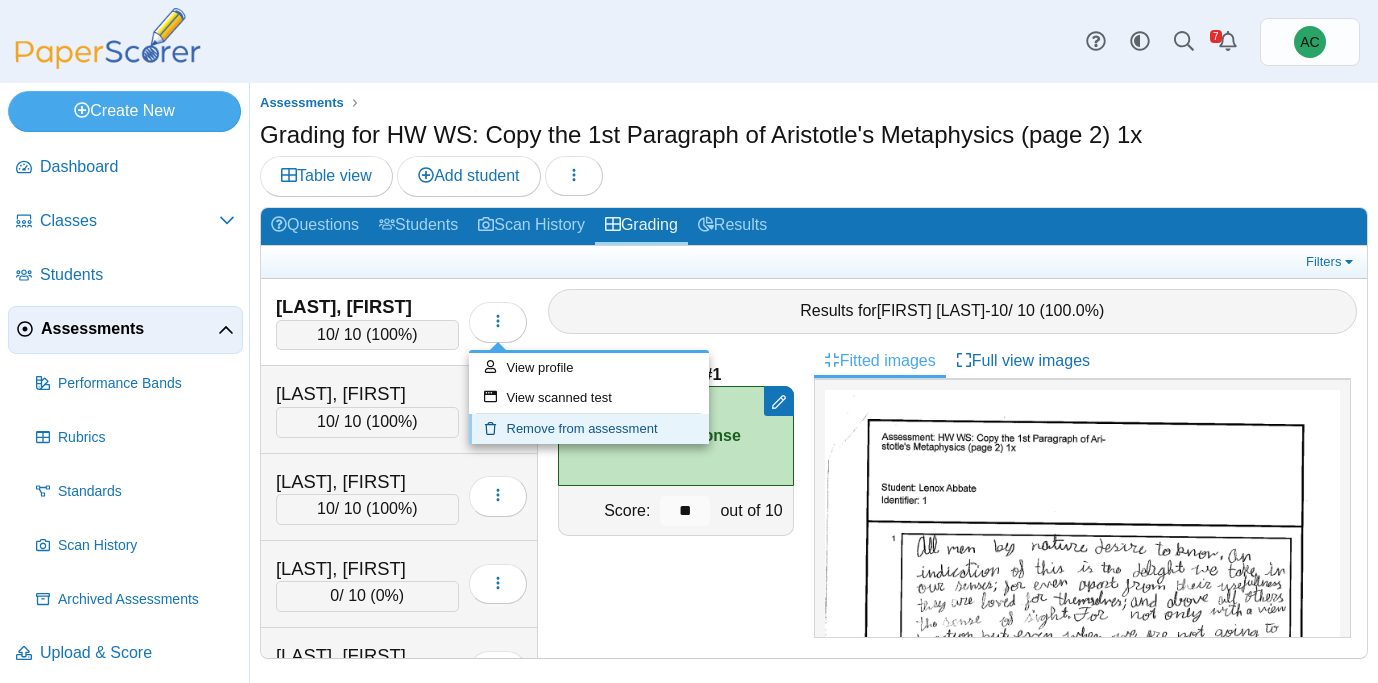 click on "Remove from assessment" at bounding box center (589, 429) 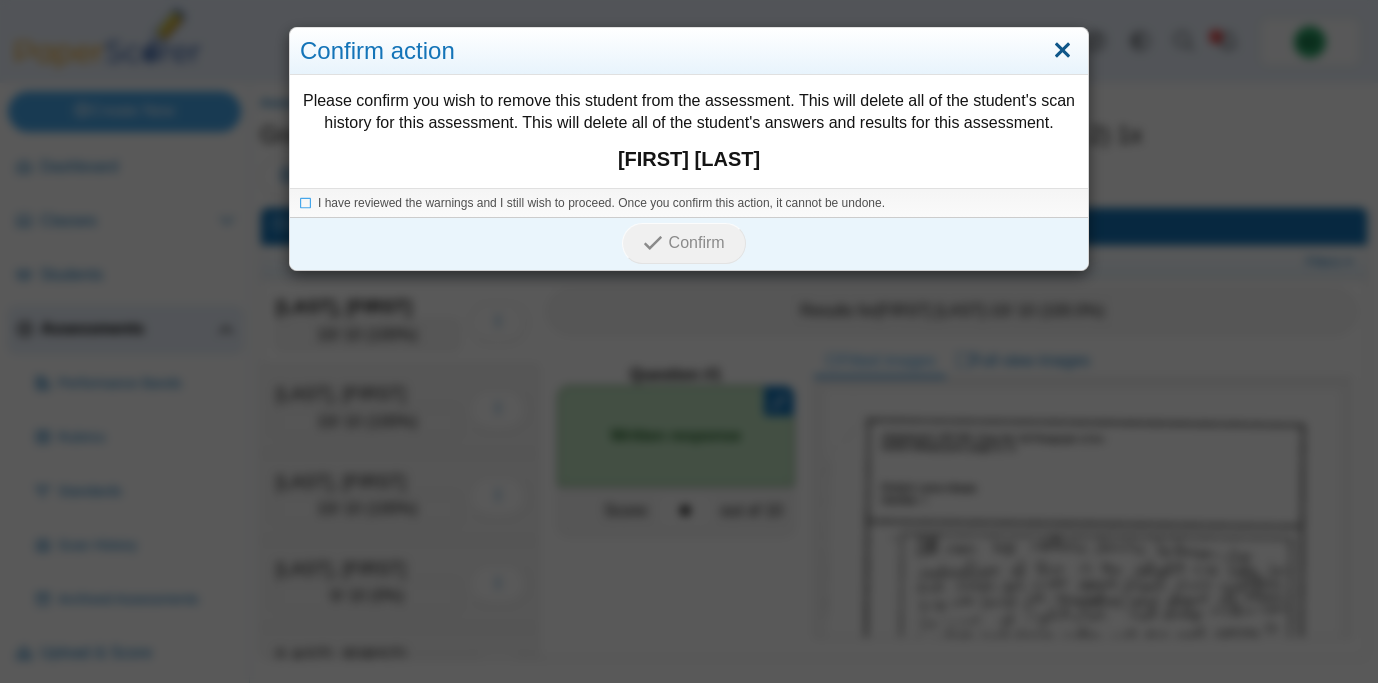 click at bounding box center (1062, 51) 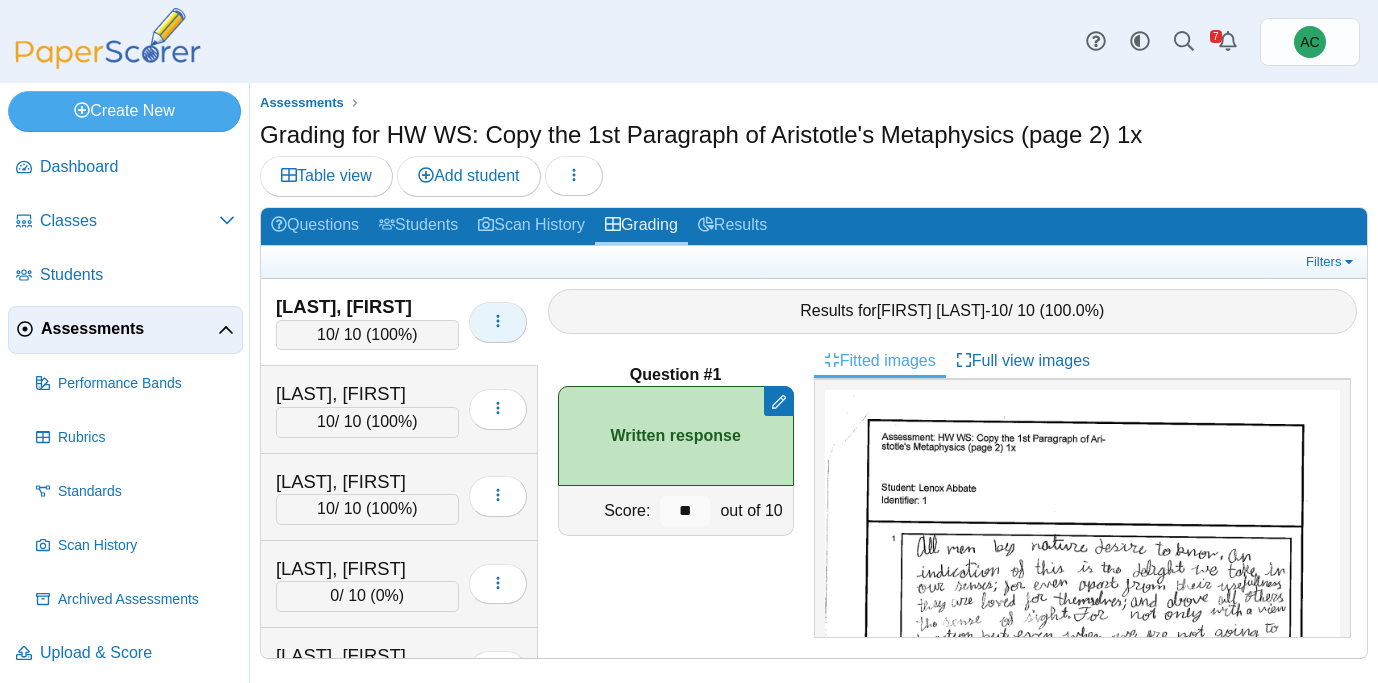 click at bounding box center (498, 322) 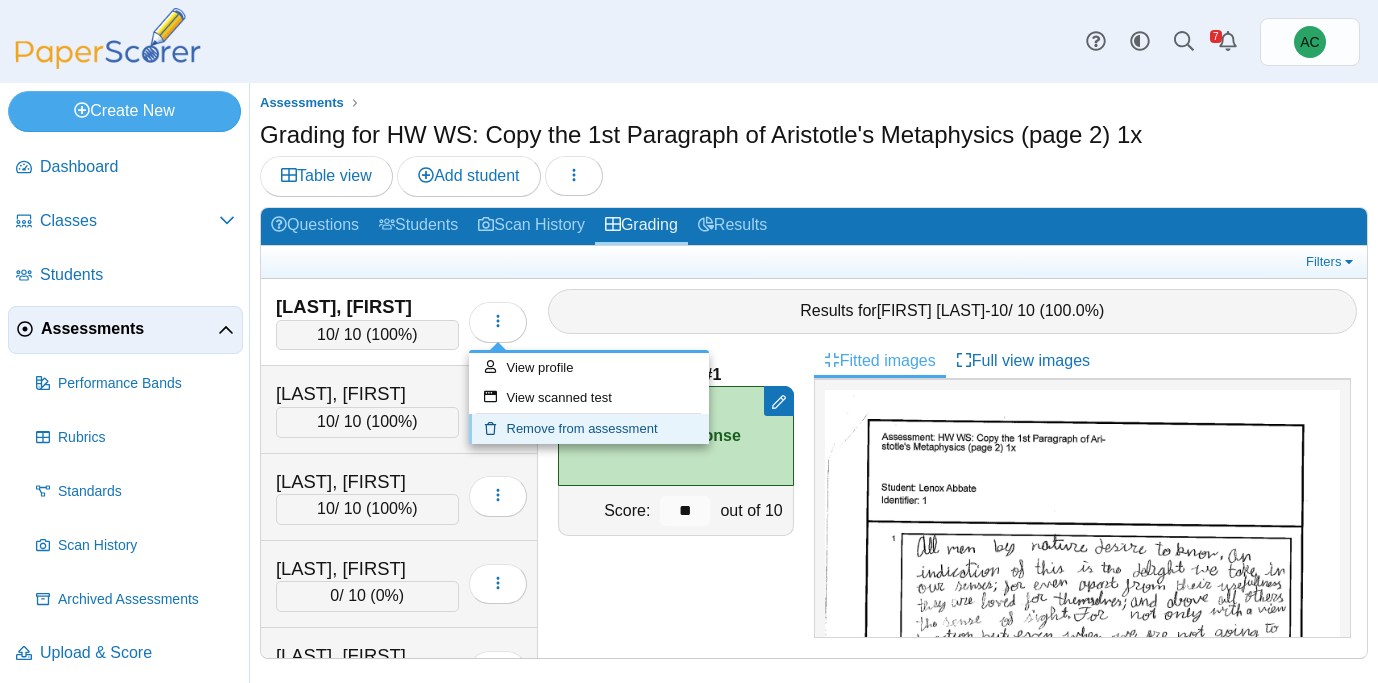 click on "Remove from assessment" at bounding box center (589, 429) 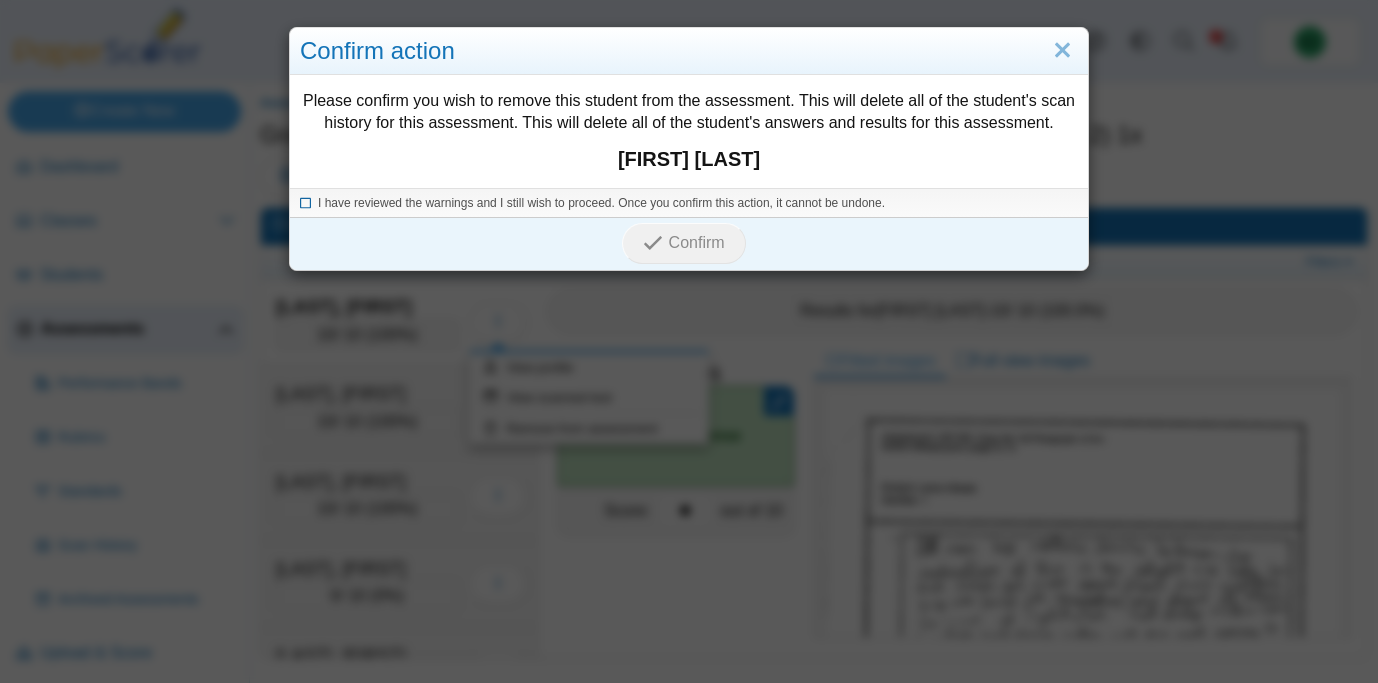click on "I have reviewed the warnings and I still wish to proceed.
Once you confirm this action, it cannot be undone." at bounding box center (601, 203) 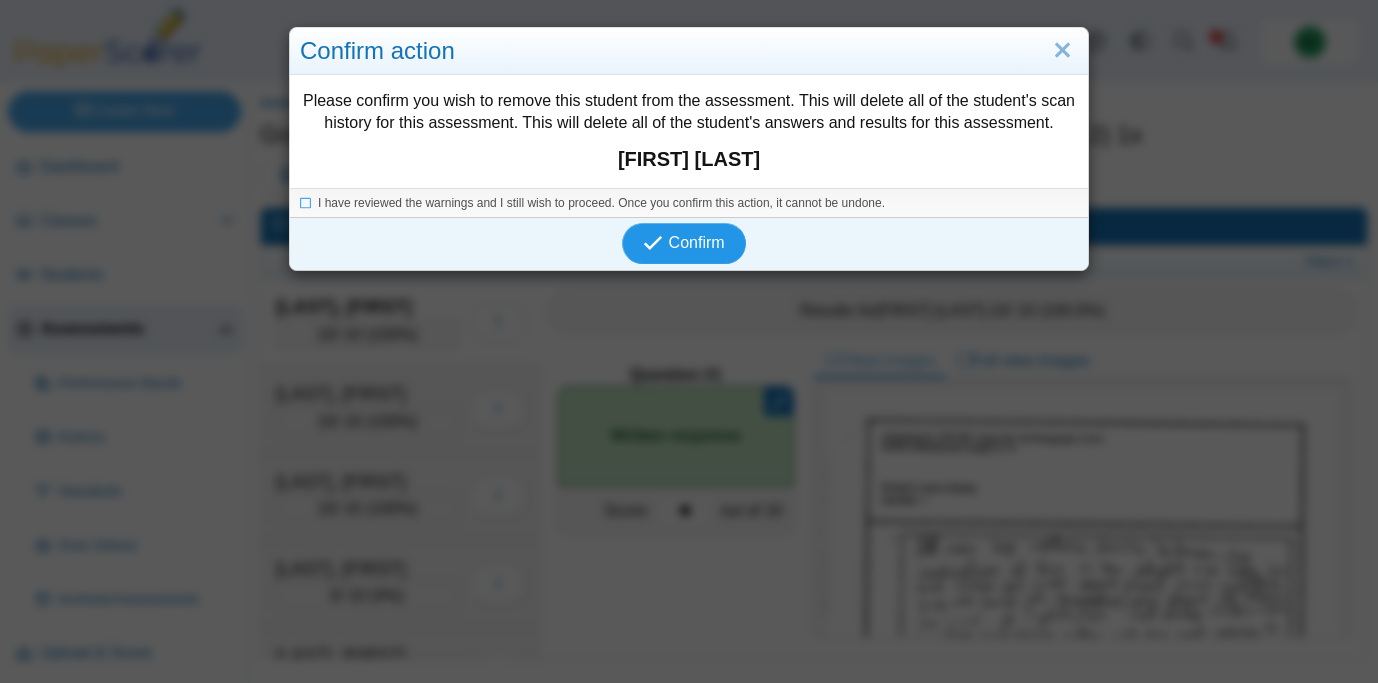 click at bounding box center [655, 243] 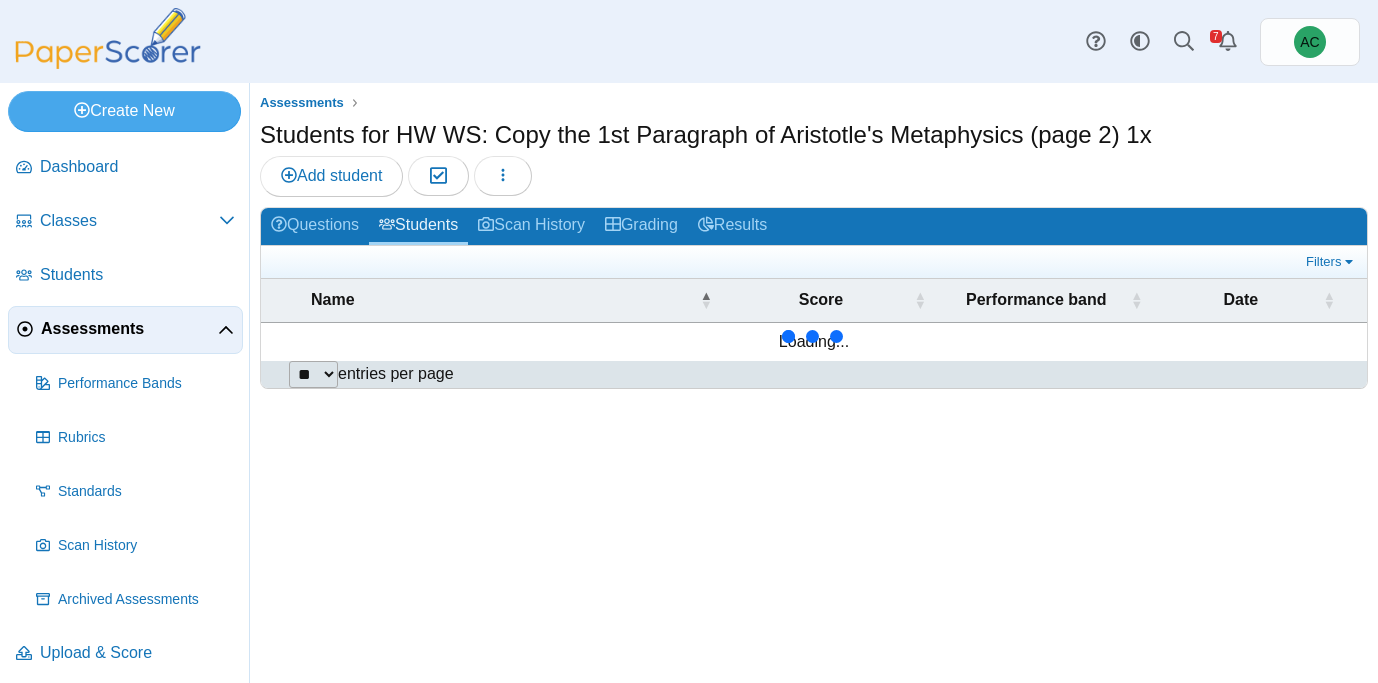 scroll, scrollTop: 0, scrollLeft: 0, axis: both 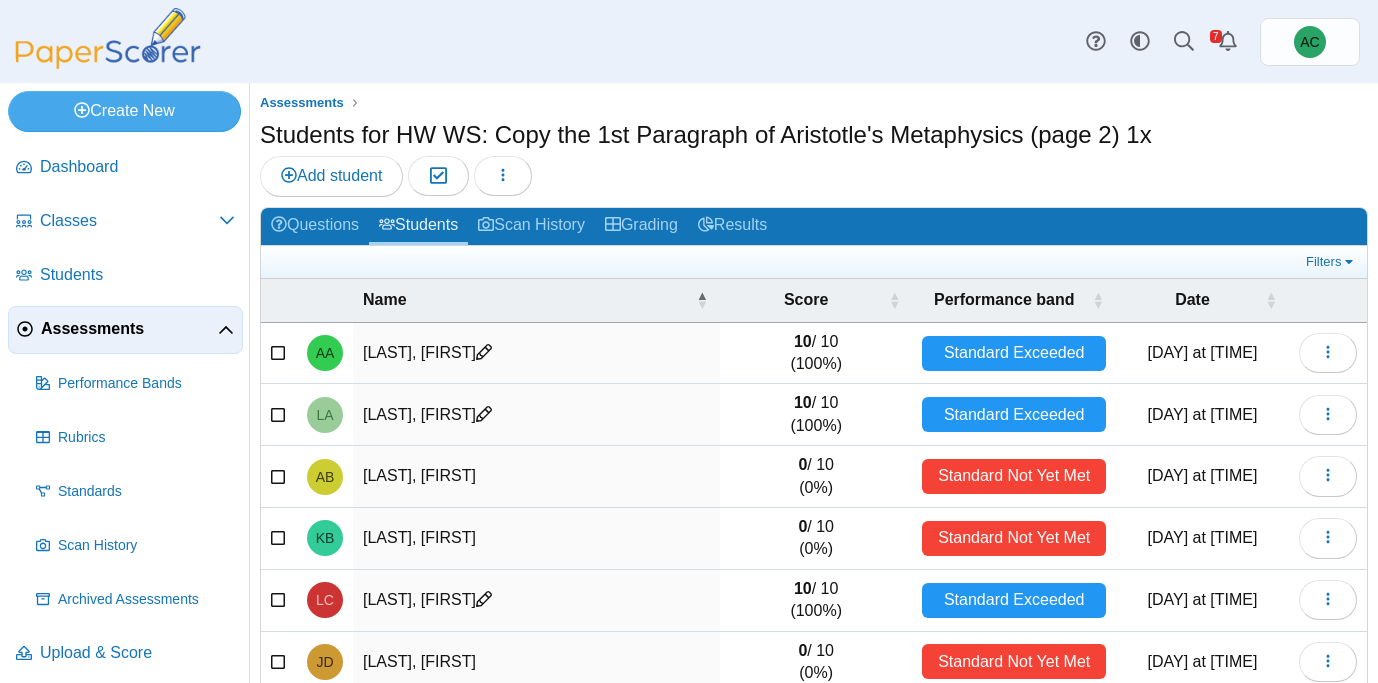 click at bounding box center (279, 350) 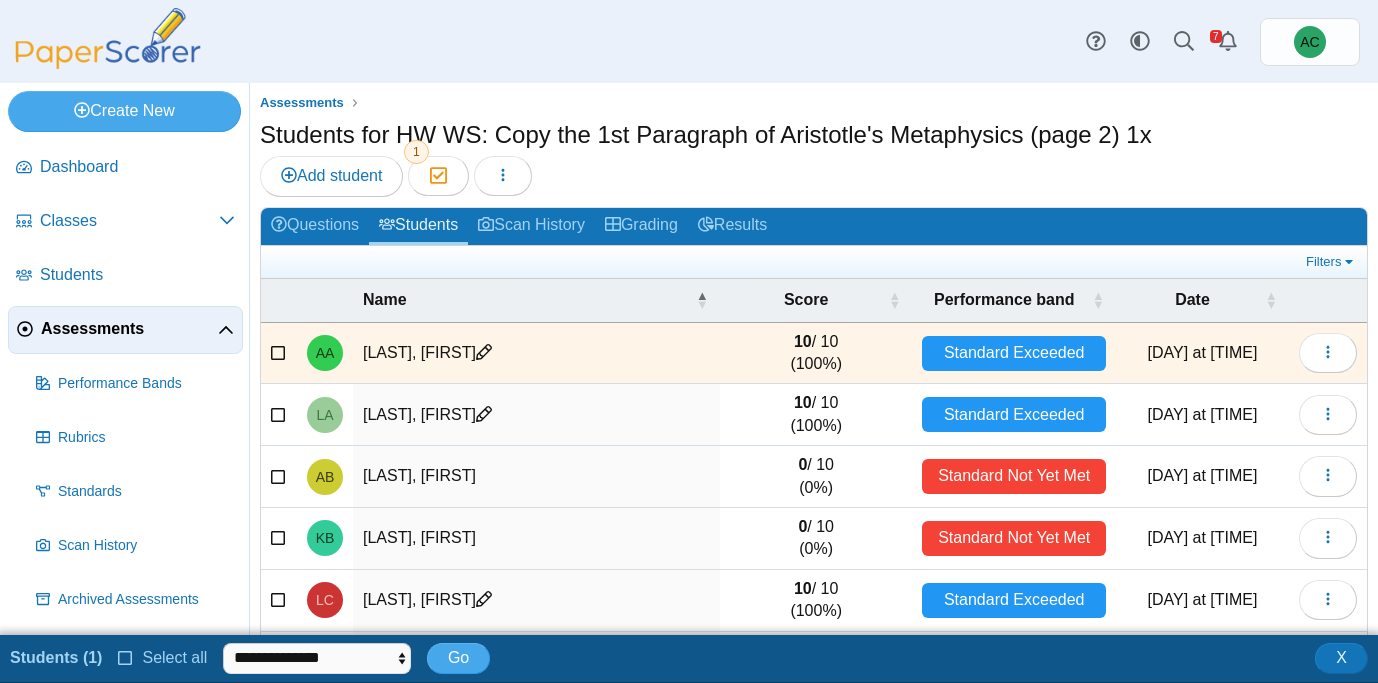 click at bounding box center [279, 412] 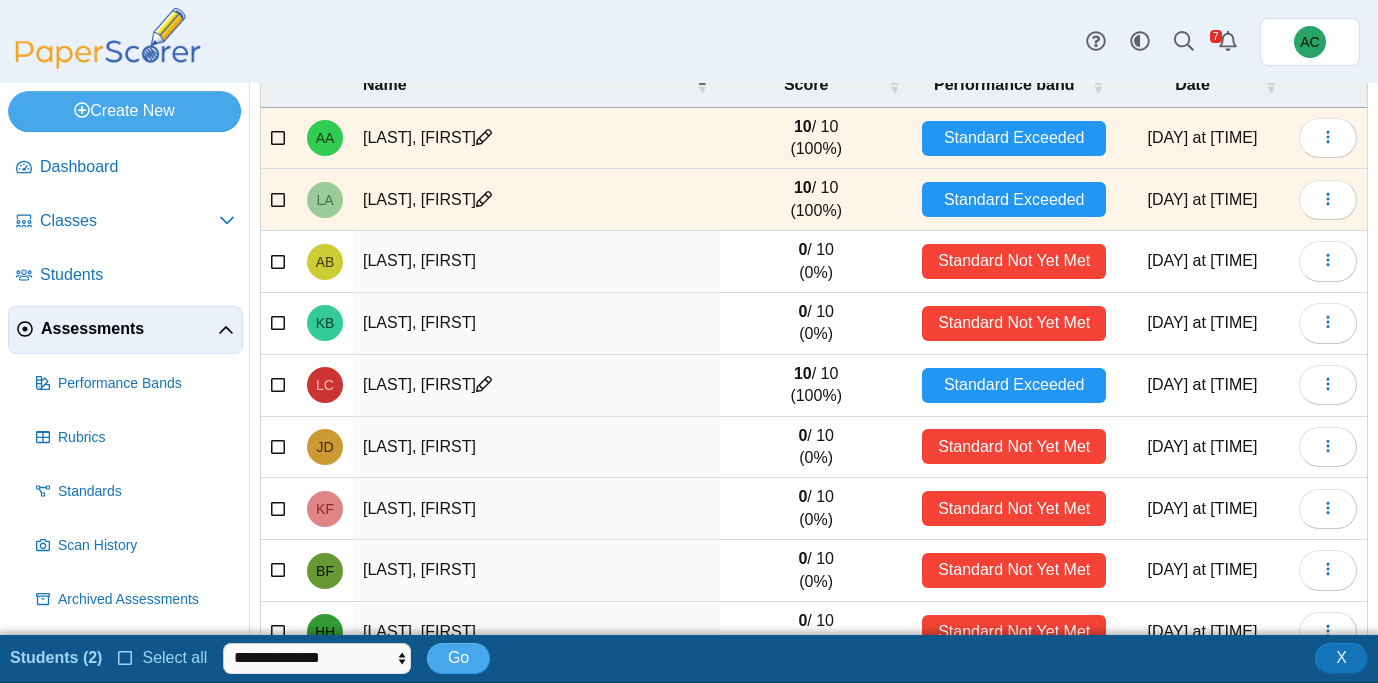 scroll, scrollTop: 0, scrollLeft: 0, axis: both 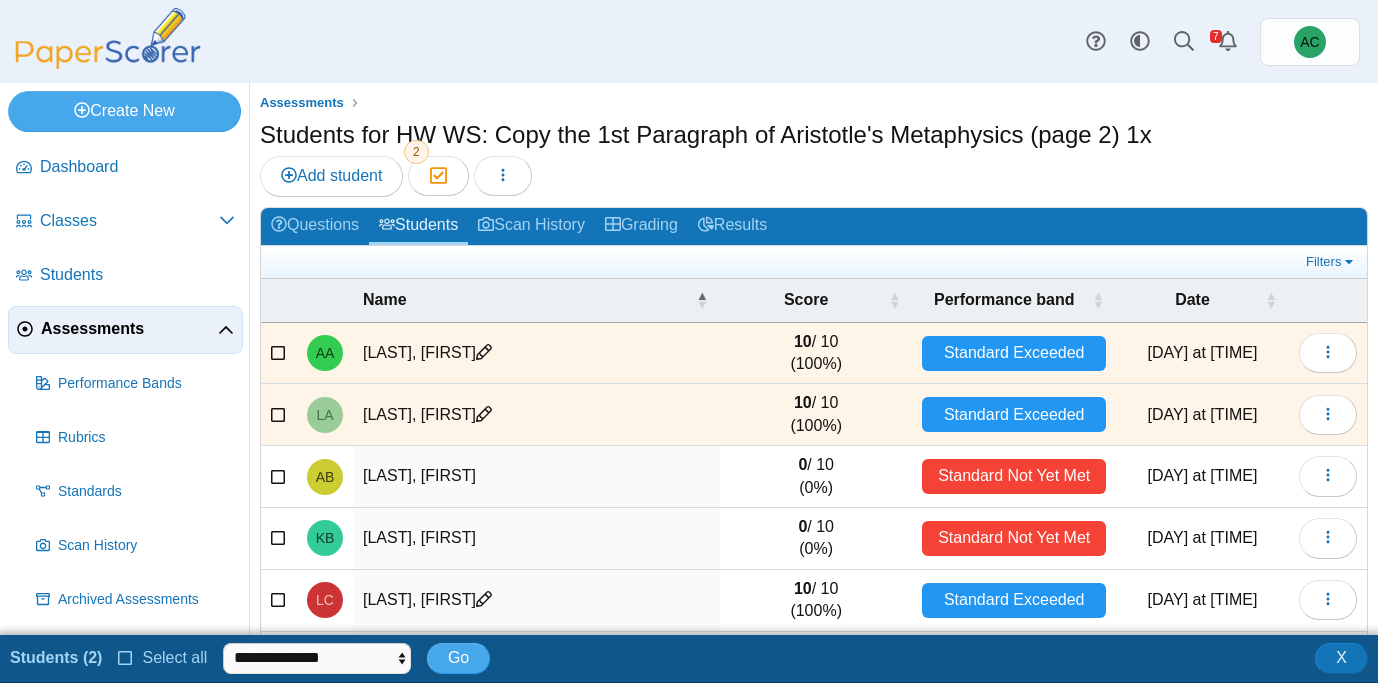 click at bounding box center (279, 474) 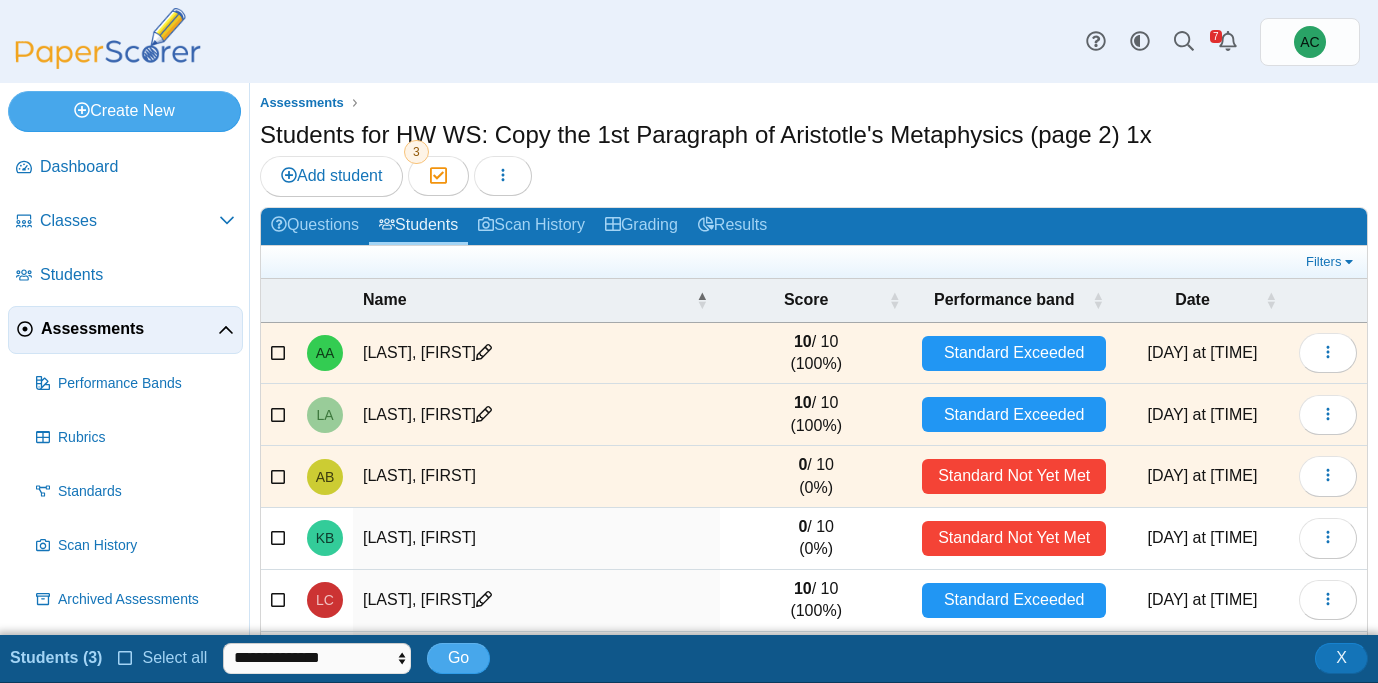 click at bounding box center (279, 536) 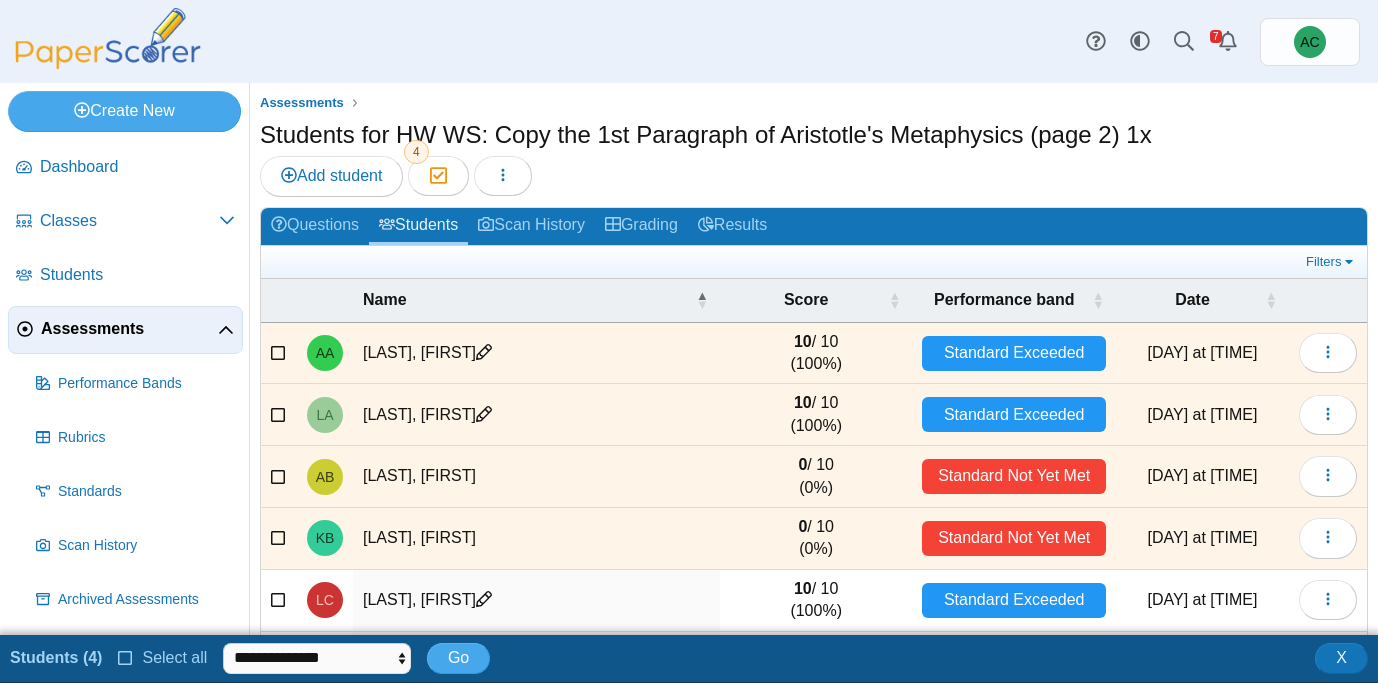 scroll, scrollTop: 146, scrollLeft: 0, axis: vertical 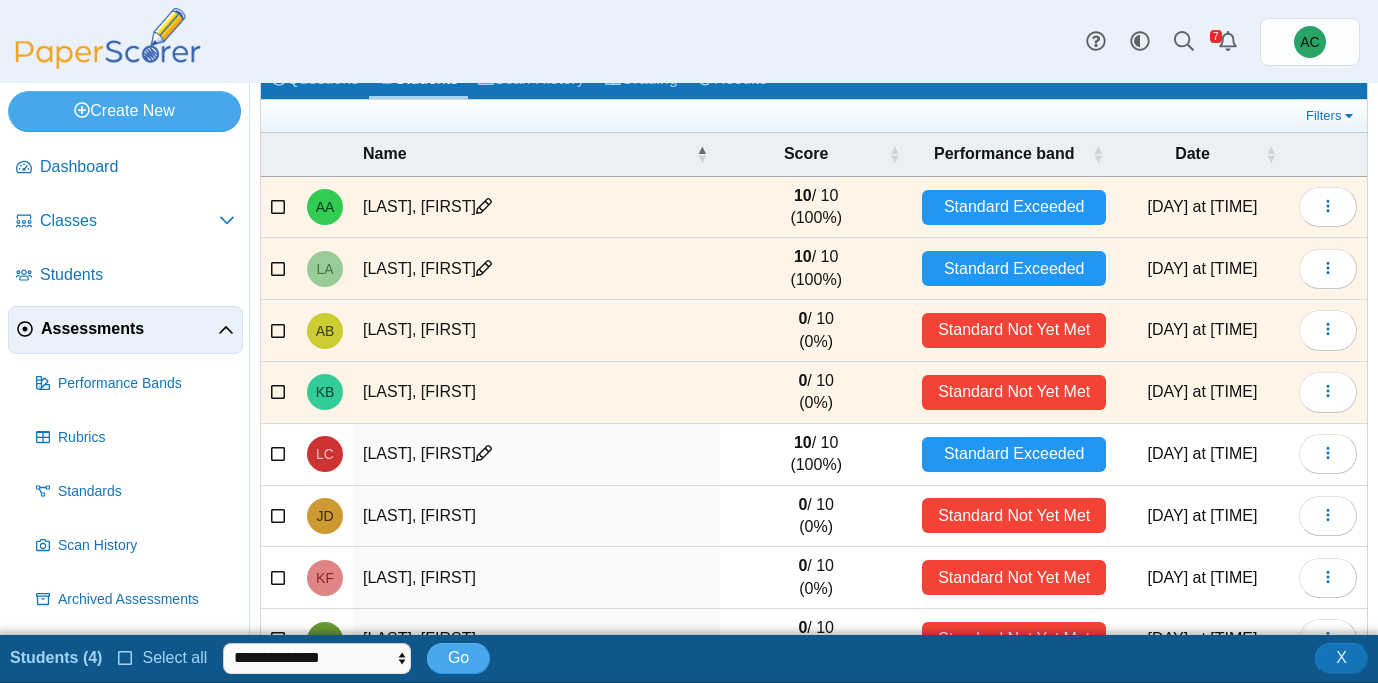 click at bounding box center (279, 454) 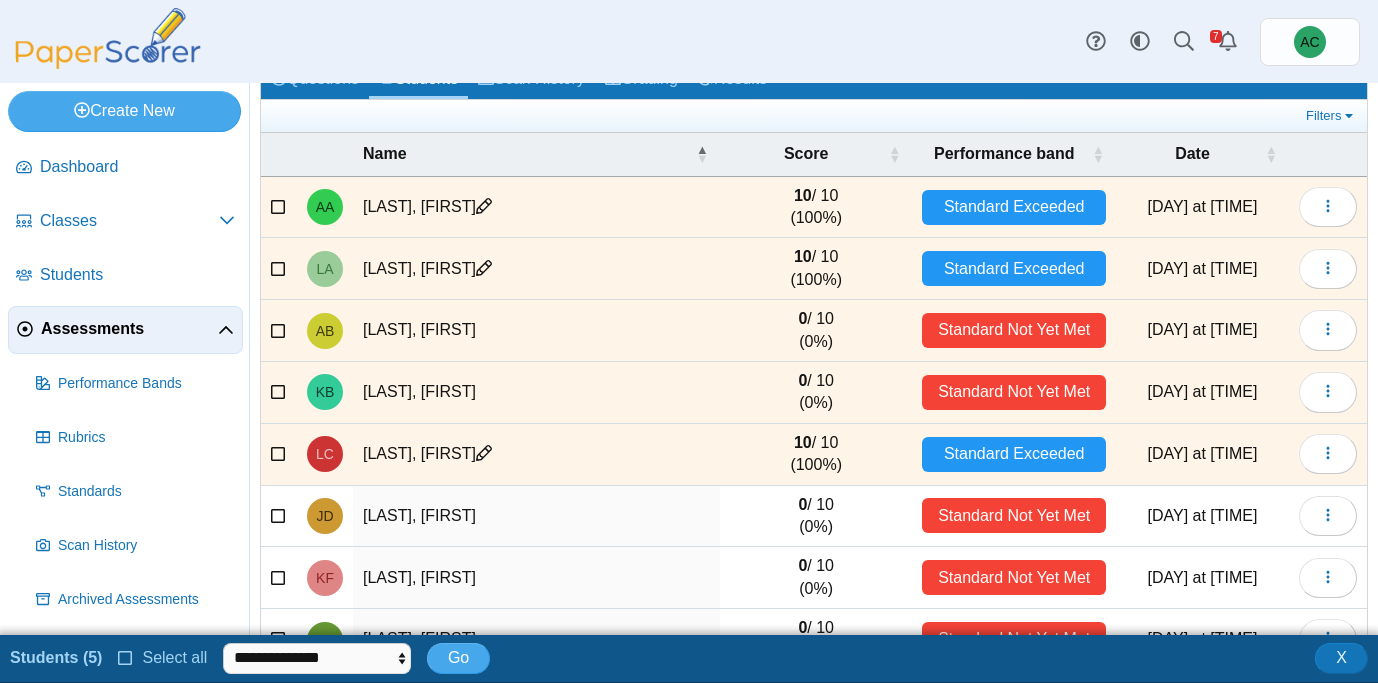 click at bounding box center (279, 516) 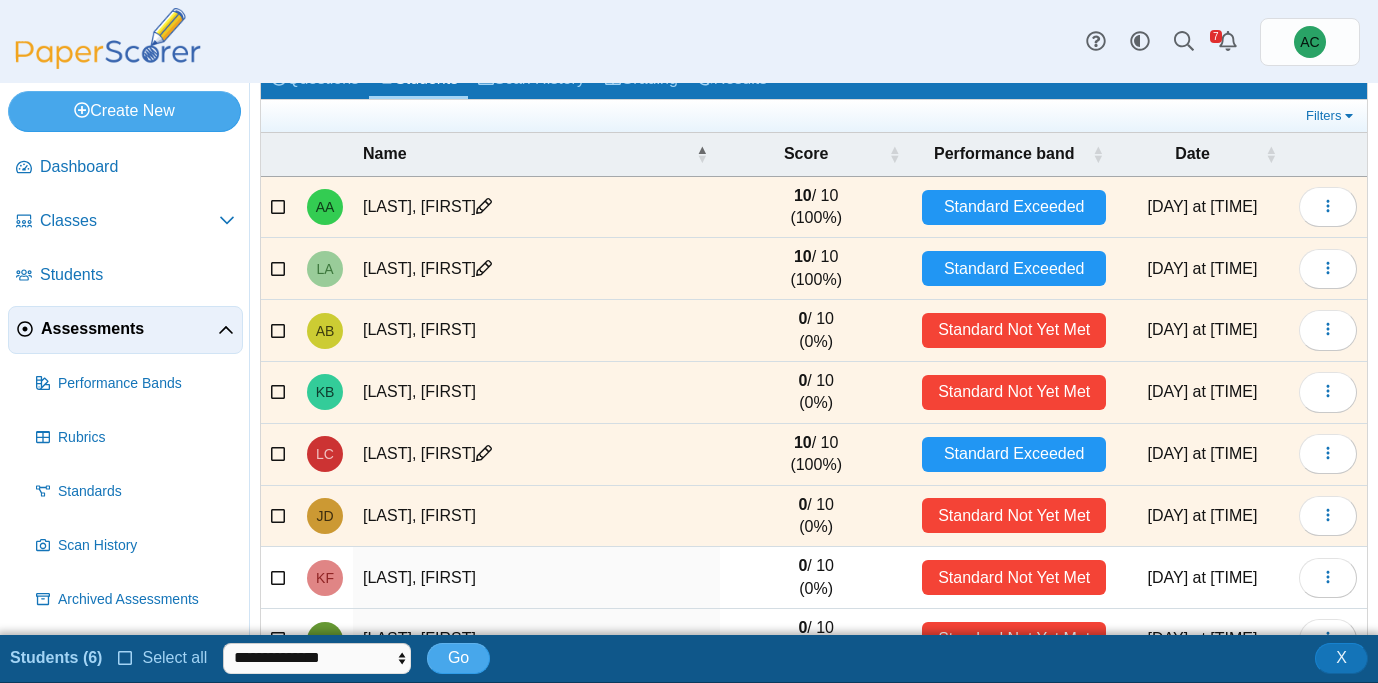click at bounding box center (279, 575) 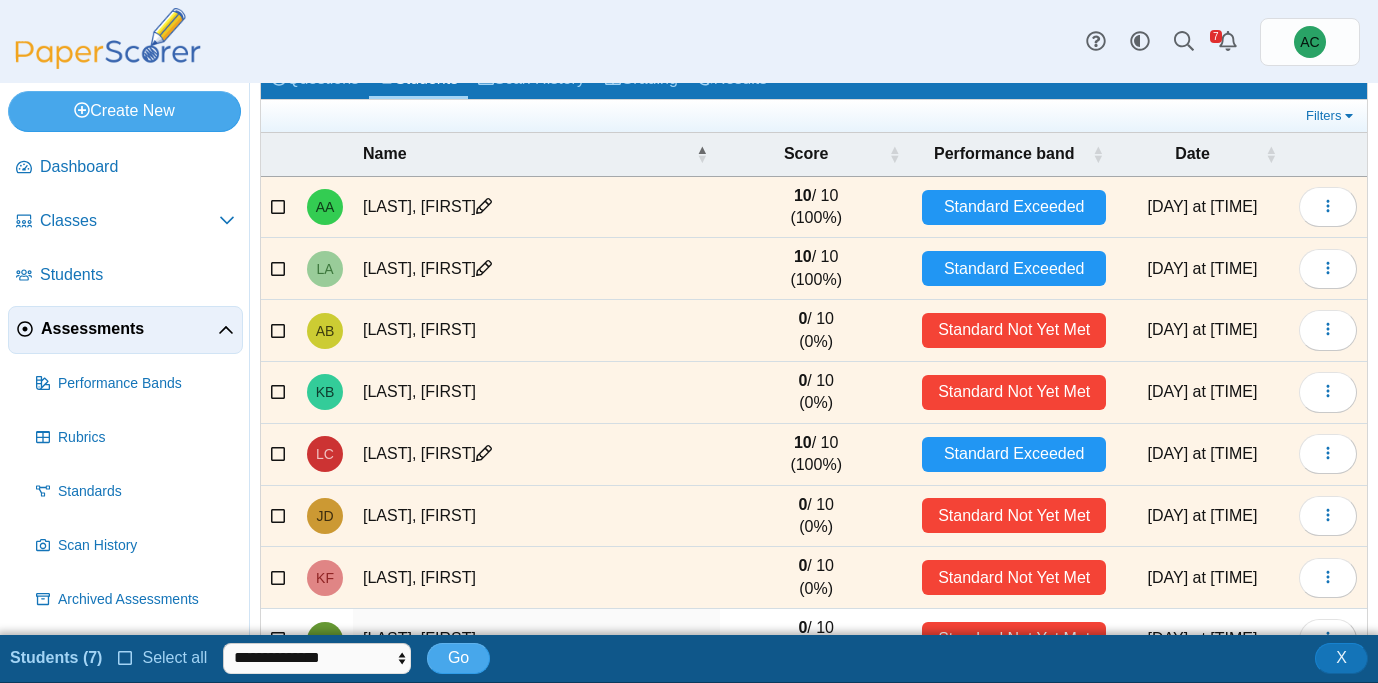 scroll, scrollTop: 391, scrollLeft: 0, axis: vertical 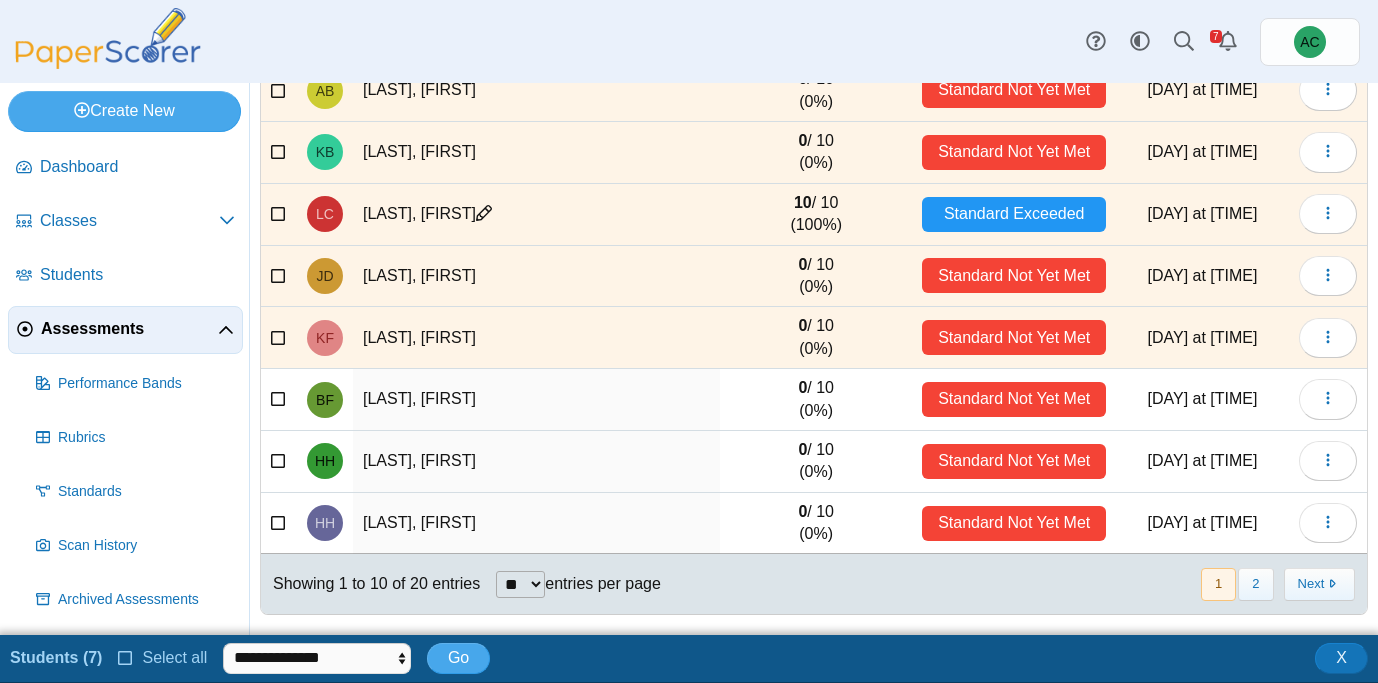 click at bounding box center [279, 397] 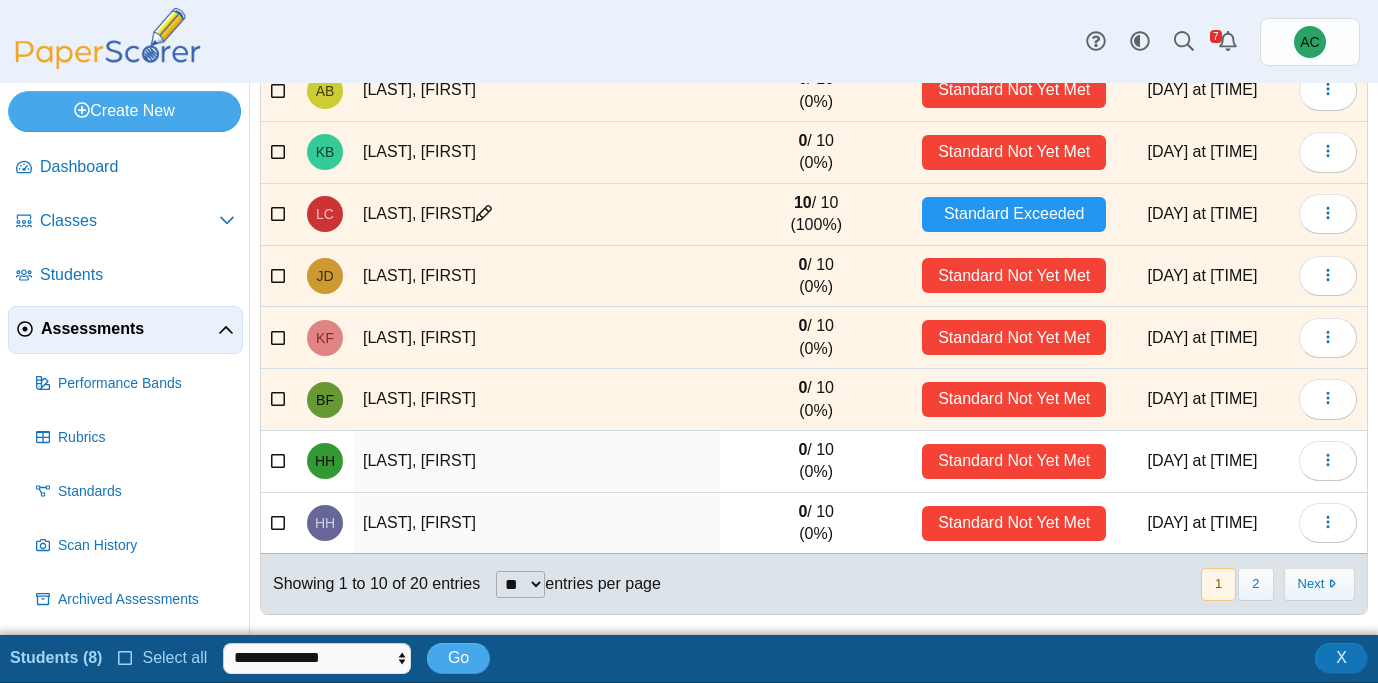 click at bounding box center [279, 459] 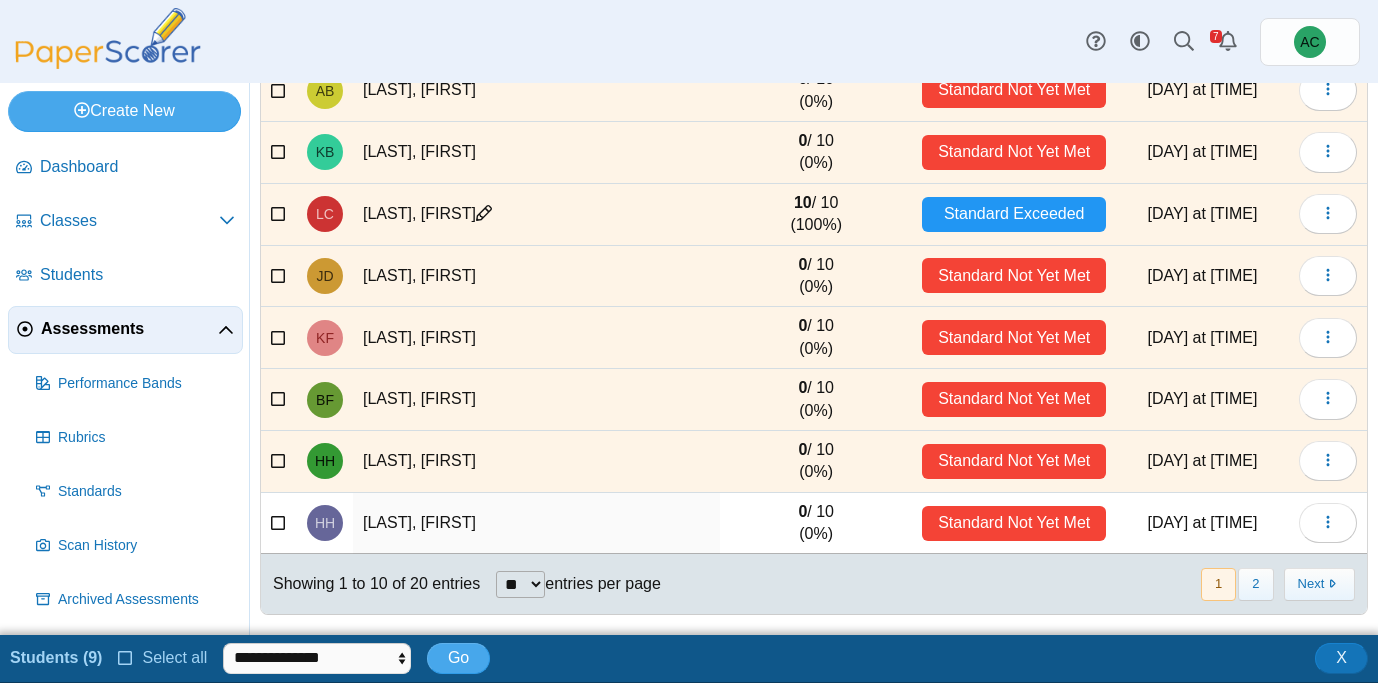 click at bounding box center [279, 523] 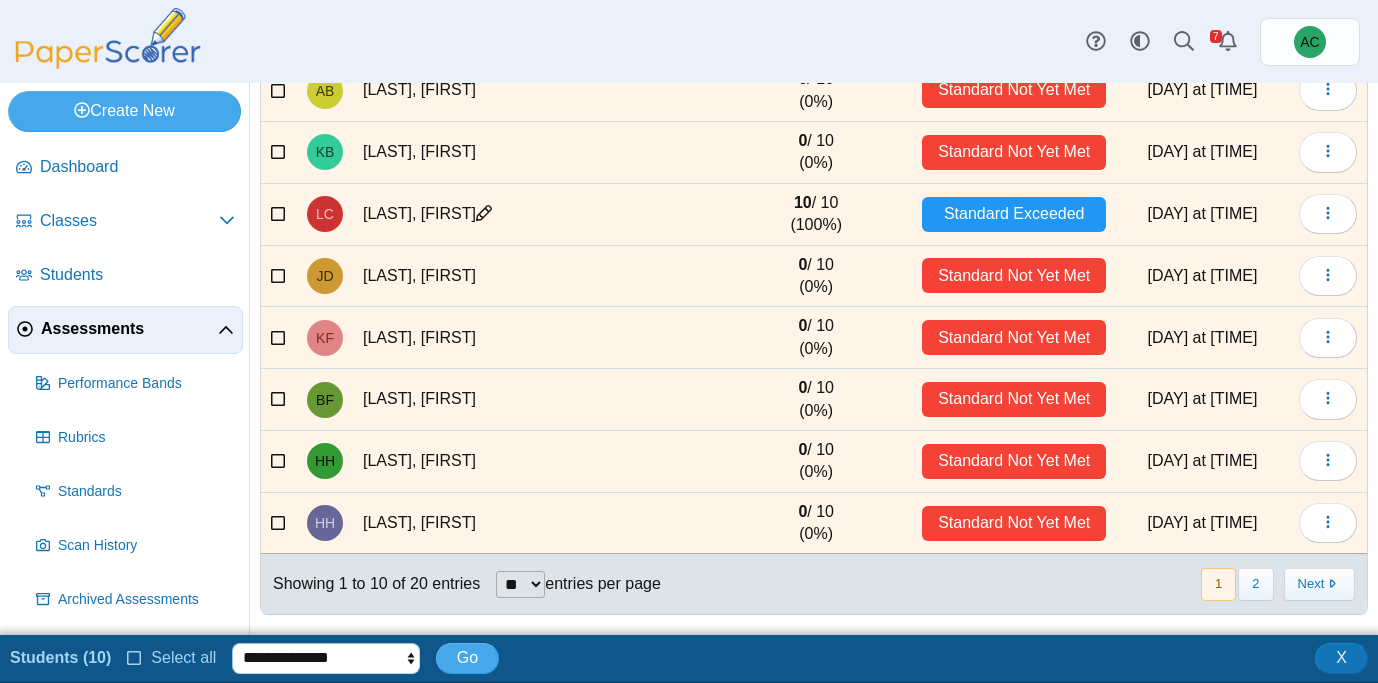 click on "**********" at bounding box center [326, 658] 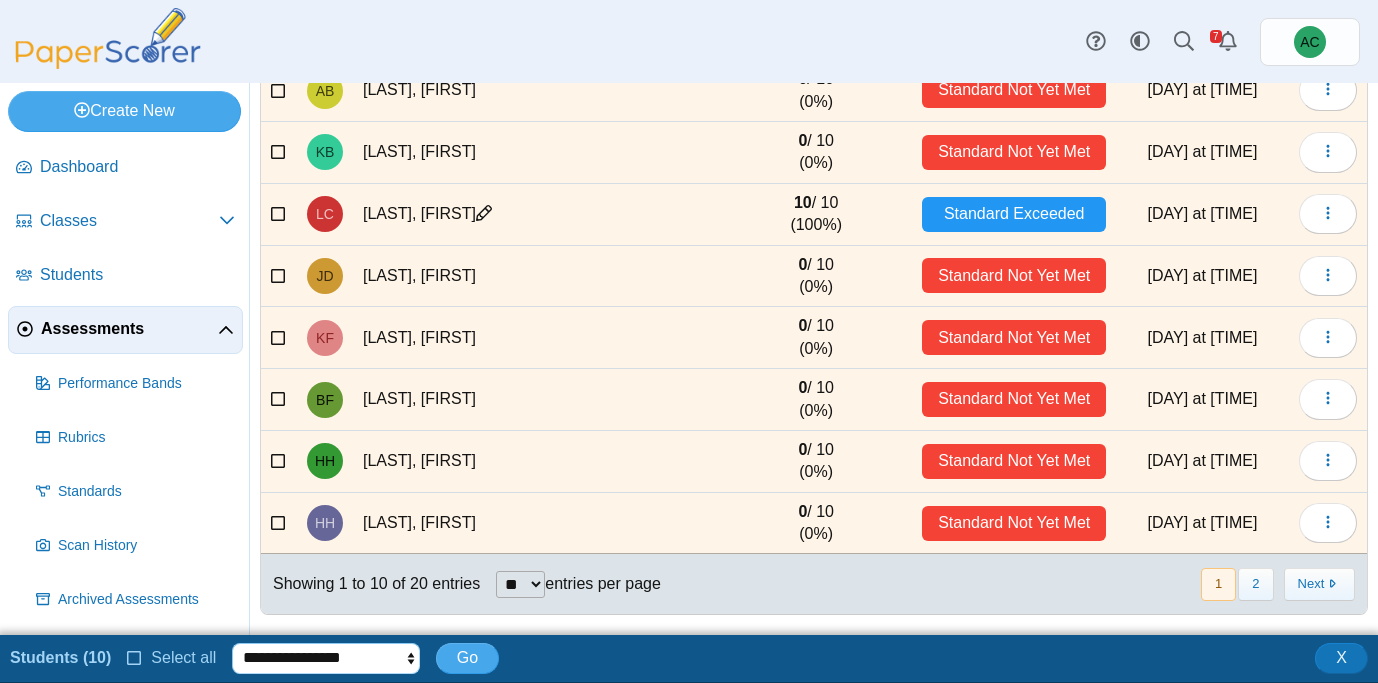click on "**********" at bounding box center [326, 658] 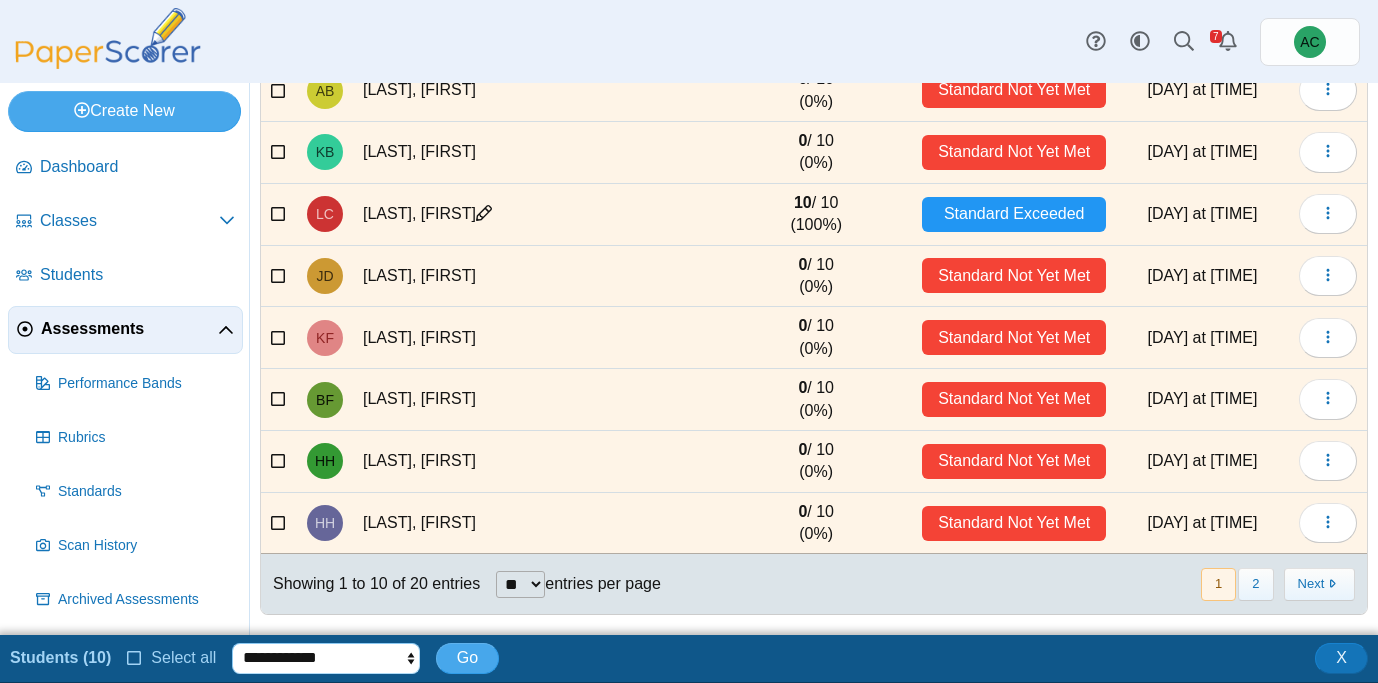scroll, scrollTop: 0, scrollLeft: 0, axis: both 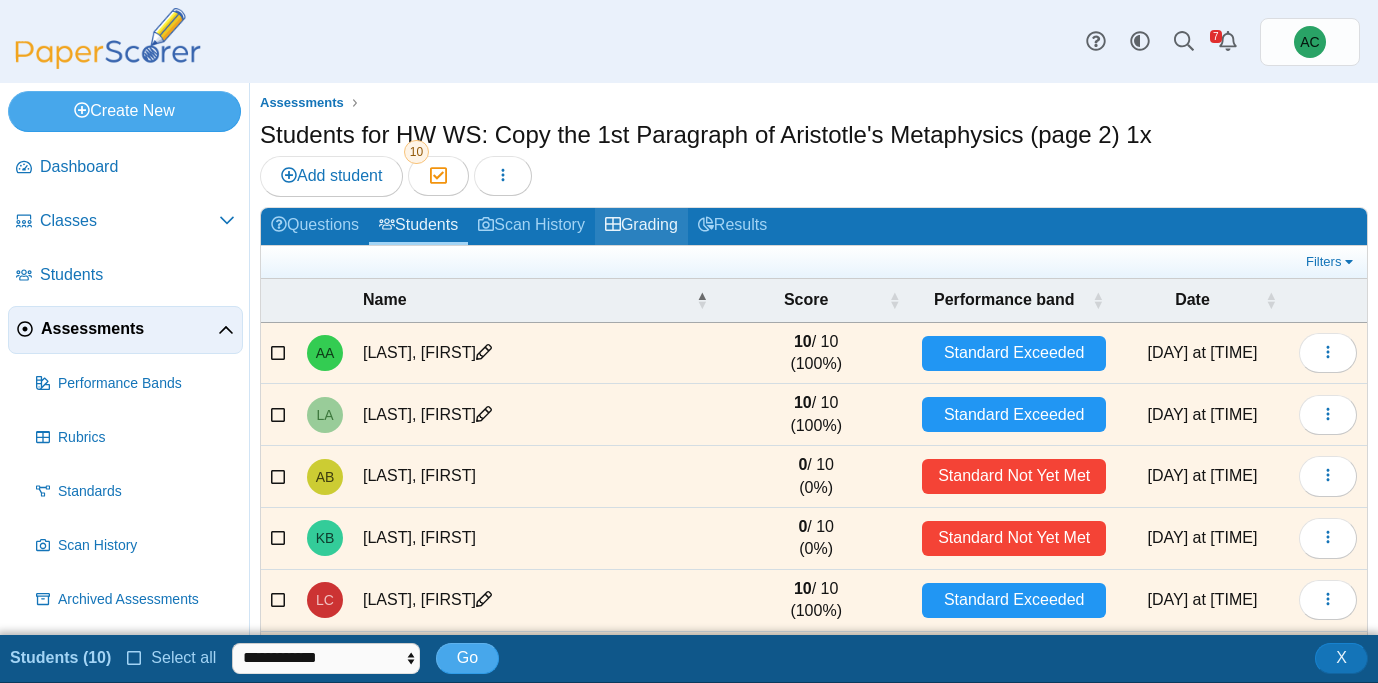 click on "Grading" at bounding box center [641, 226] 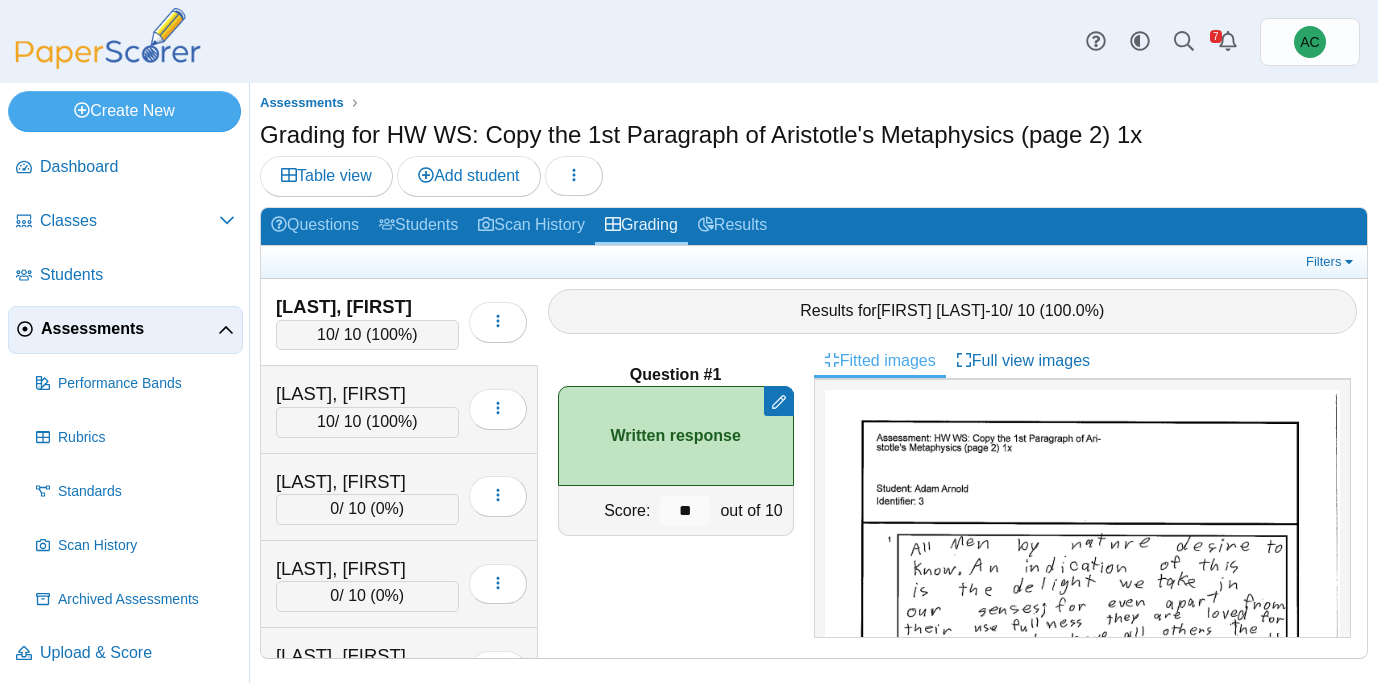 scroll, scrollTop: 0, scrollLeft: 0, axis: both 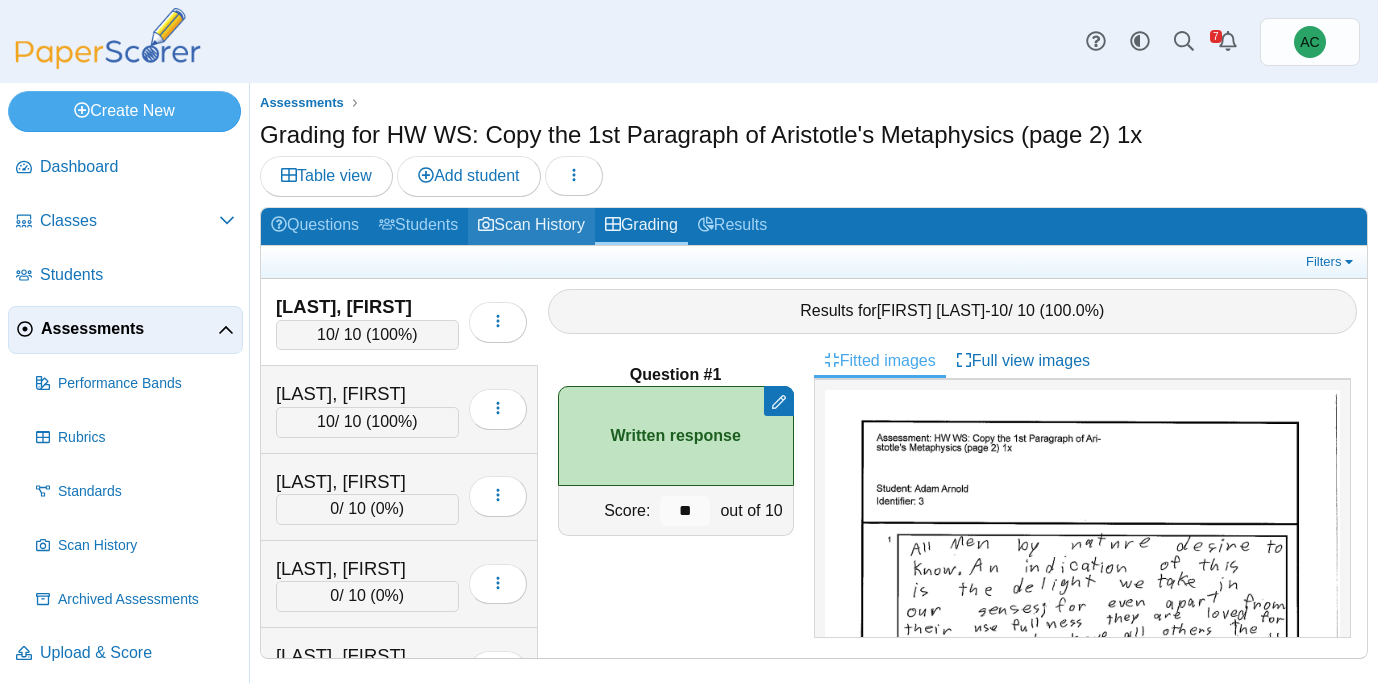 click on "Scan History" at bounding box center (531, 226) 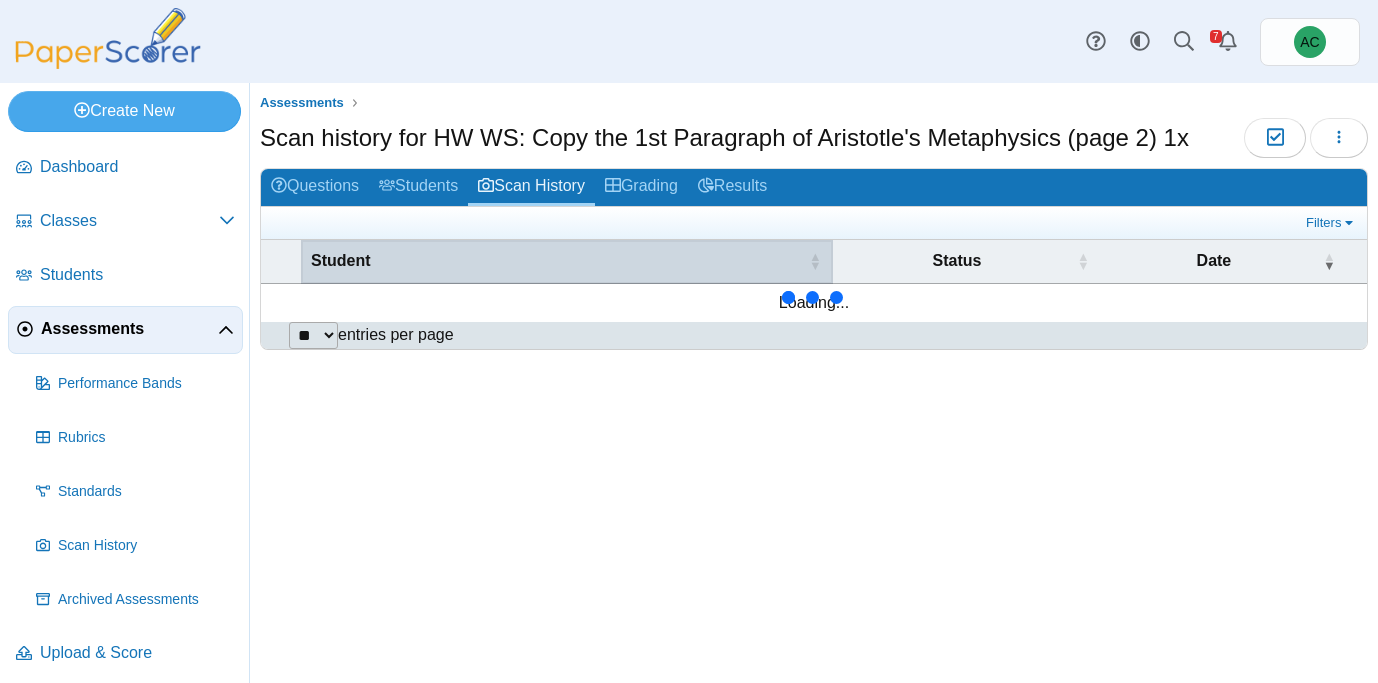 scroll, scrollTop: 0, scrollLeft: 0, axis: both 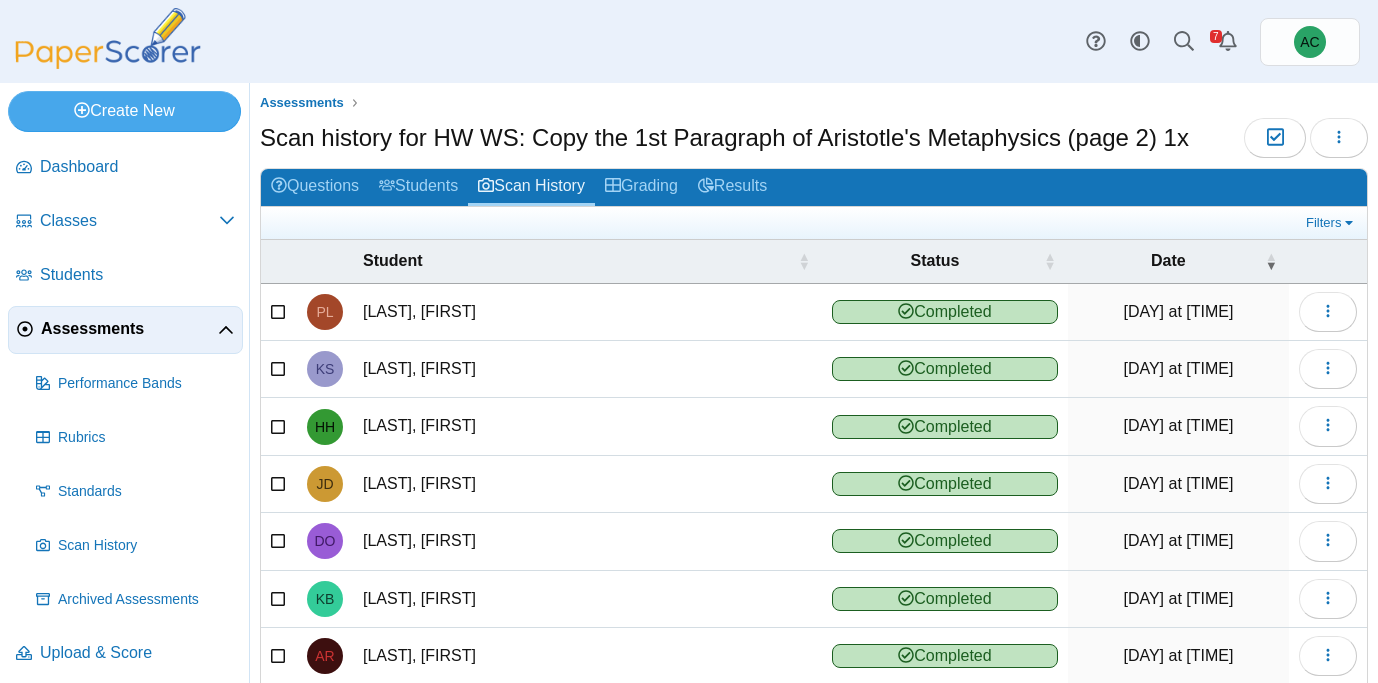 click at bounding box center (279, 309) 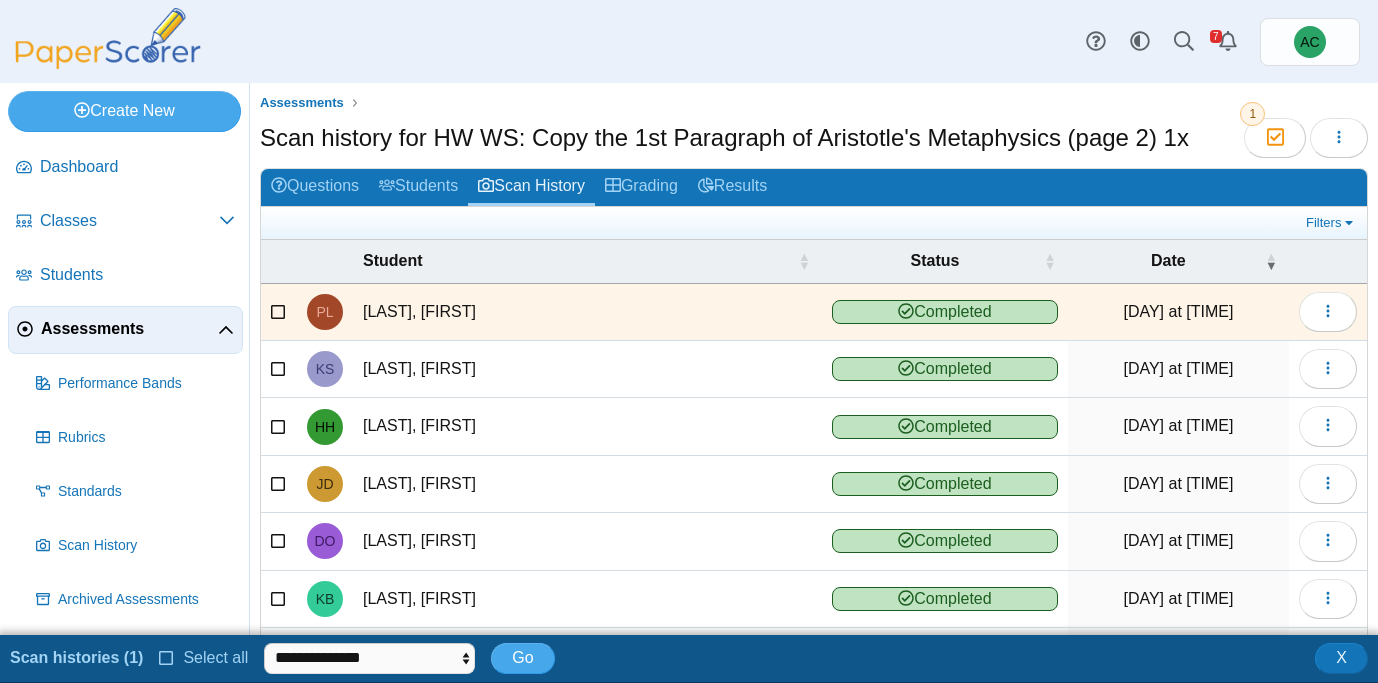 click at bounding box center (279, 367) 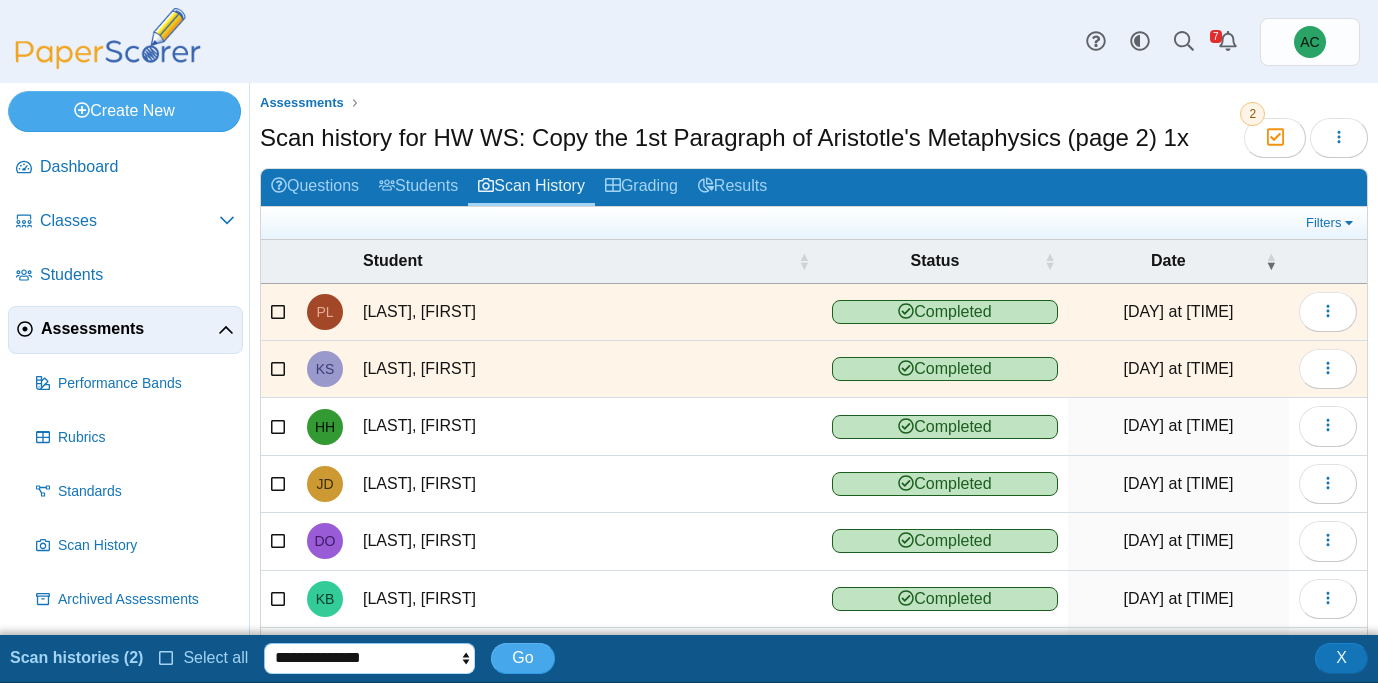 click on "**********" at bounding box center (369, 658) 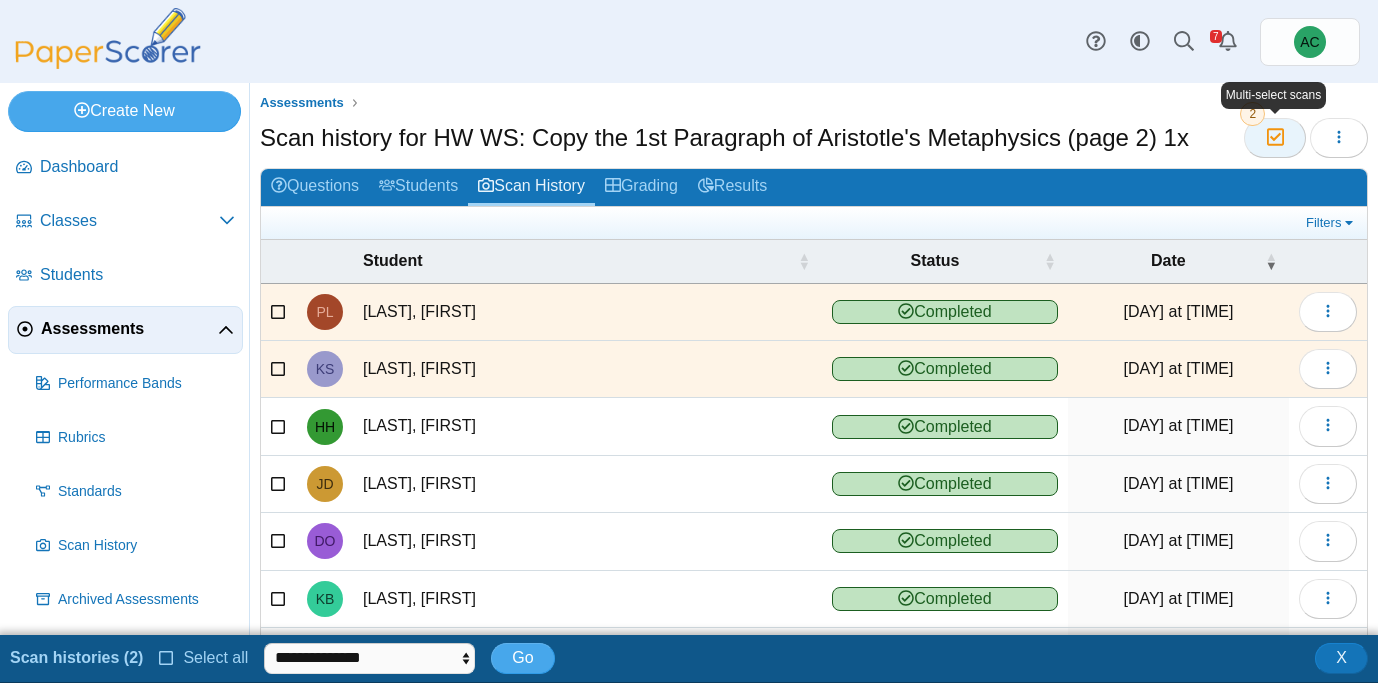 click at bounding box center (1274, 137) 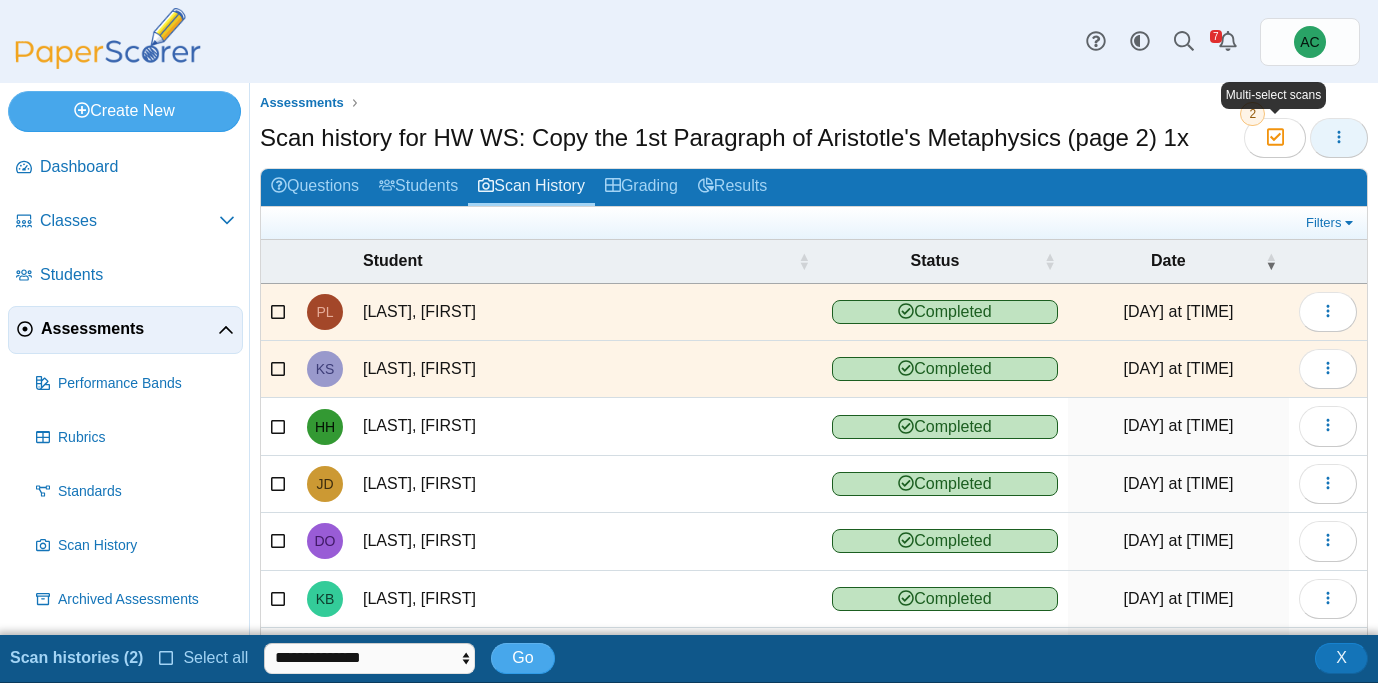 click 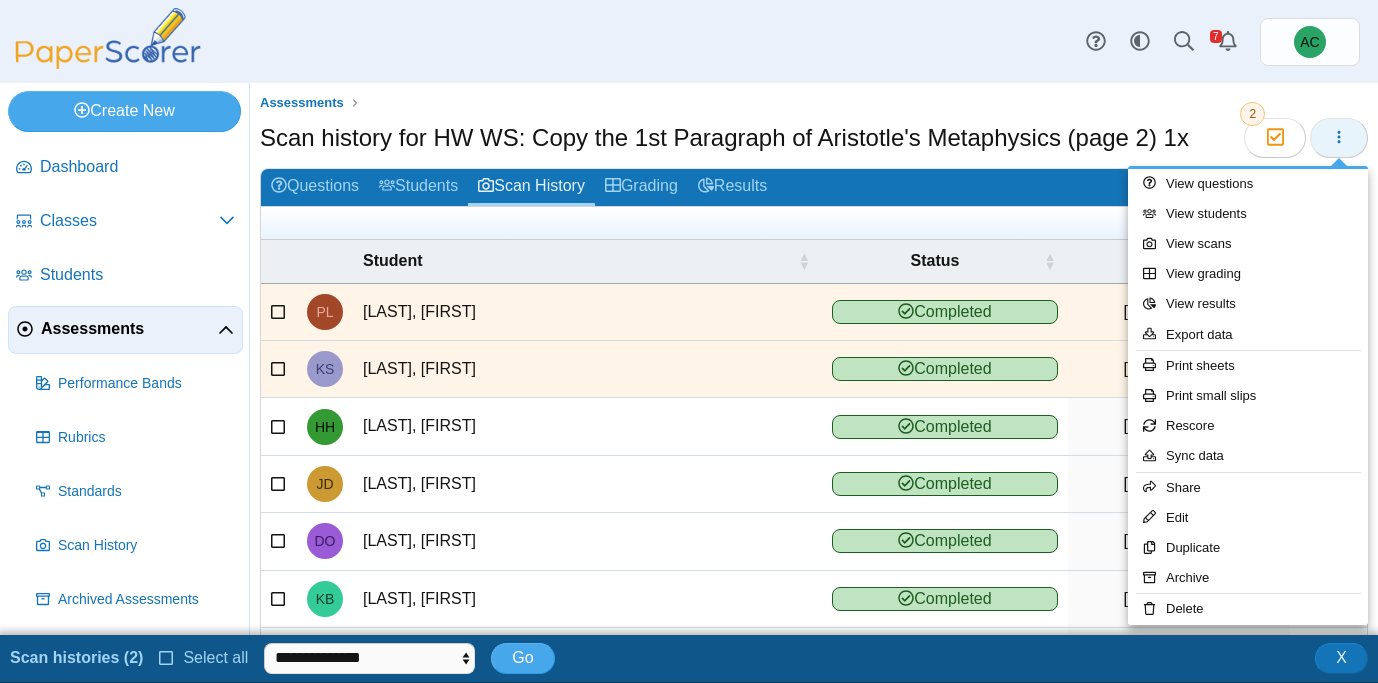 click 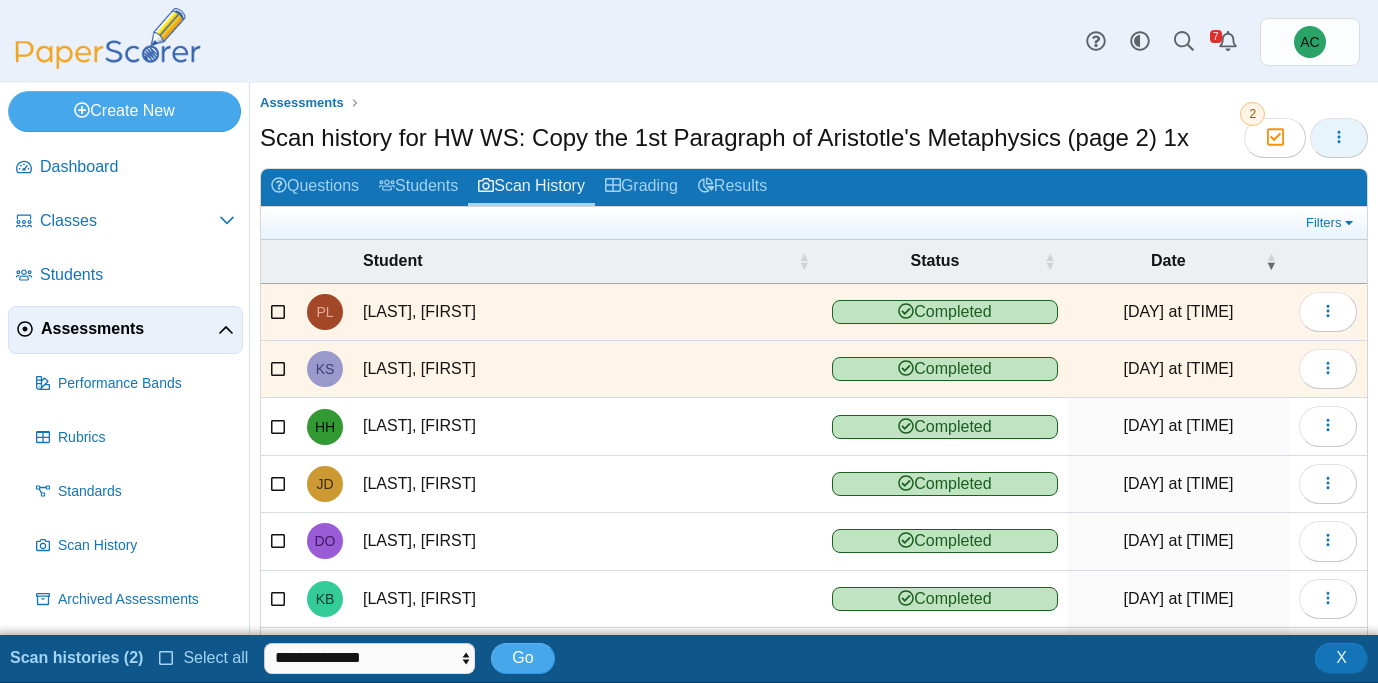 scroll, scrollTop: 11, scrollLeft: 0, axis: vertical 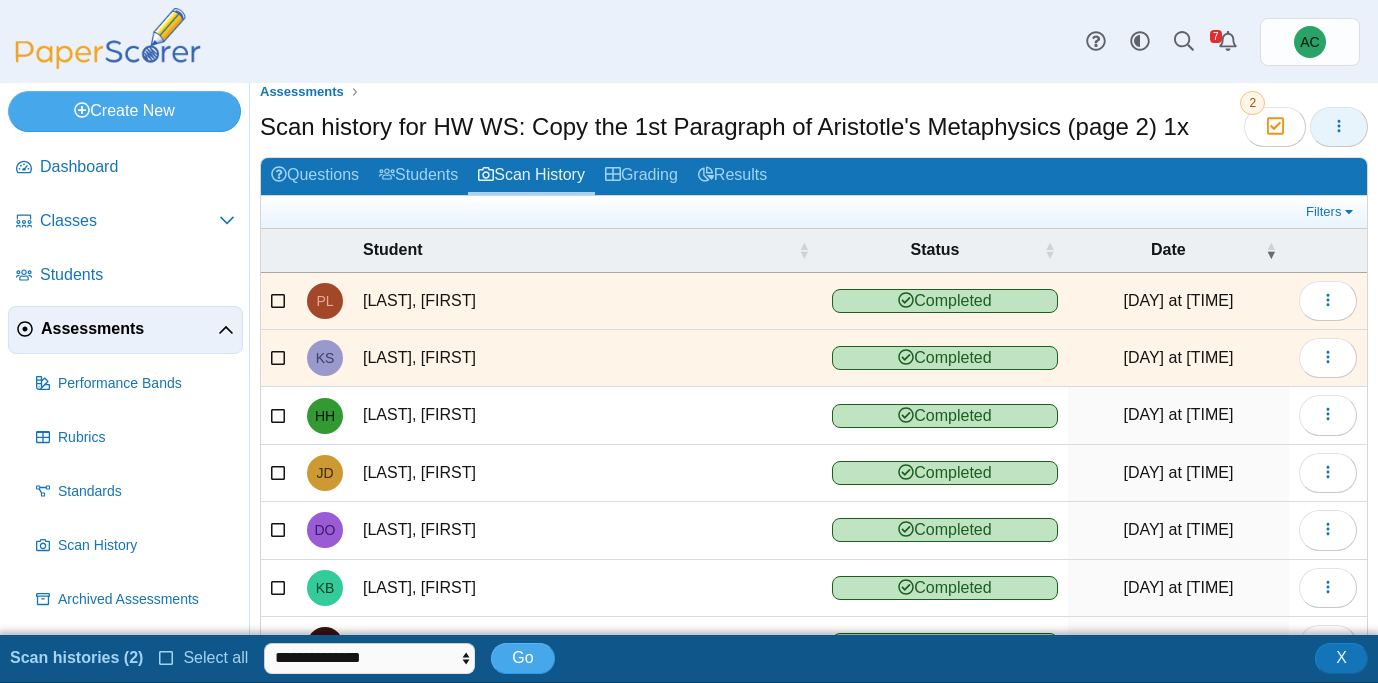 type 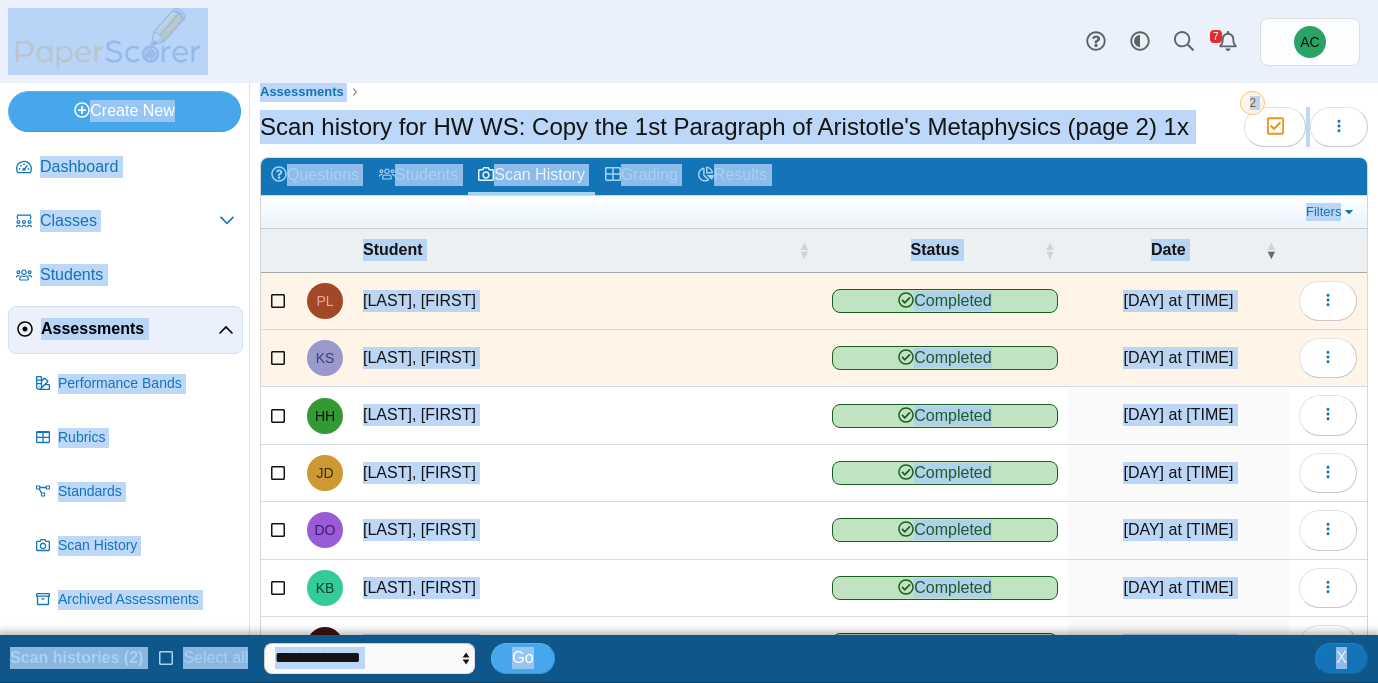 click on "Harrison, Helen" at bounding box center [587, 415] 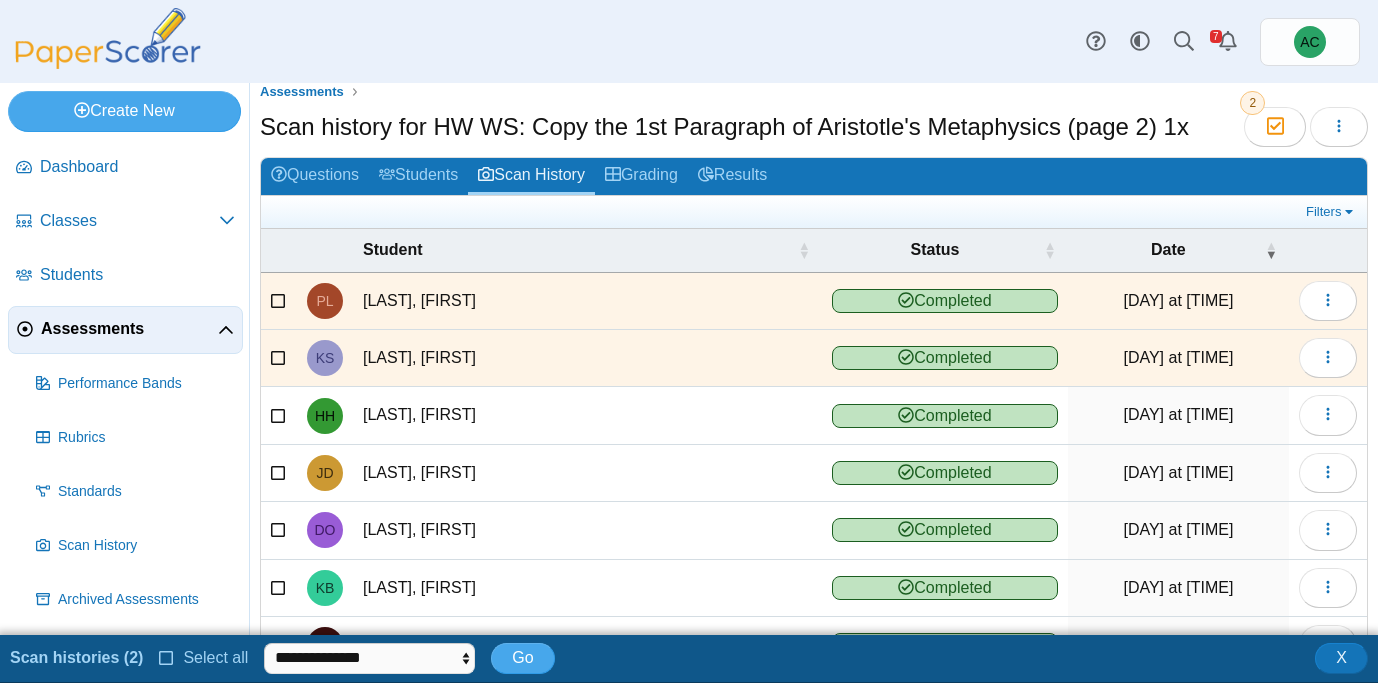 click at bounding box center (279, 413) 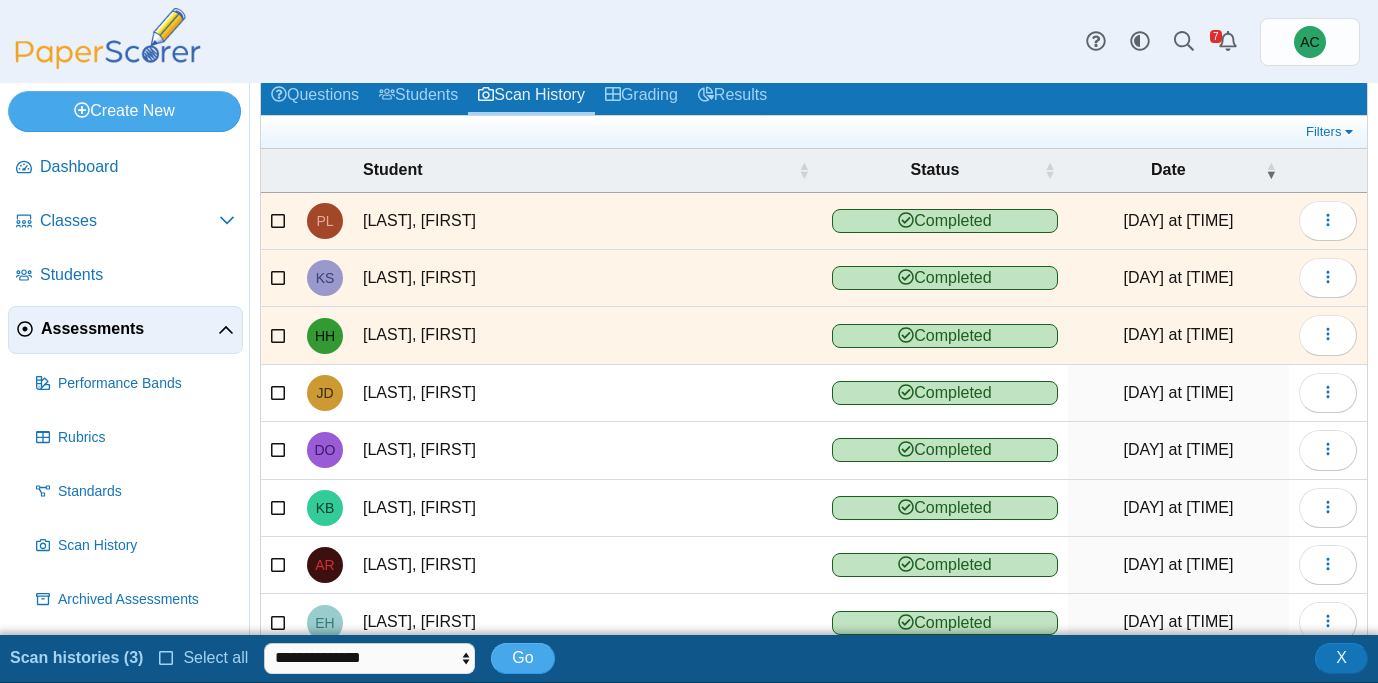 scroll, scrollTop: 140, scrollLeft: 0, axis: vertical 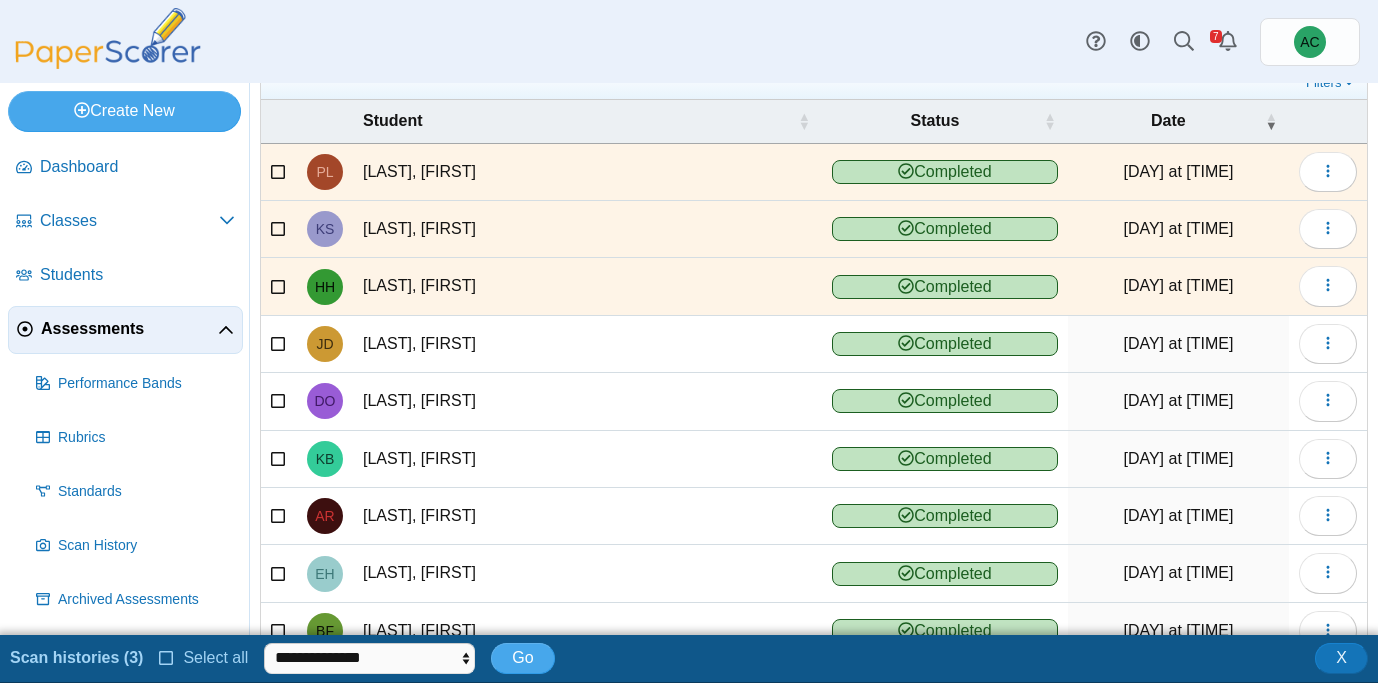 click at bounding box center (279, 341) 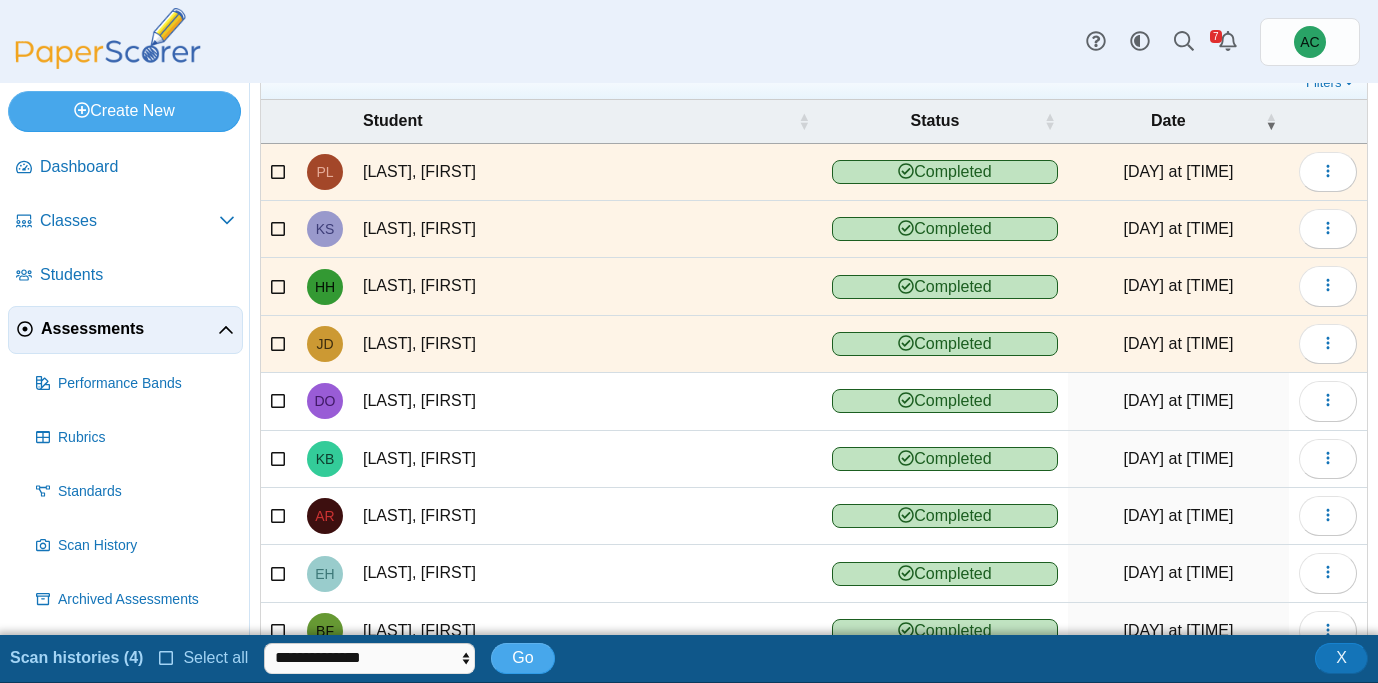 click at bounding box center [279, 399] 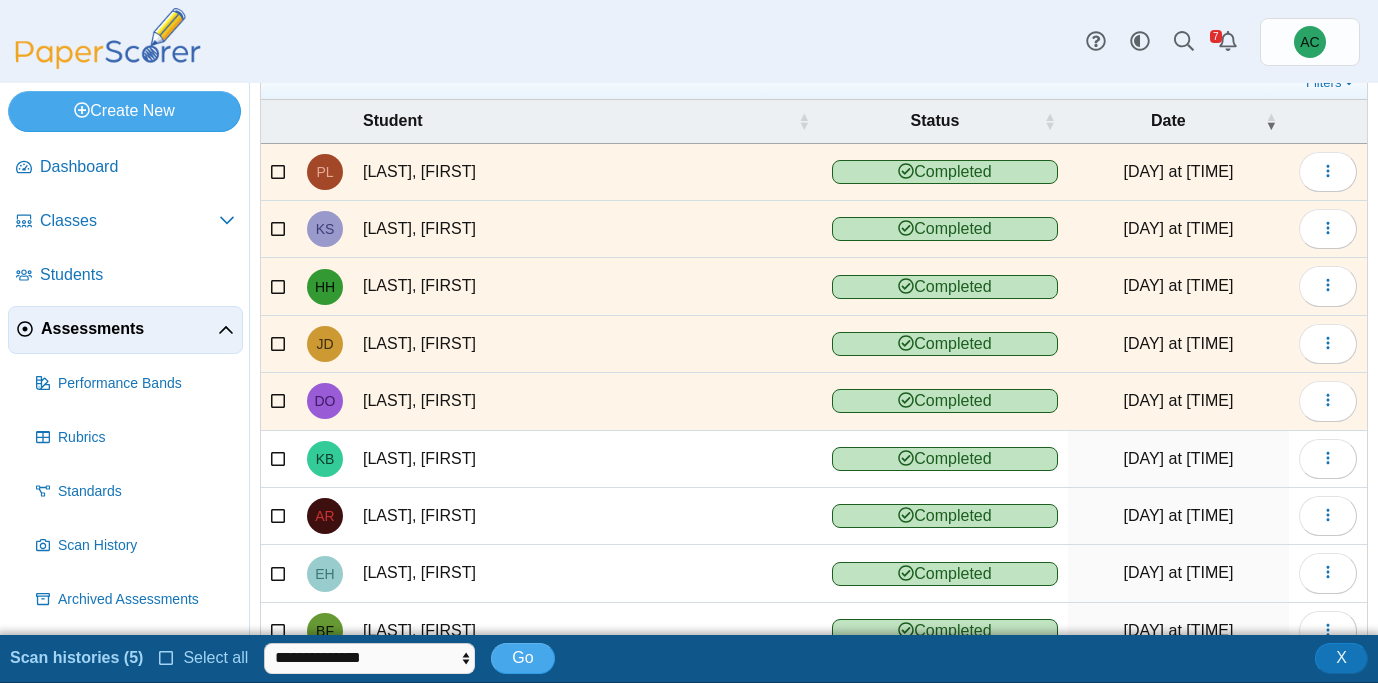 click at bounding box center [279, 456] 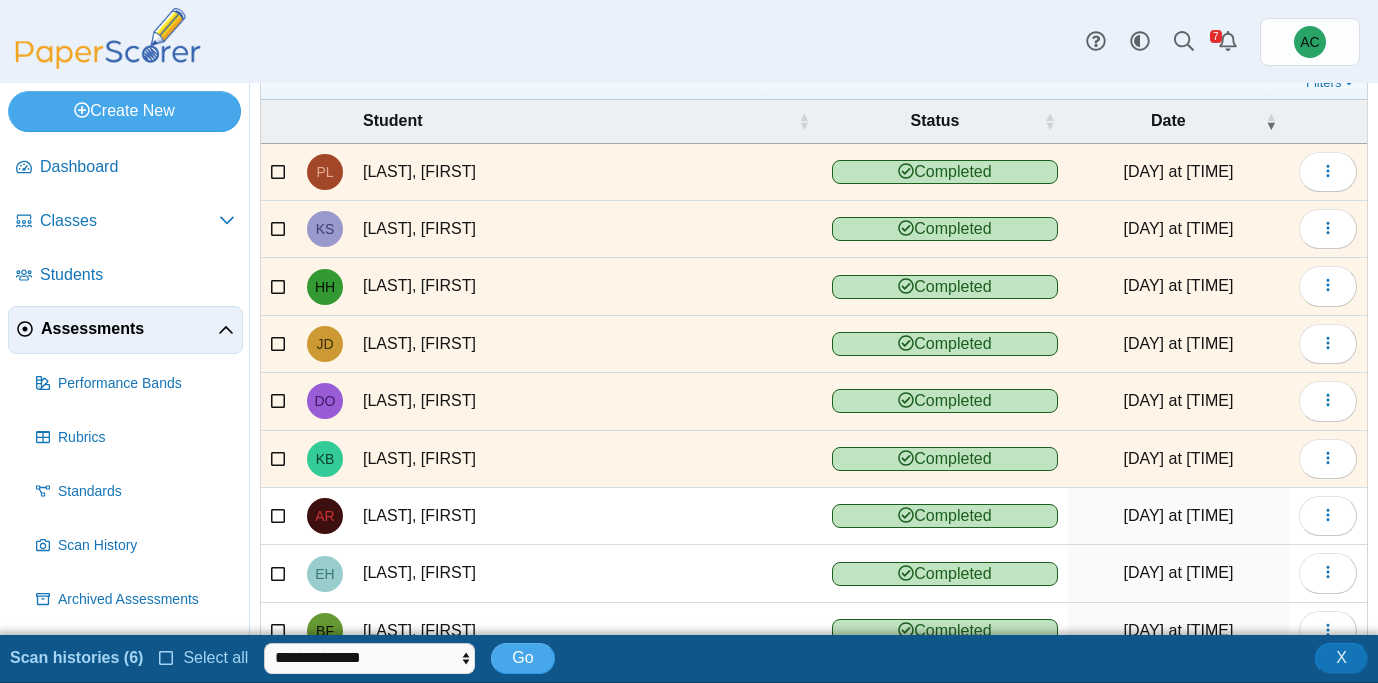 click at bounding box center (279, 514) 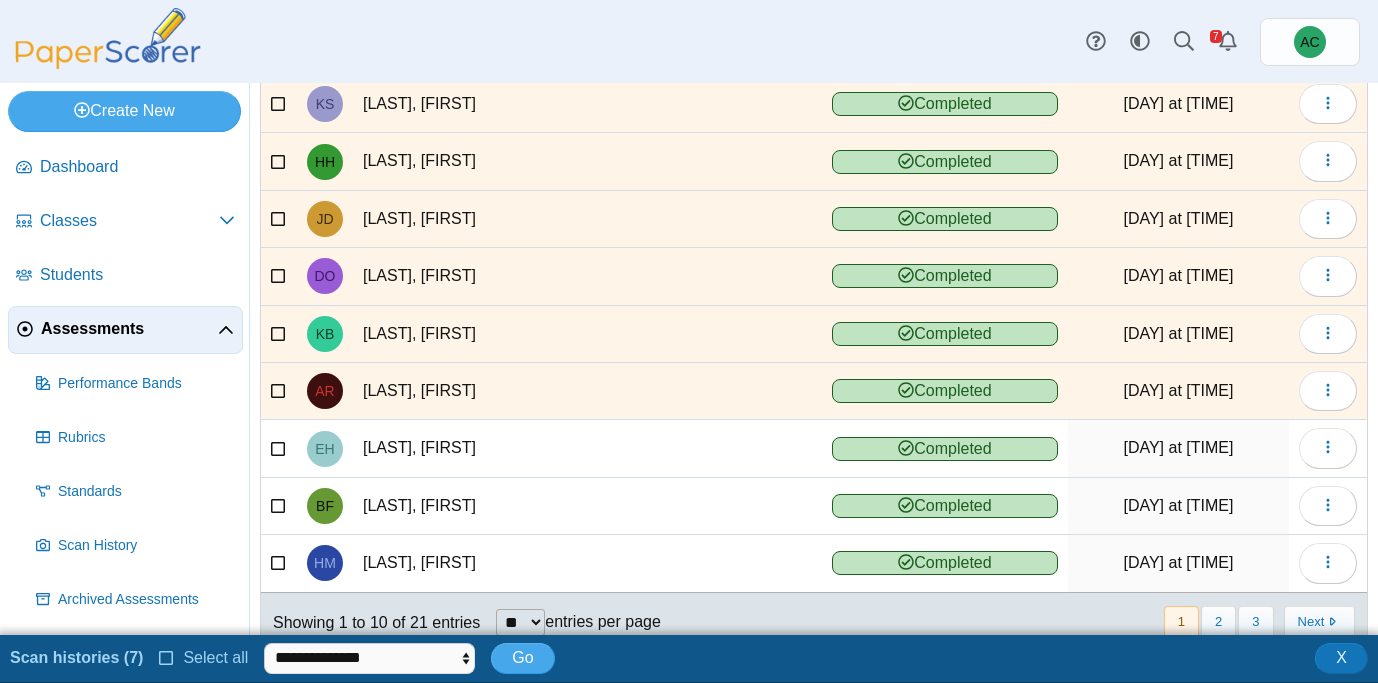 scroll, scrollTop: 281, scrollLeft: 0, axis: vertical 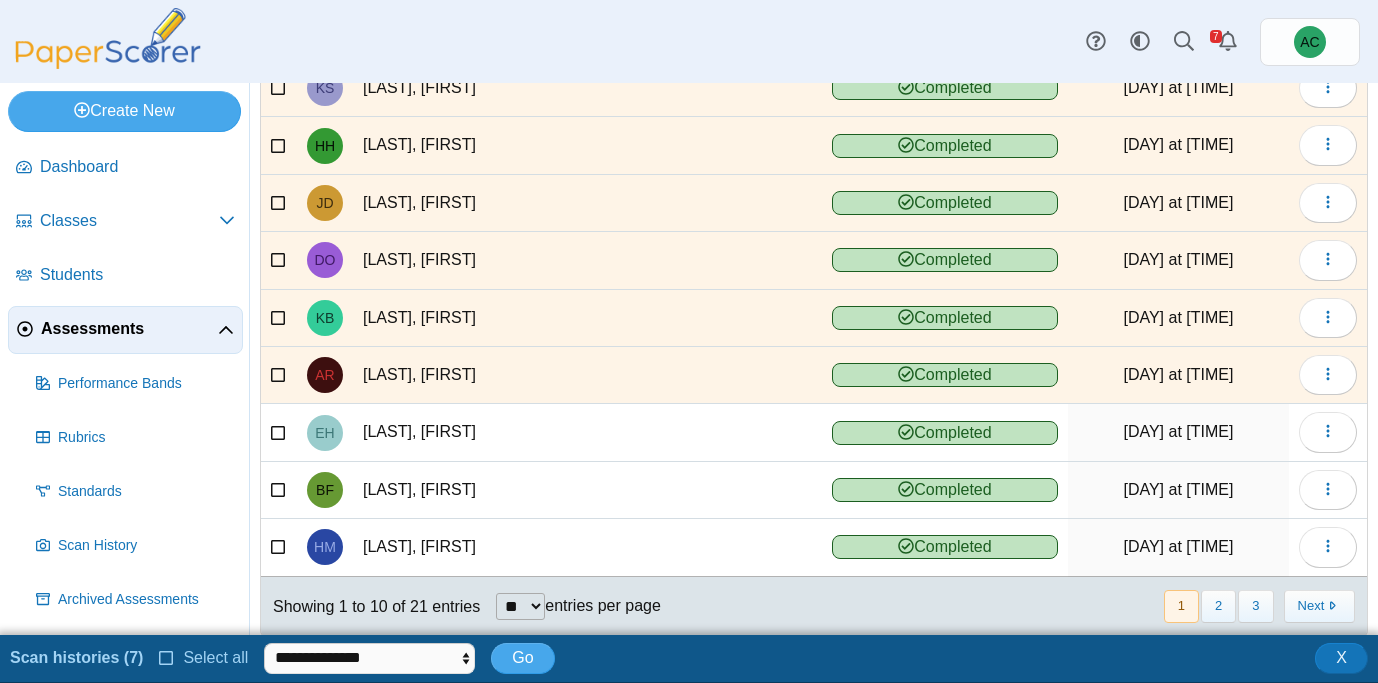 click at bounding box center [279, 430] 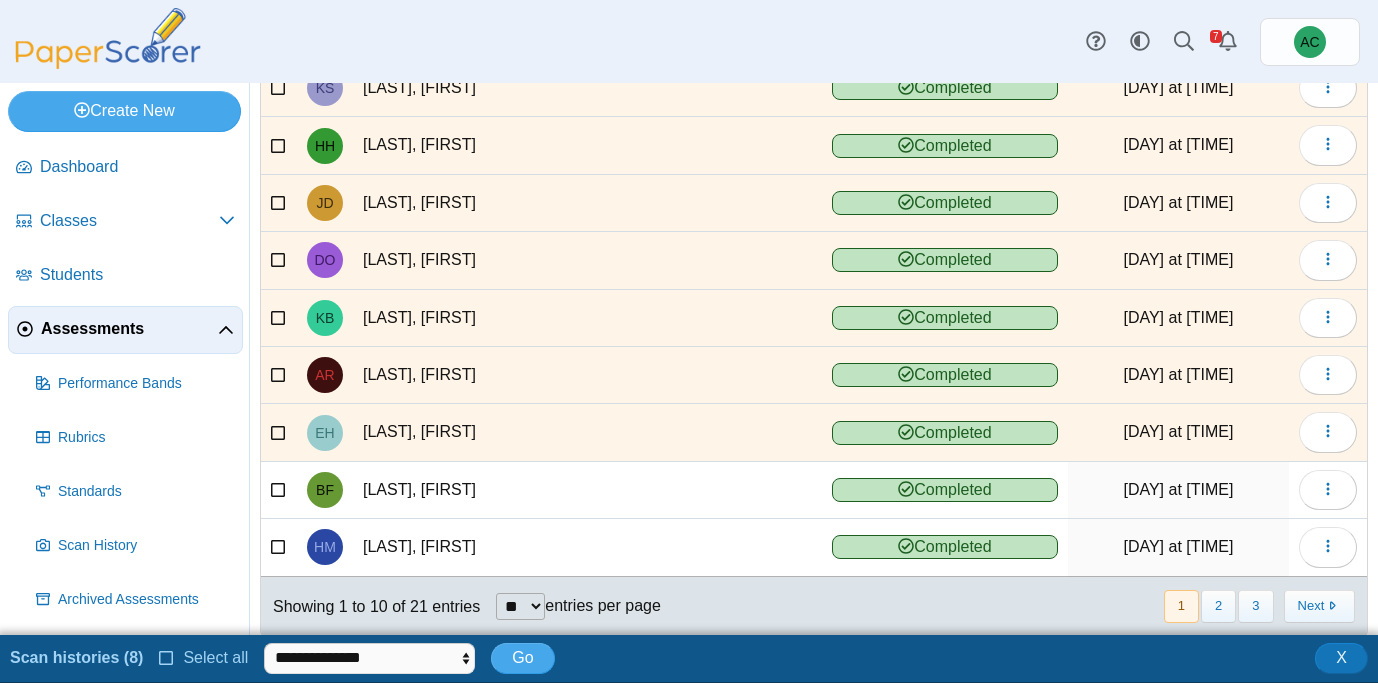 click at bounding box center [279, 487] 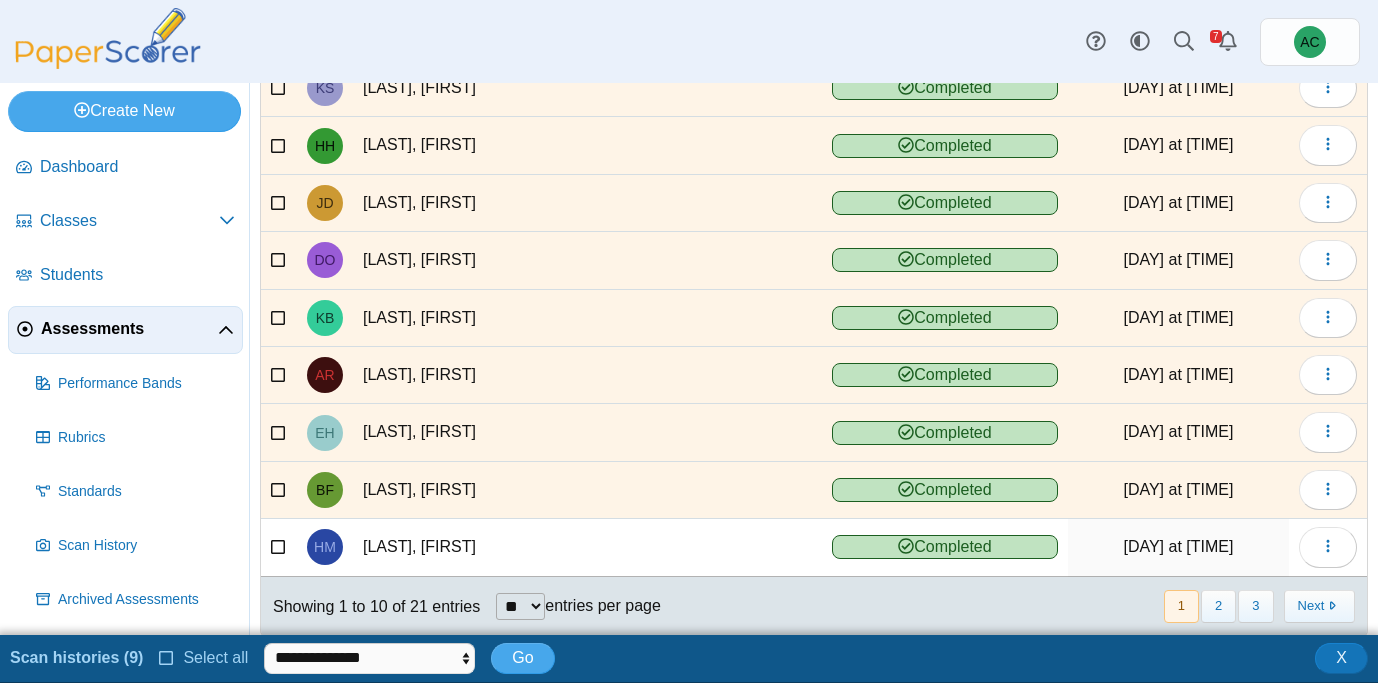click at bounding box center (279, 545) 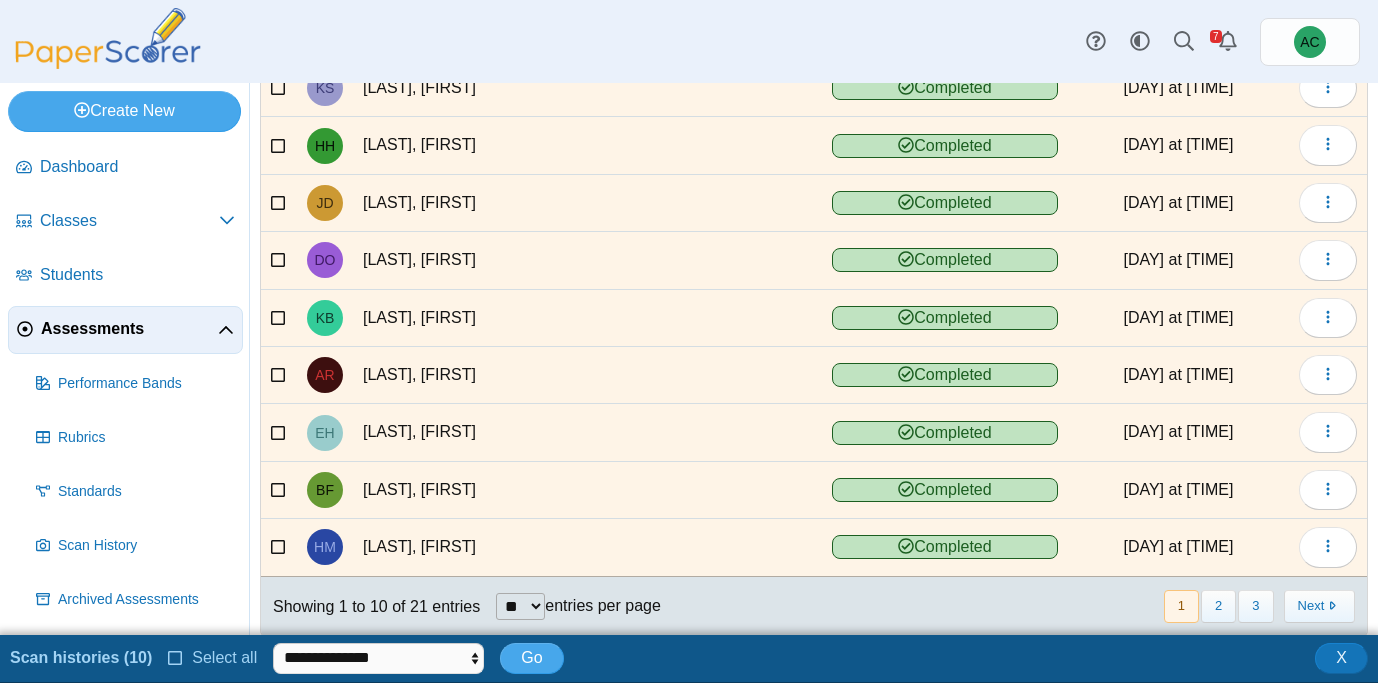 scroll, scrollTop: 323, scrollLeft: 0, axis: vertical 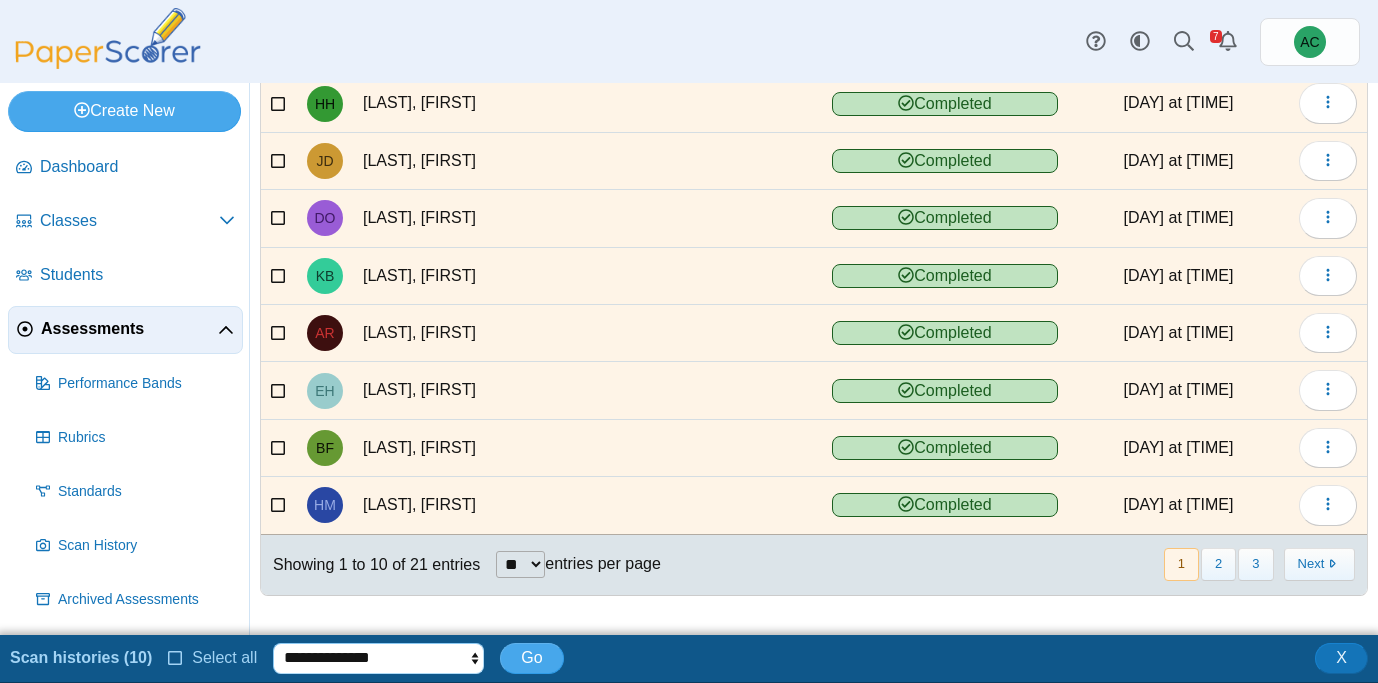 click on "**********" at bounding box center (378, 658) 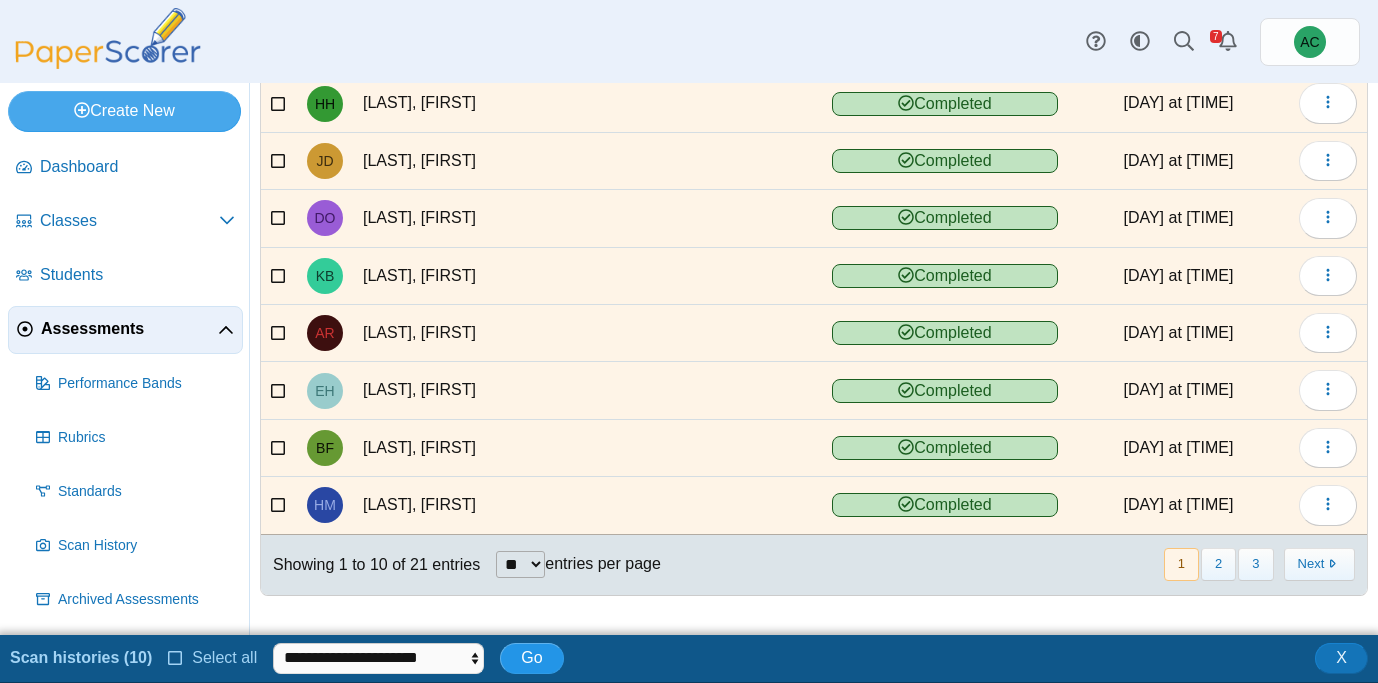 click on "Go" at bounding box center (531, 658) 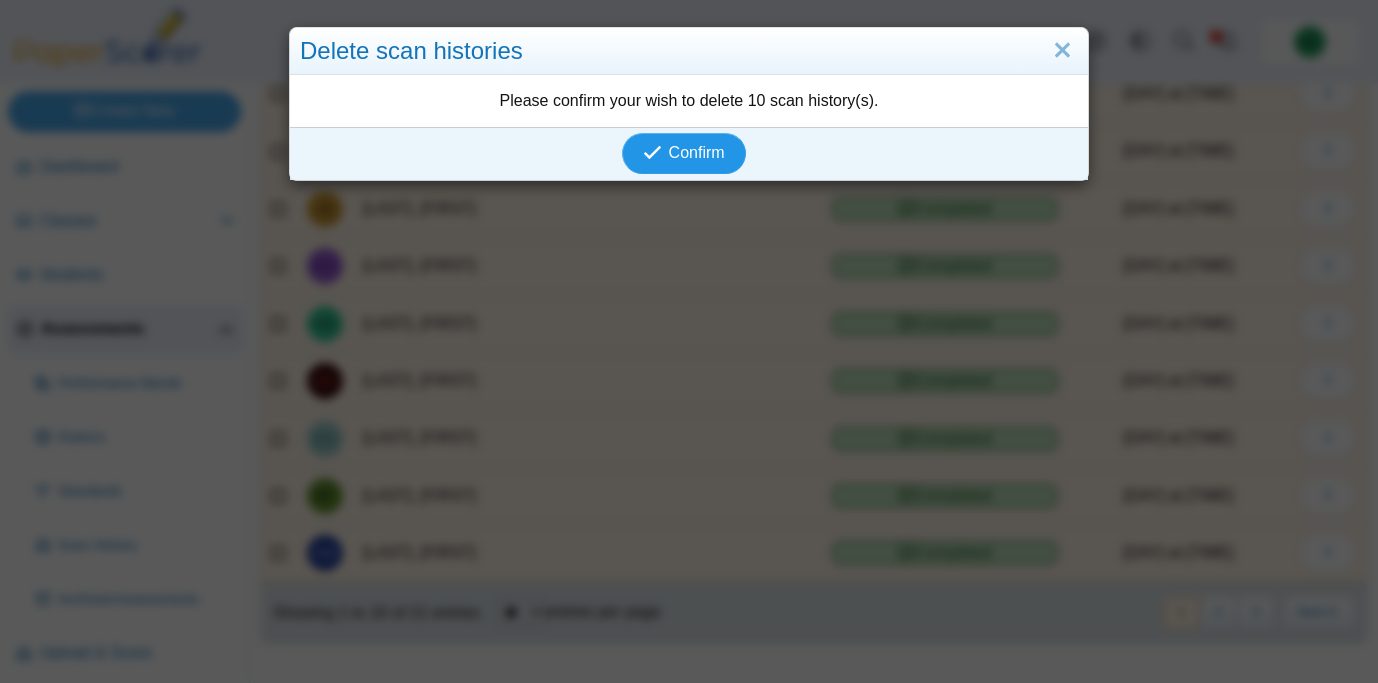 scroll, scrollTop: 275, scrollLeft: 0, axis: vertical 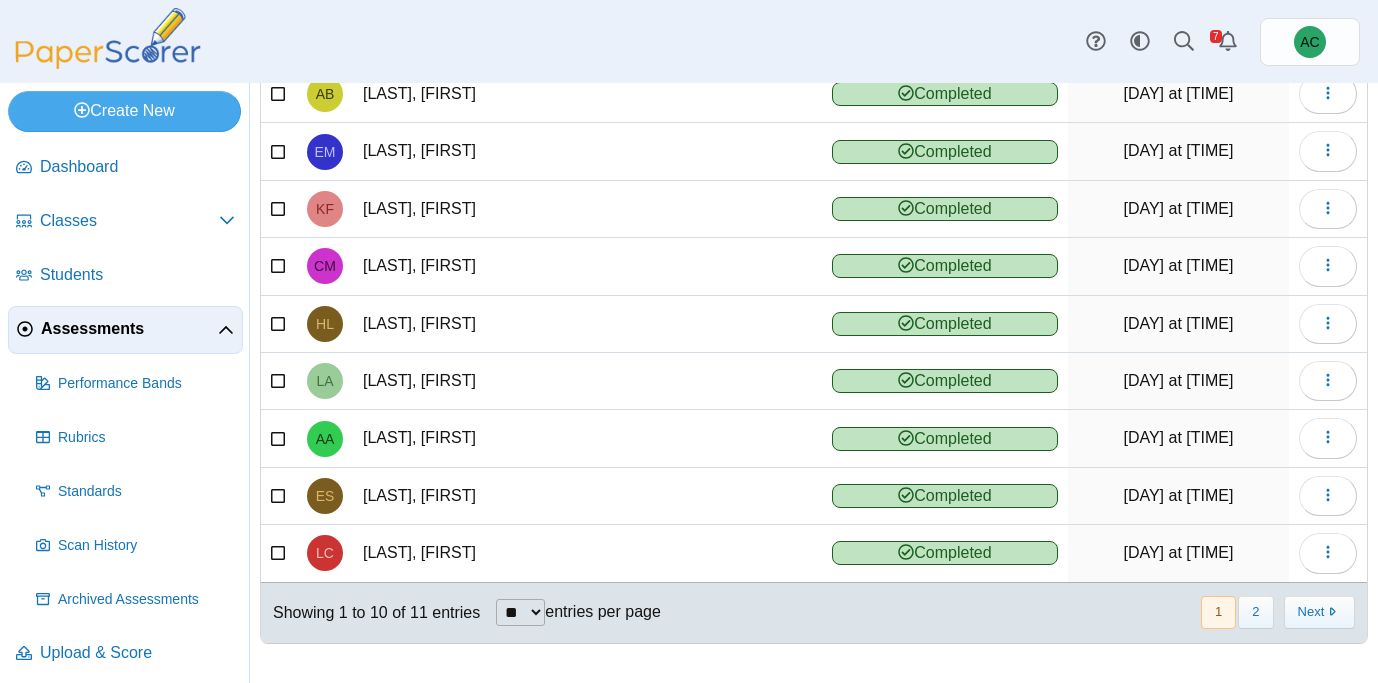 click at bounding box center [279, 551] 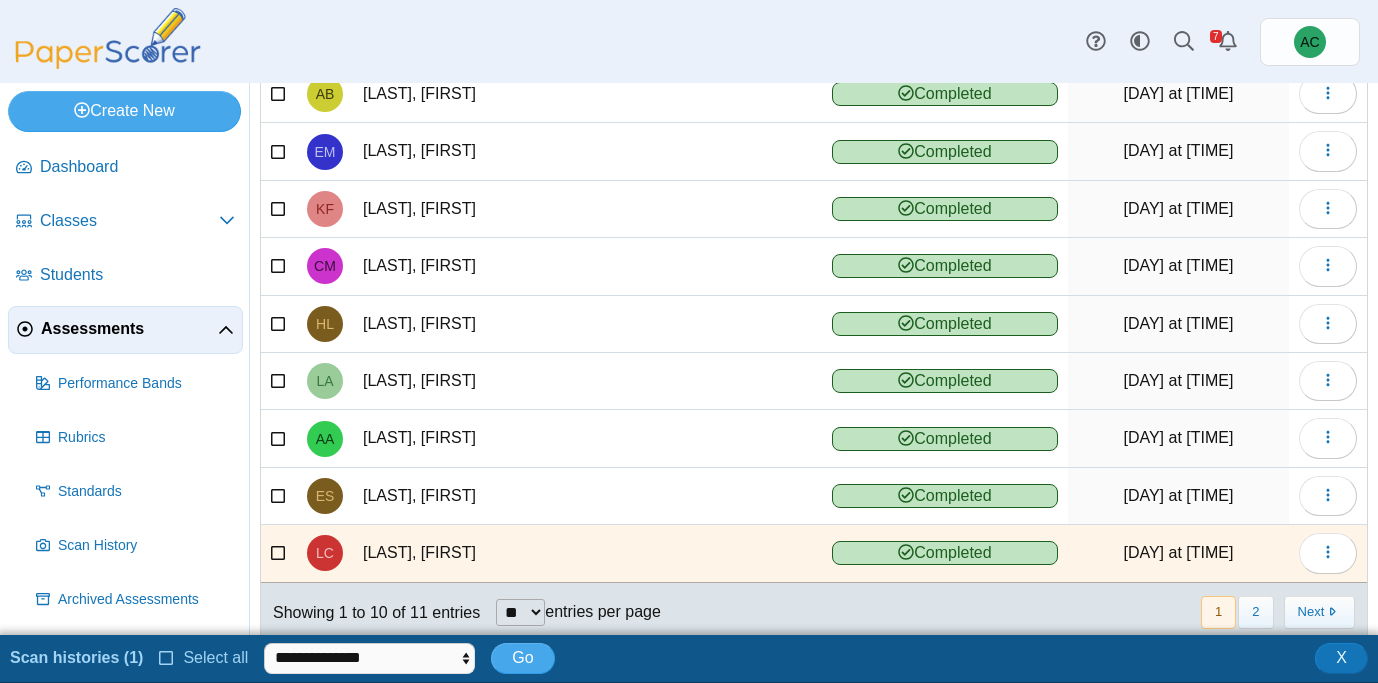 click at bounding box center [279, 493] 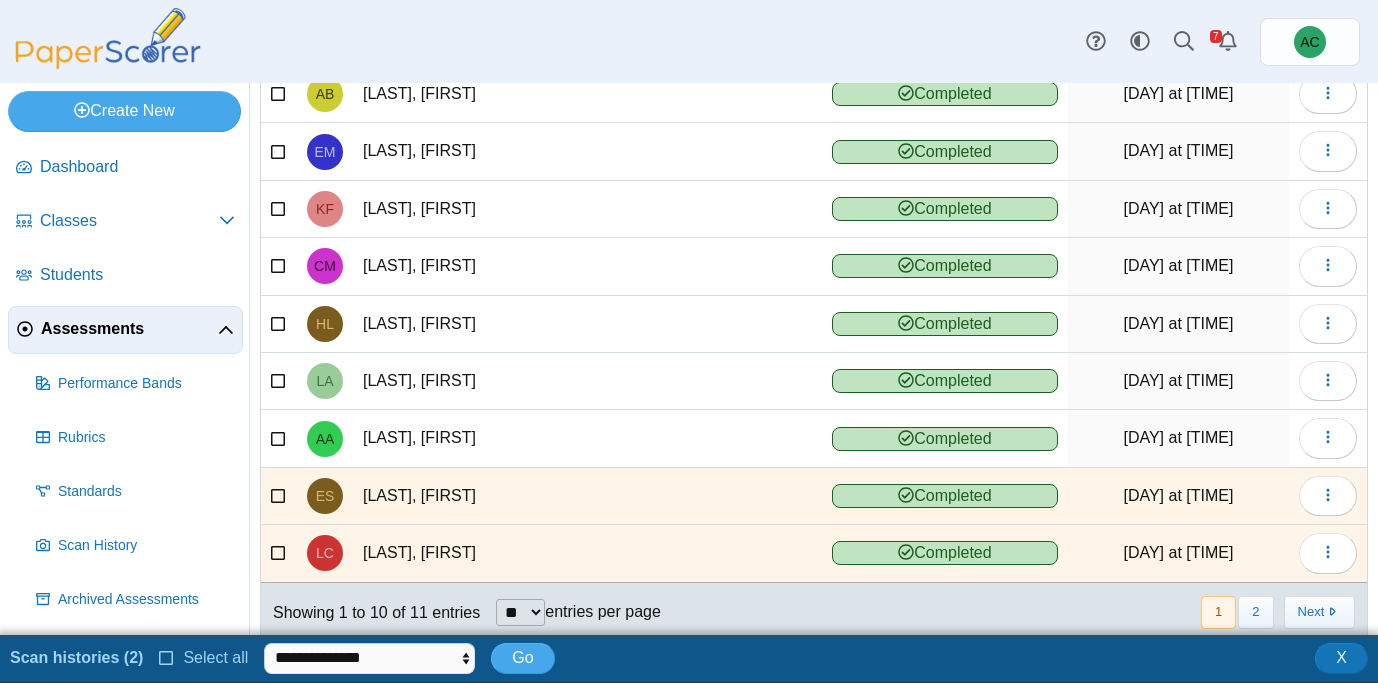click at bounding box center (279, 436) 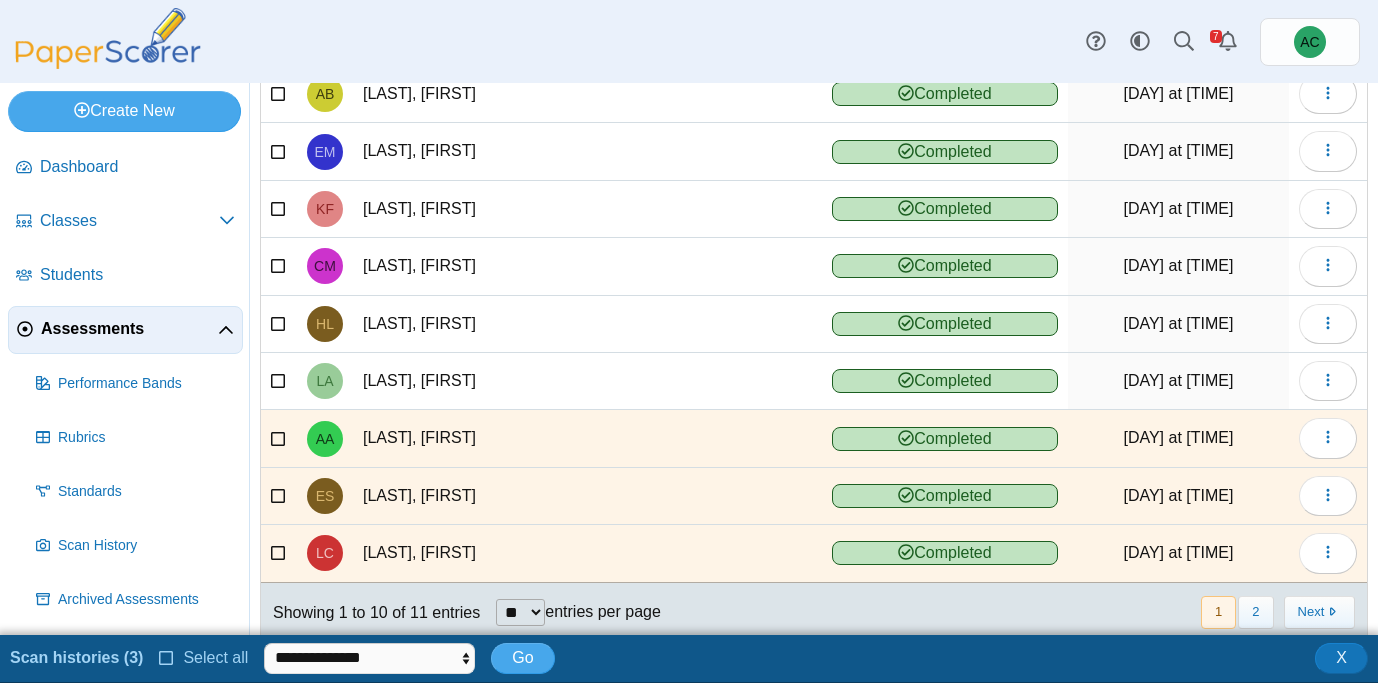 click at bounding box center [279, 379] 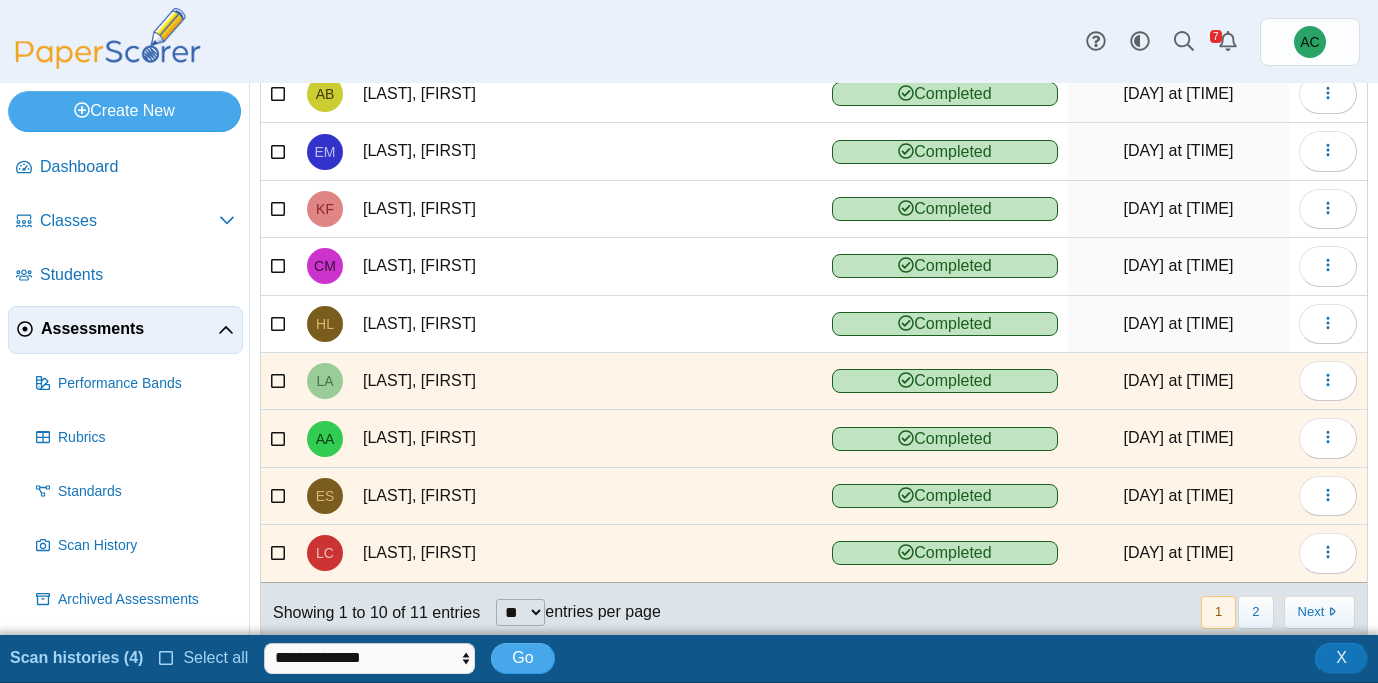 click at bounding box center [279, 321] 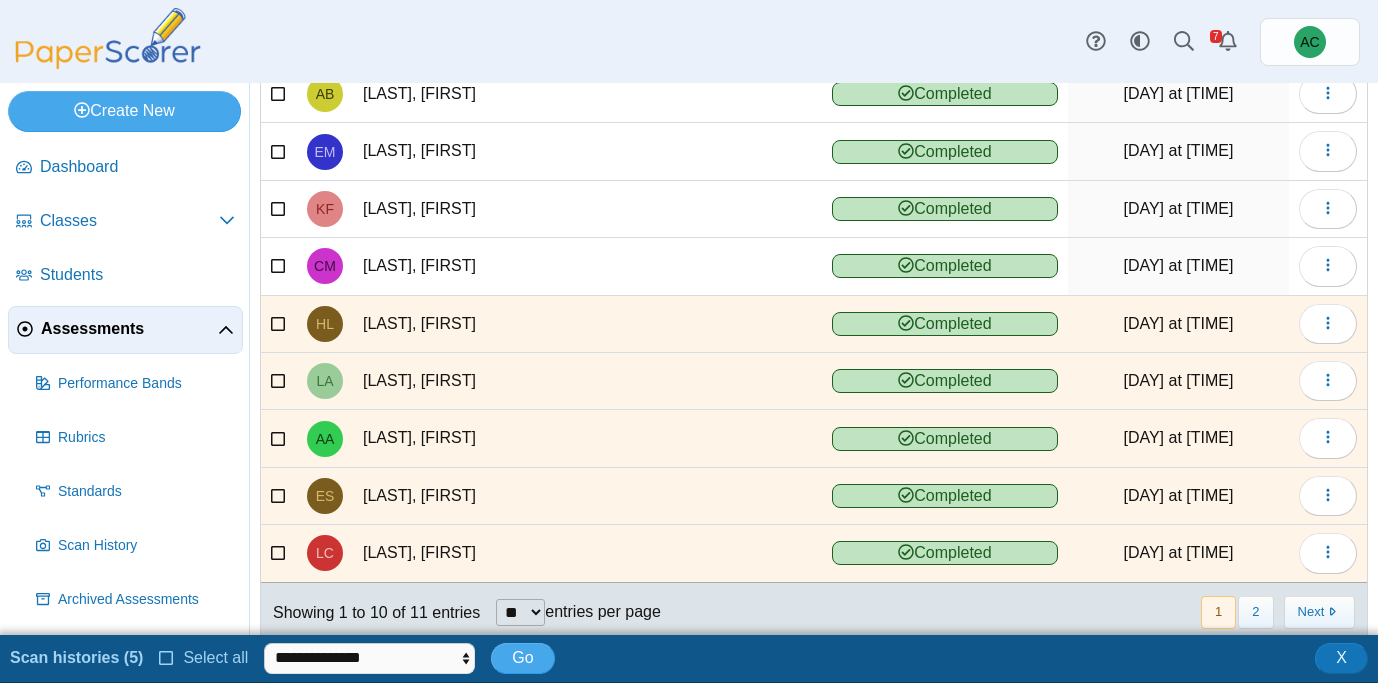 click at bounding box center (279, 264) 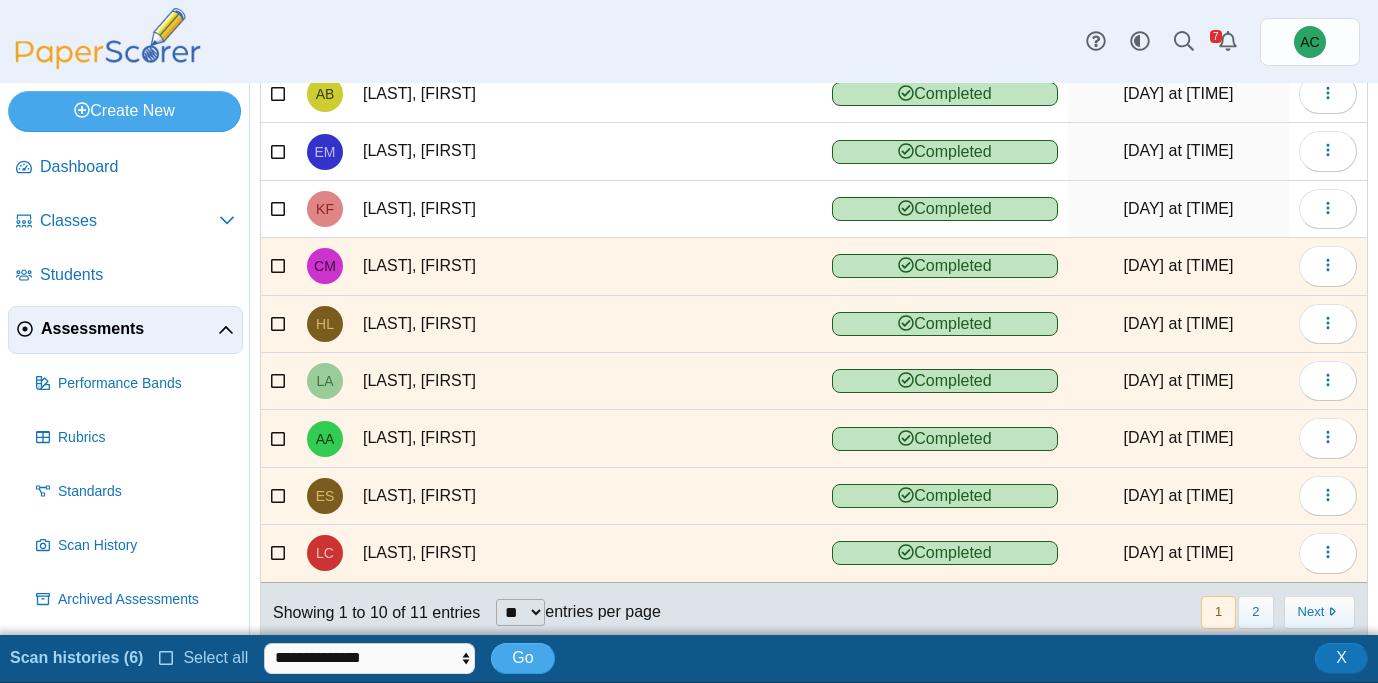 click at bounding box center [279, 206] 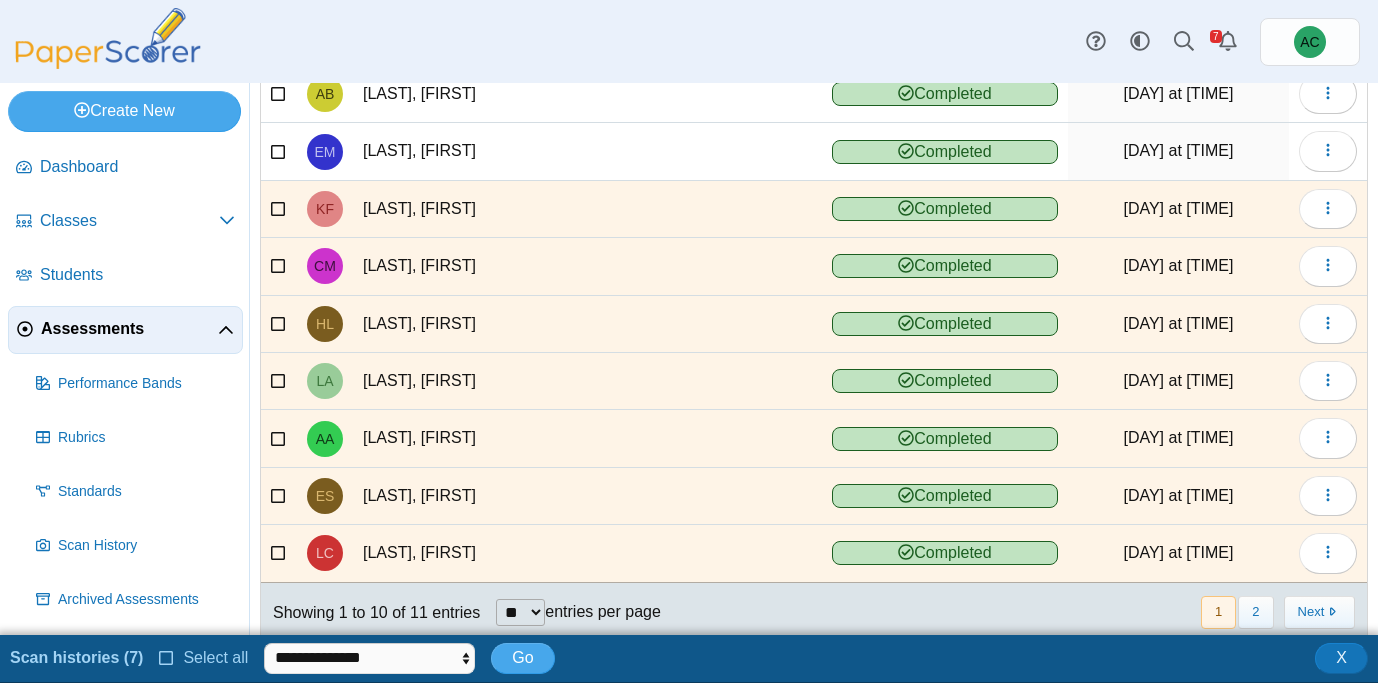 click at bounding box center (279, 149) 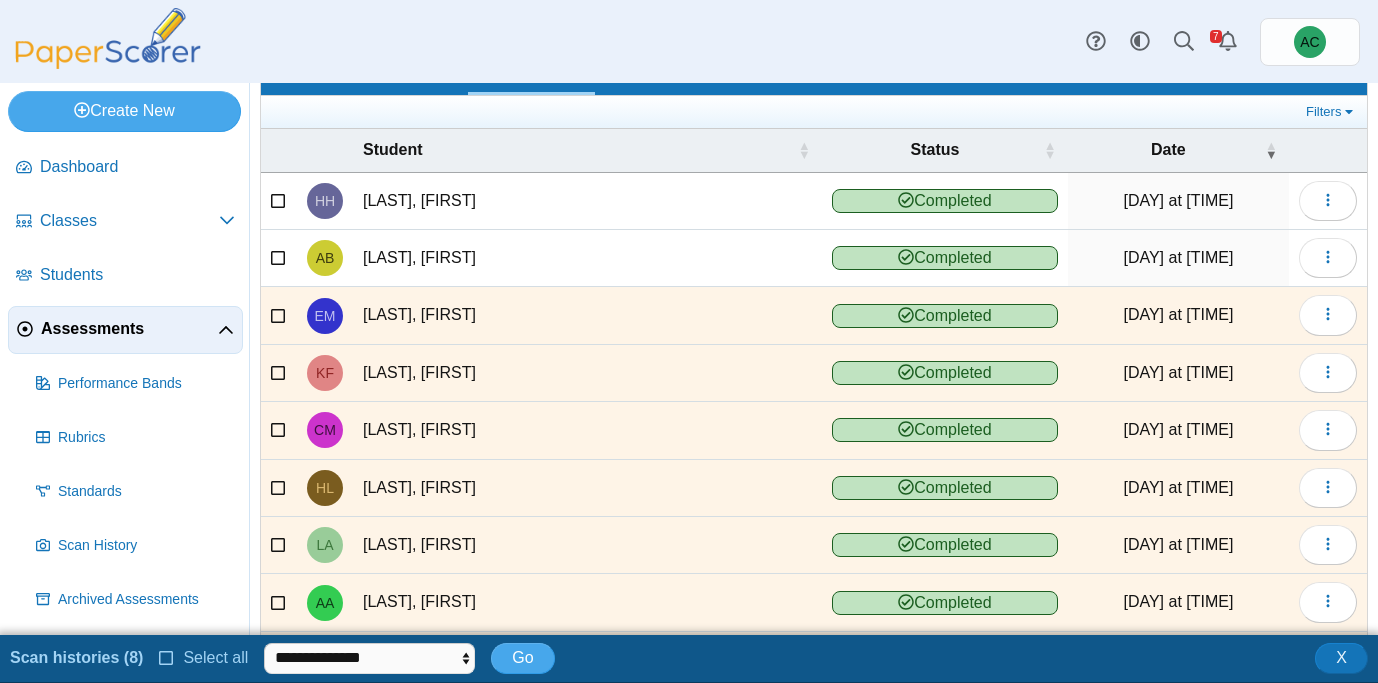scroll, scrollTop: 86, scrollLeft: 0, axis: vertical 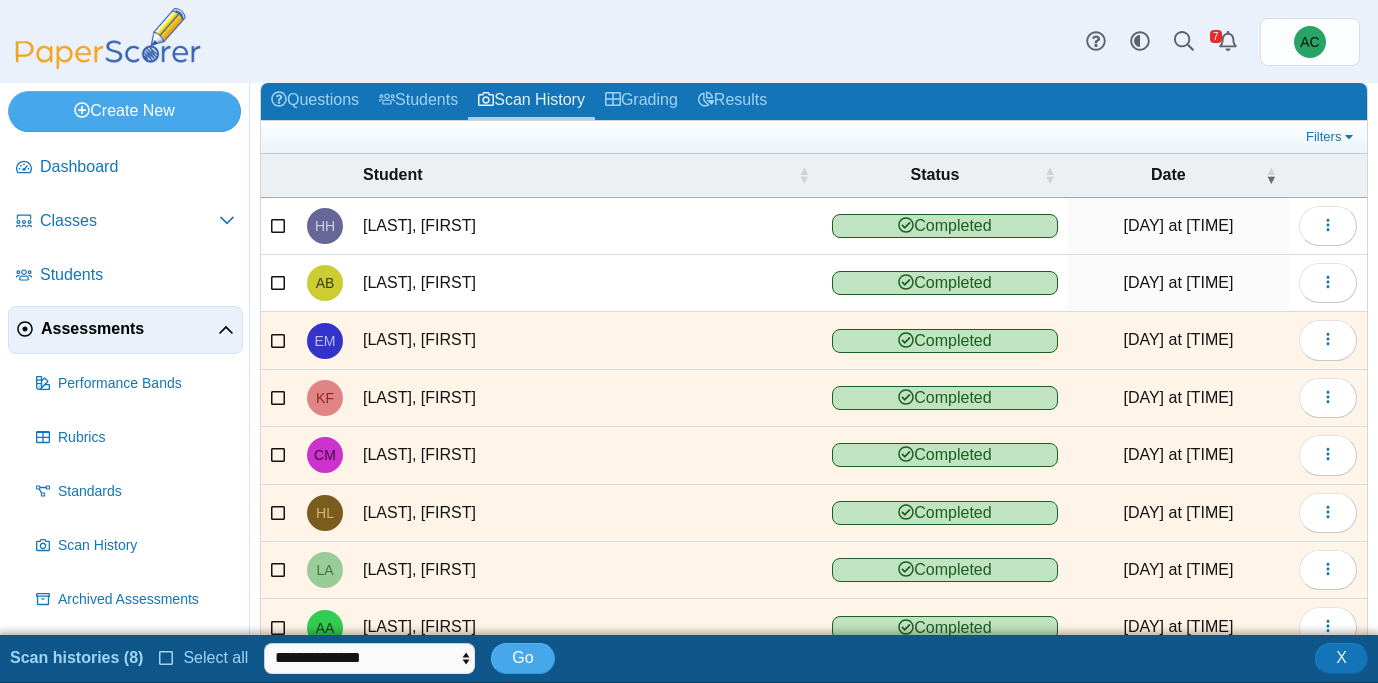 click at bounding box center (279, 281) 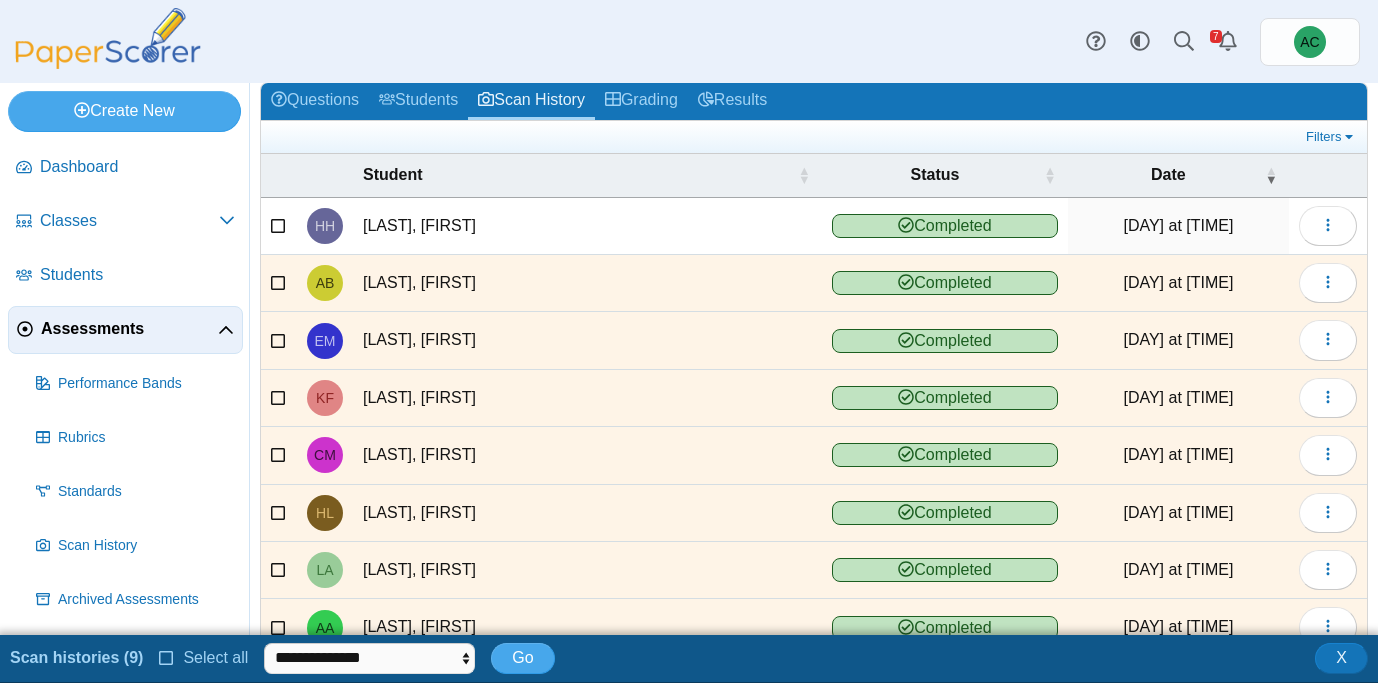 click at bounding box center [279, 226] 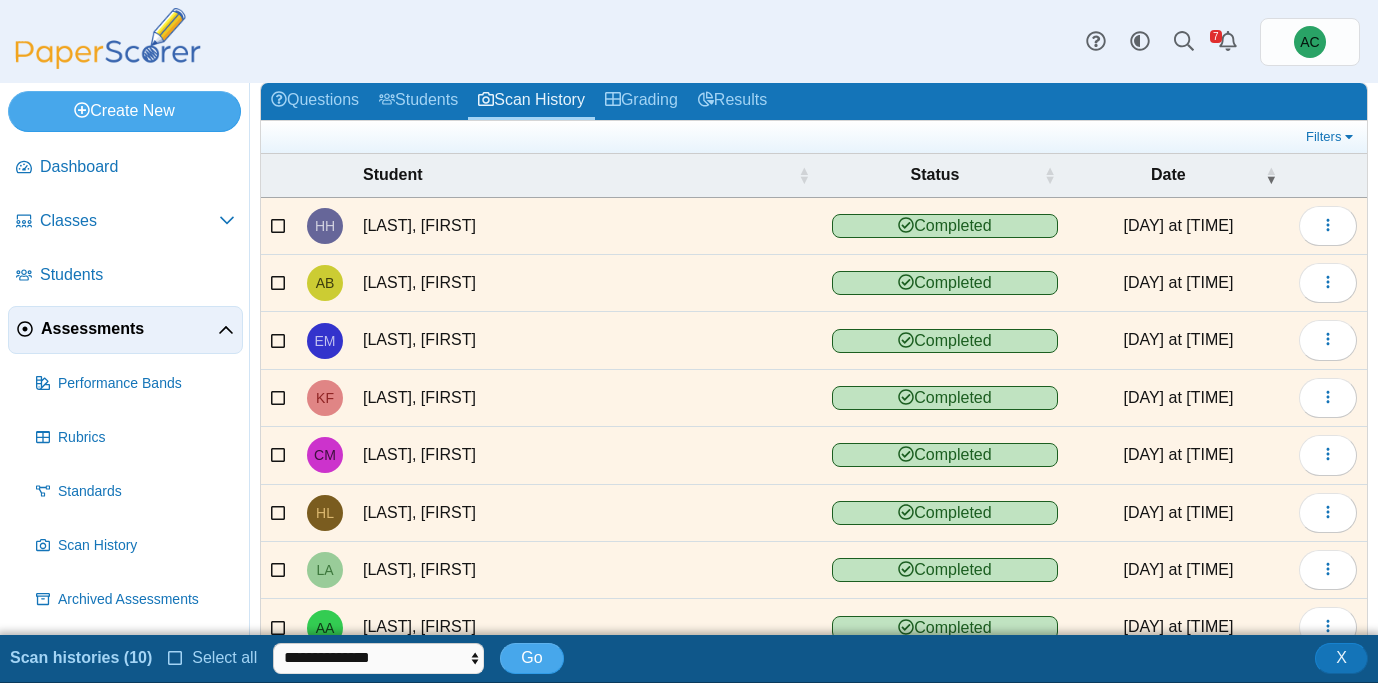 scroll, scrollTop: 323, scrollLeft: 0, axis: vertical 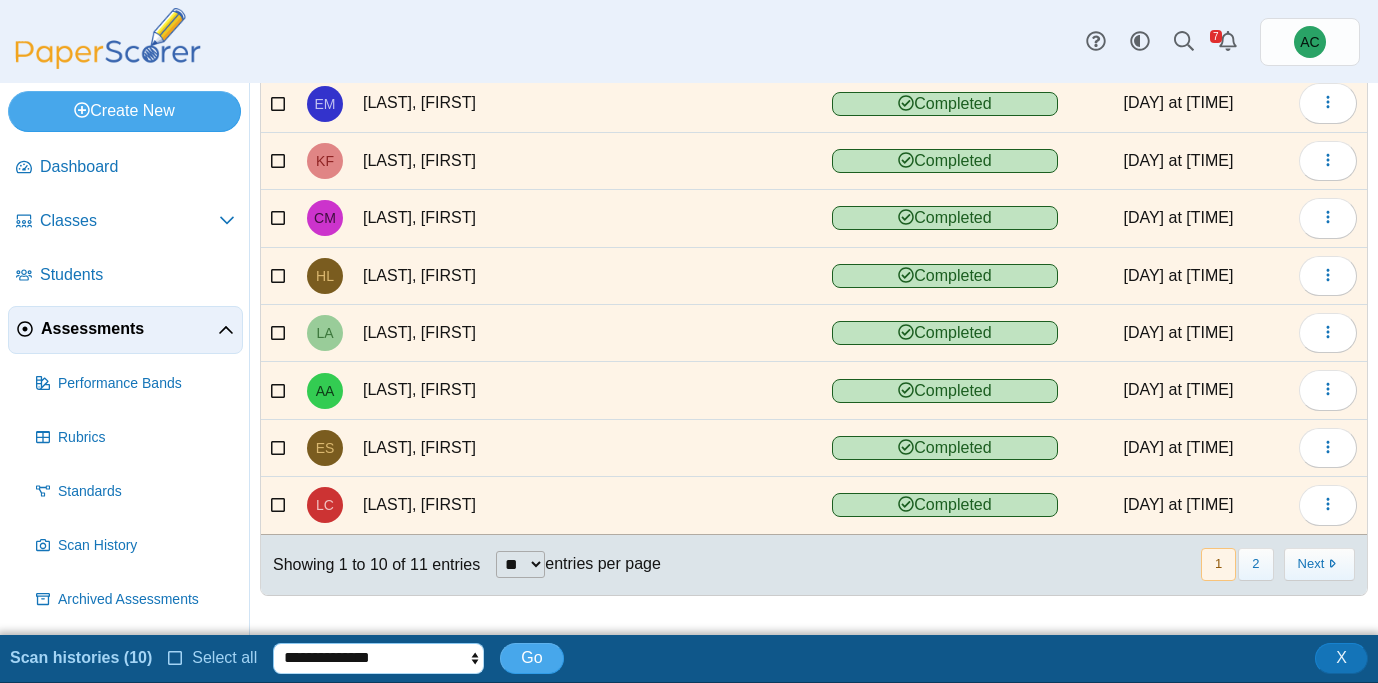 click on "**********" at bounding box center [378, 658] 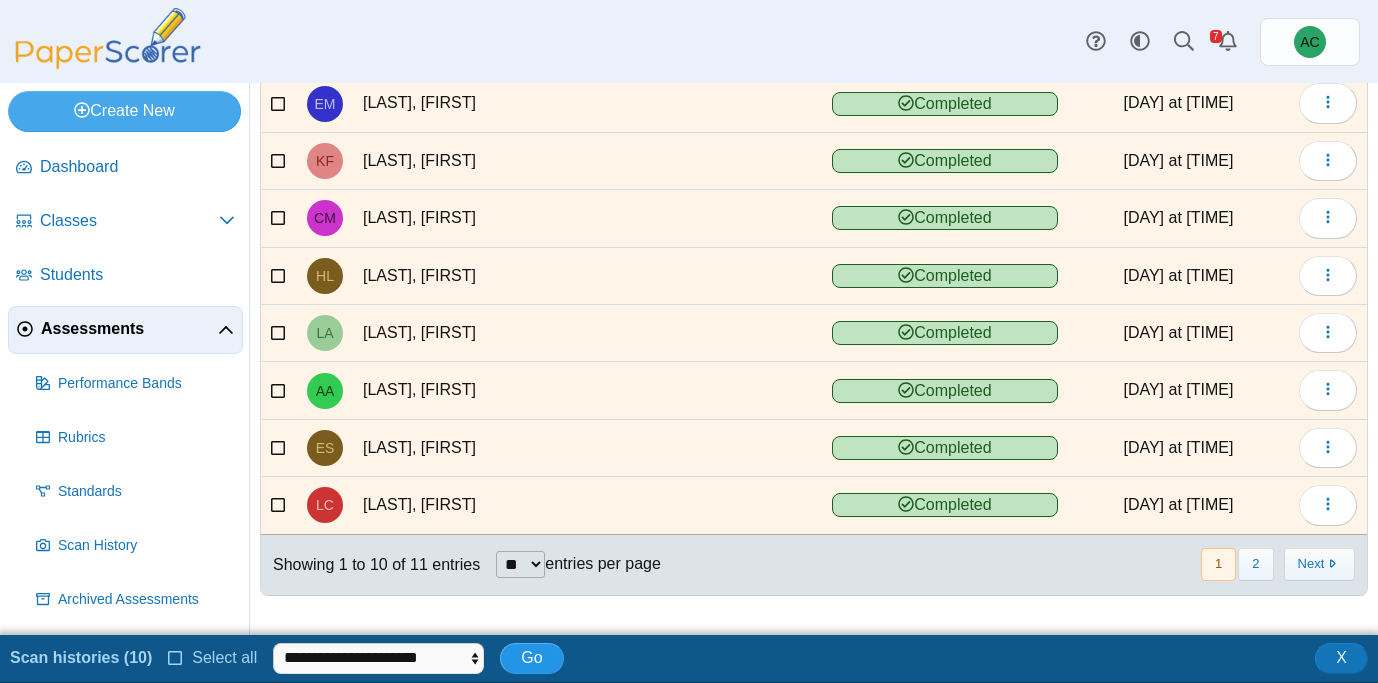 click on "Go" at bounding box center [531, 657] 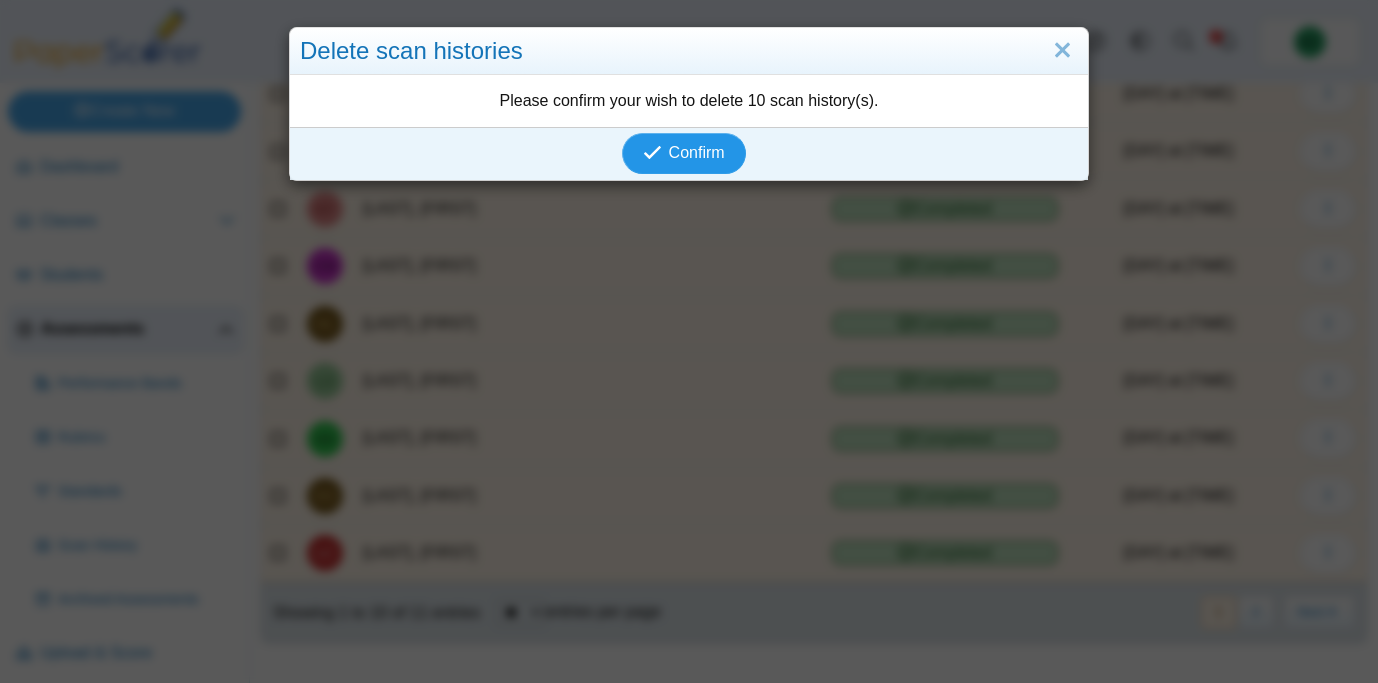 scroll, scrollTop: 275, scrollLeft: 0, axis: vertical 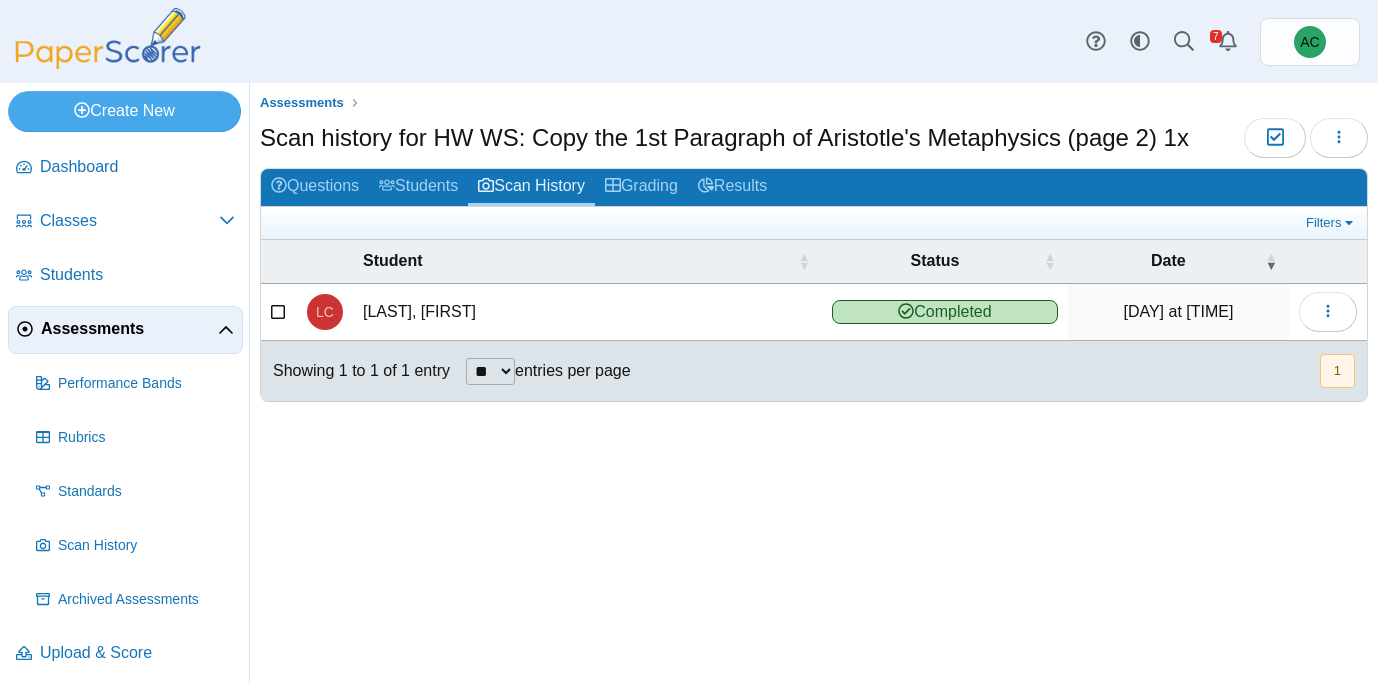 click at bounding box center (279, 309) 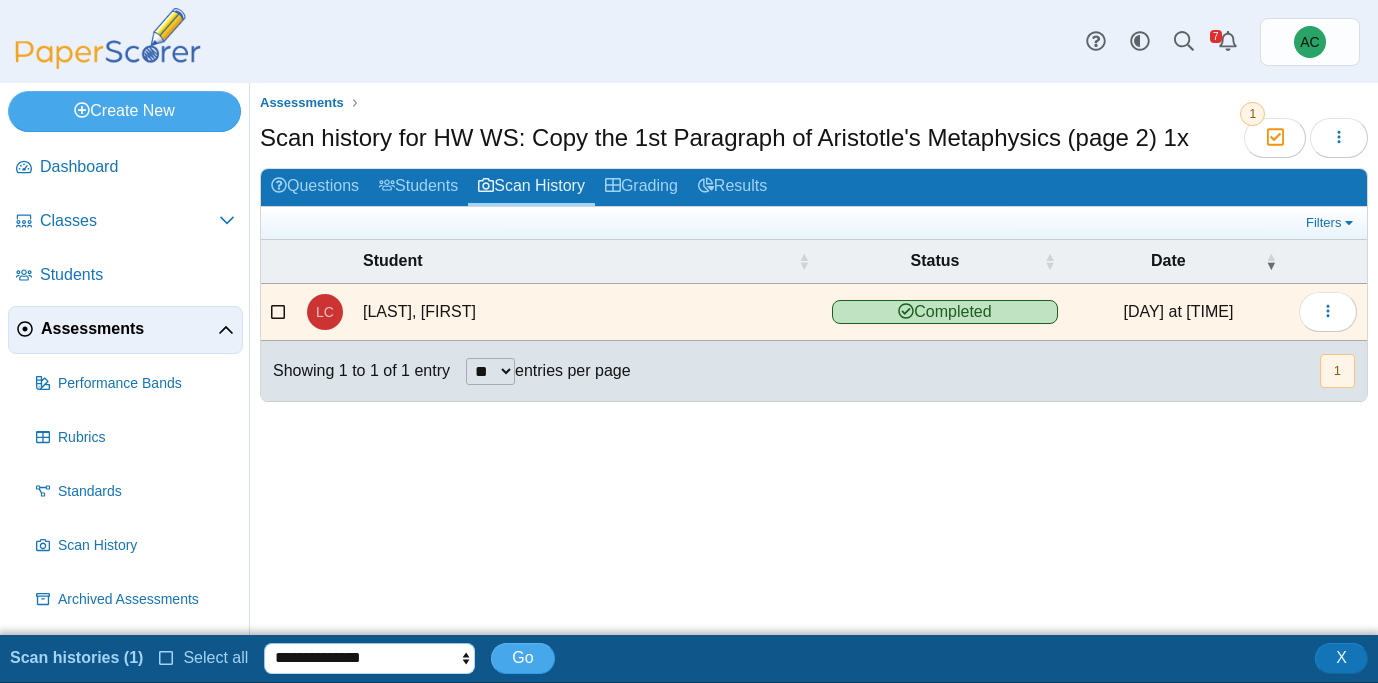 click on "**********" at bounding box center (369, 658) 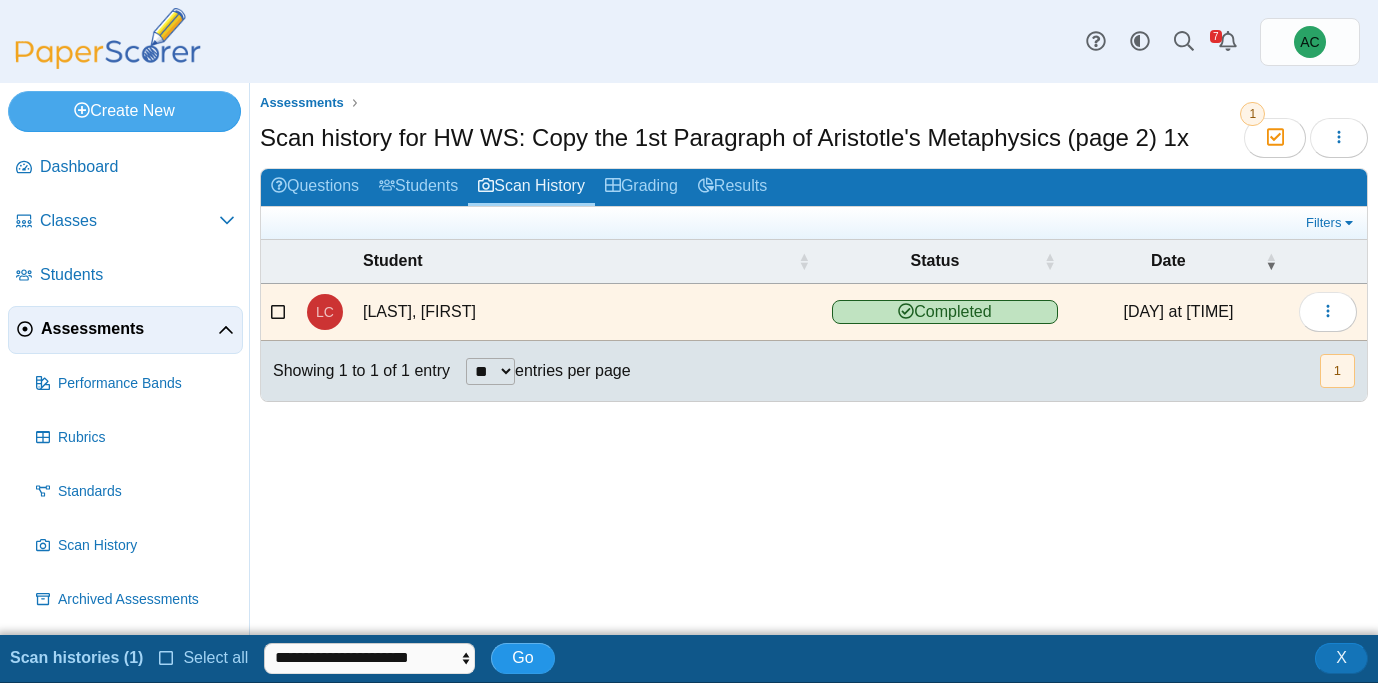 click on "Go" at bounding box center [522, 657] 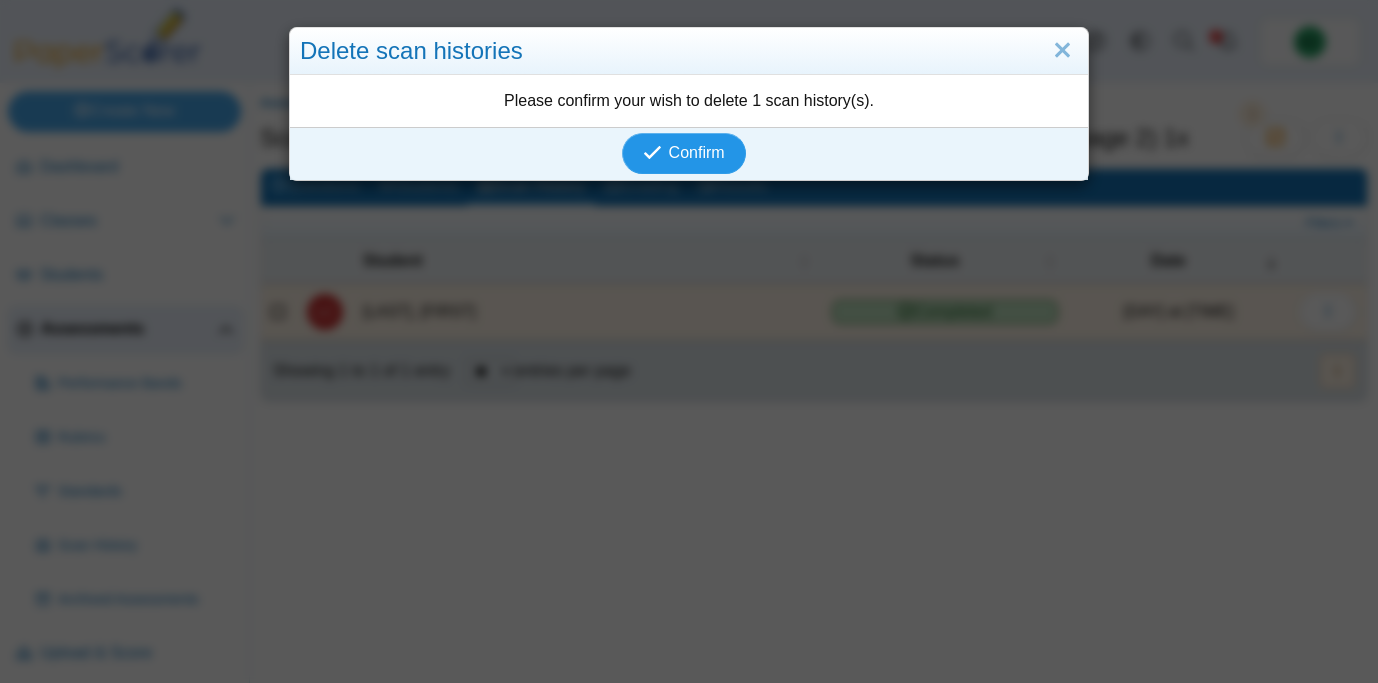 click on "Confirm" at bounding box center (697, 152) 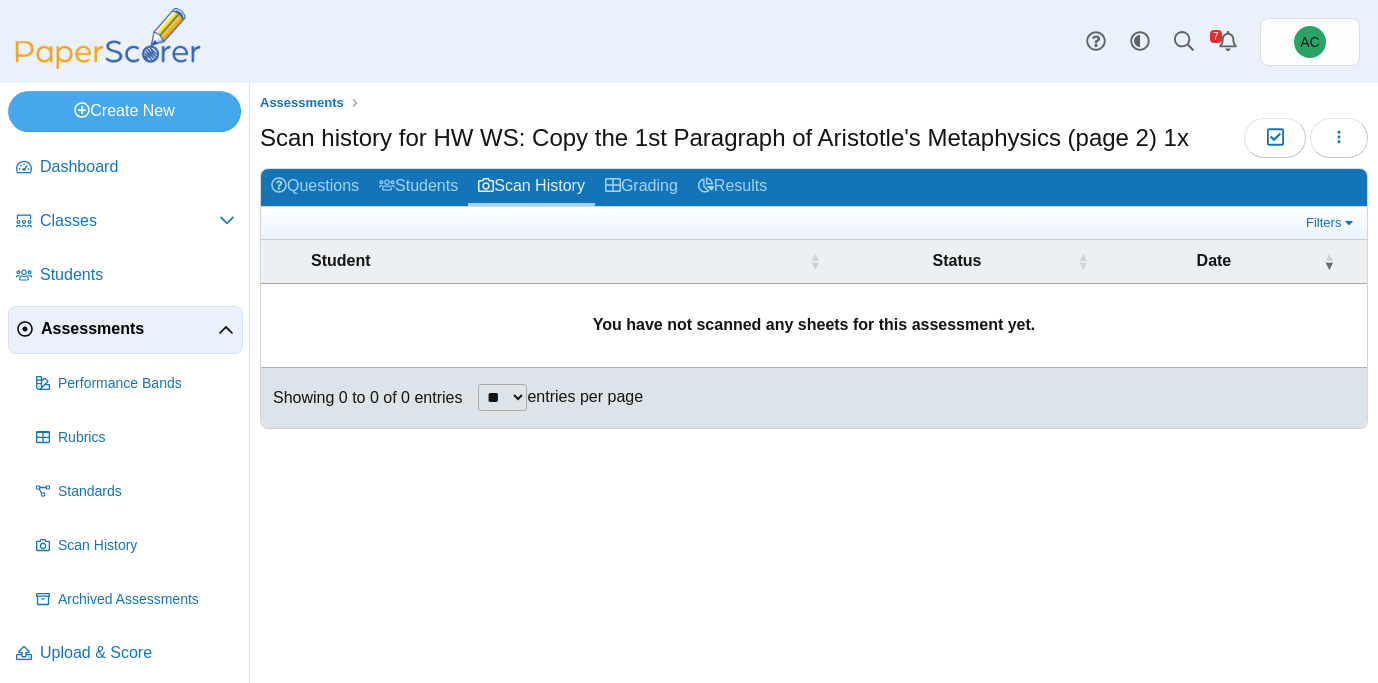scroll, scrollTop: 0, scrollLeft: 0, axis: both 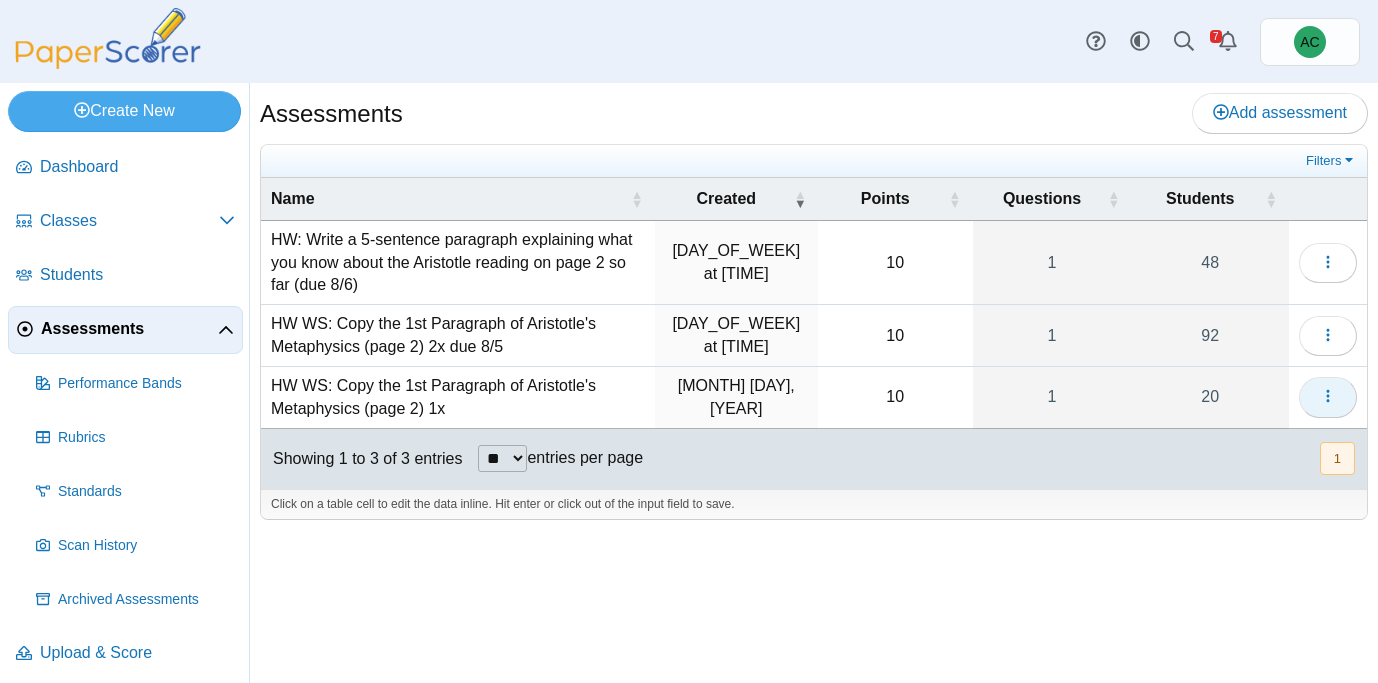 click at bounding box center [1328, 397] 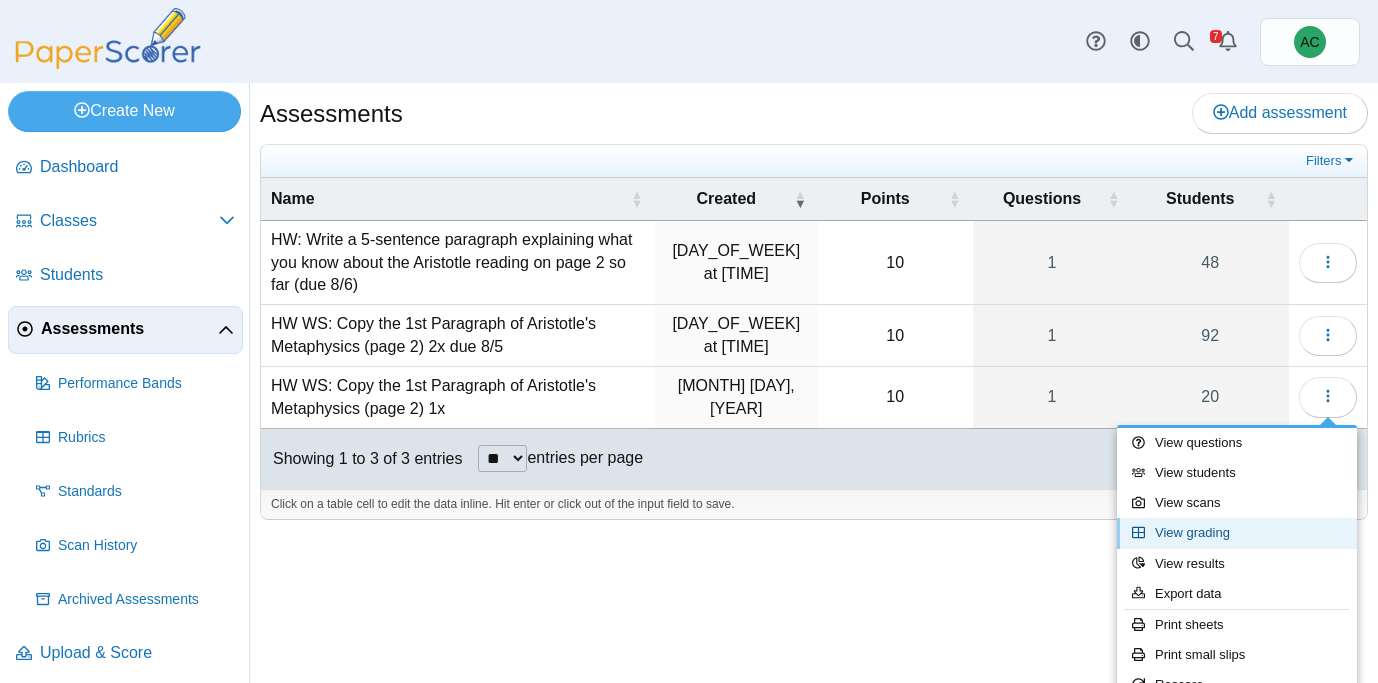 click on "View grading" at bounding box center (1237, 533) 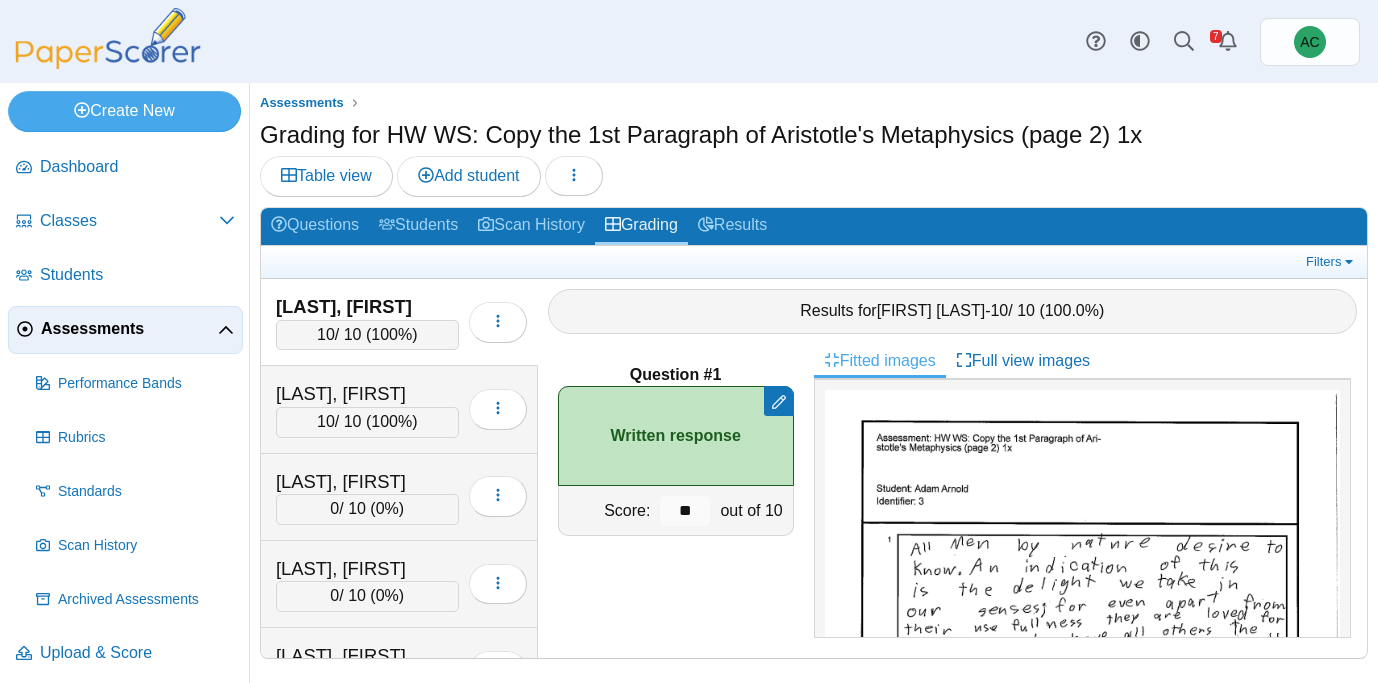 scroll, scrollTop: 0, scrollLeft: 0, axis: both 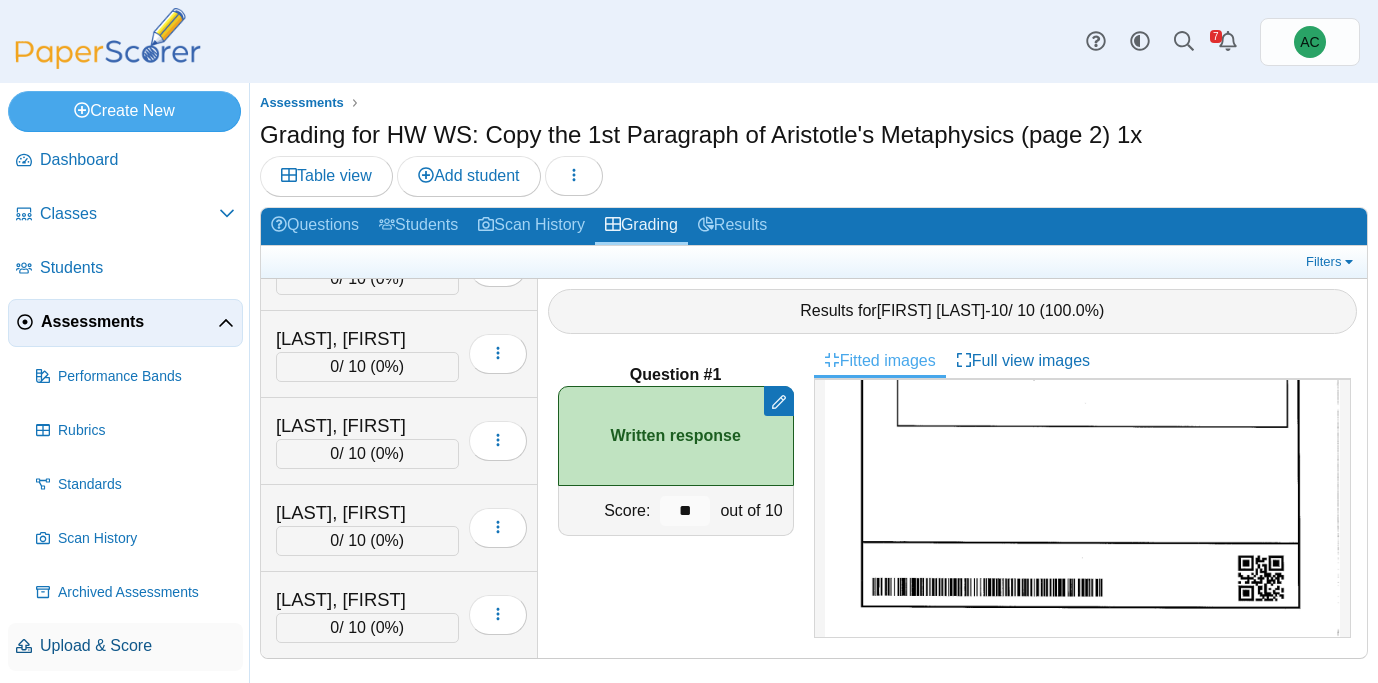 click on "Upload & Score" at bounding box center (137, 646) 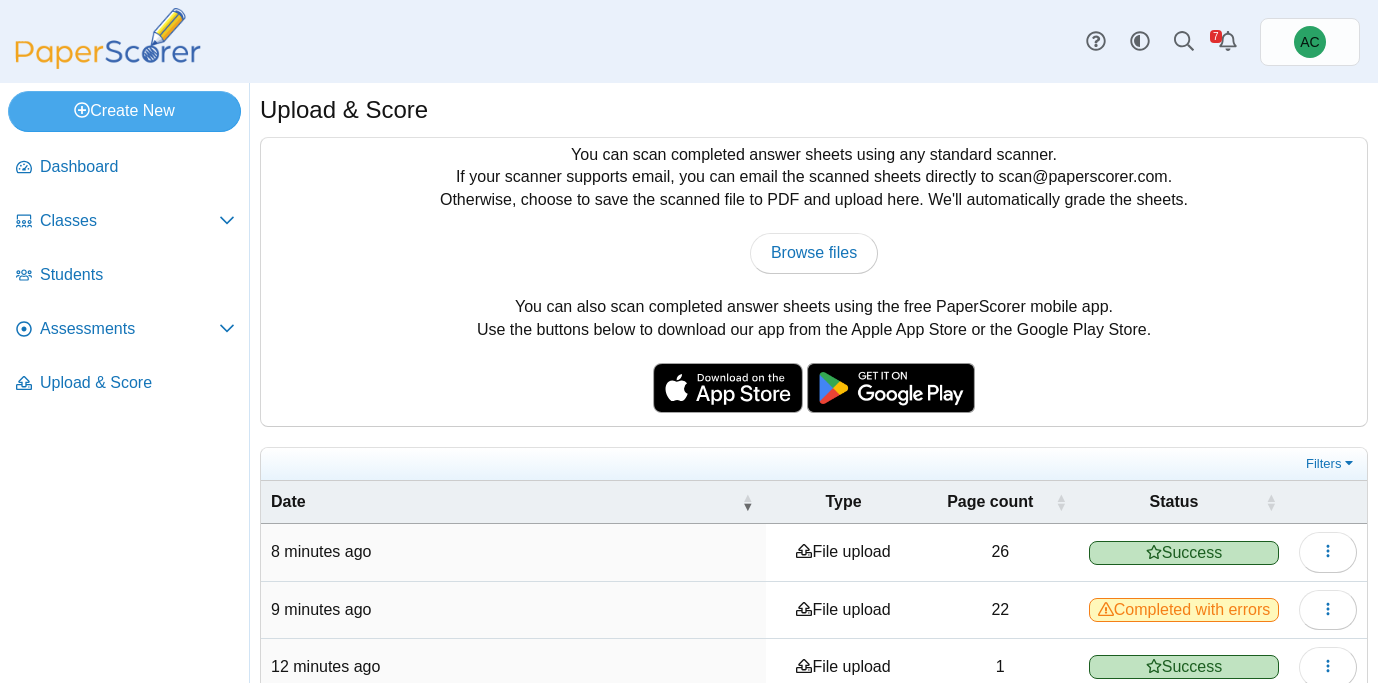 scroll, scrollTop: 0, scrollLeft: 0, axis: both 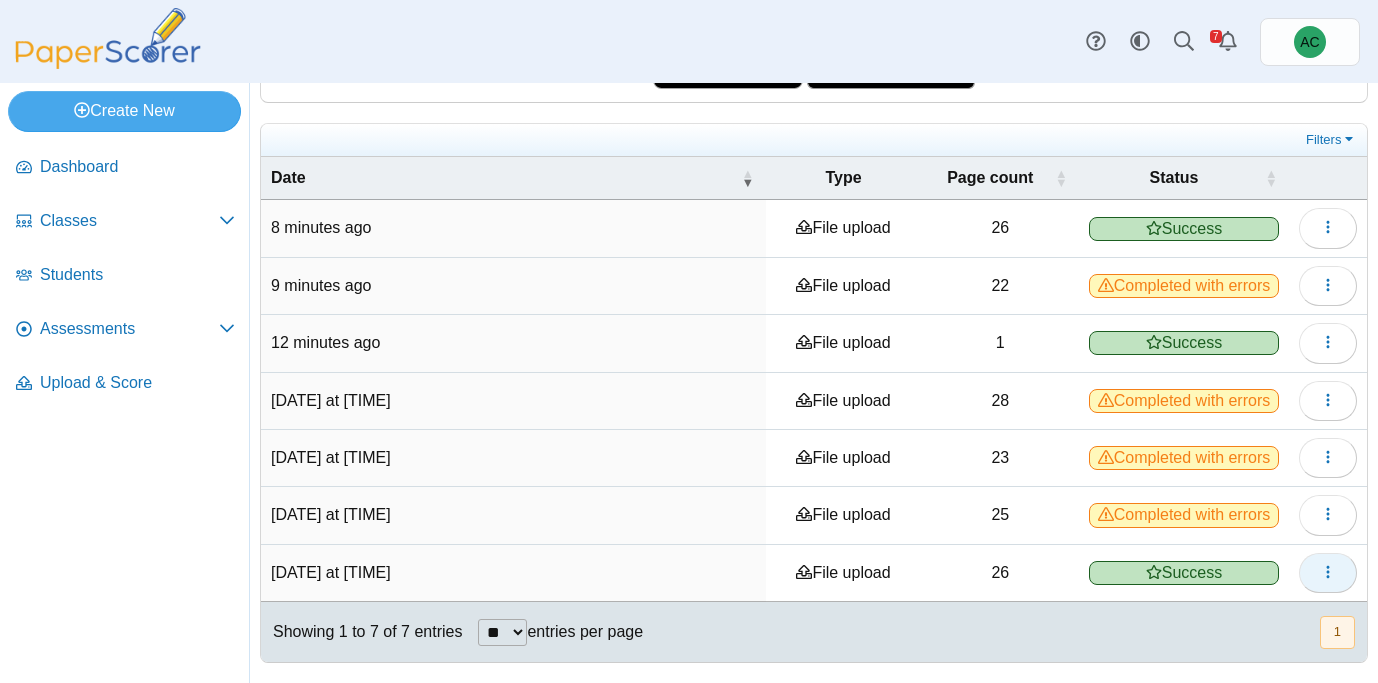 click 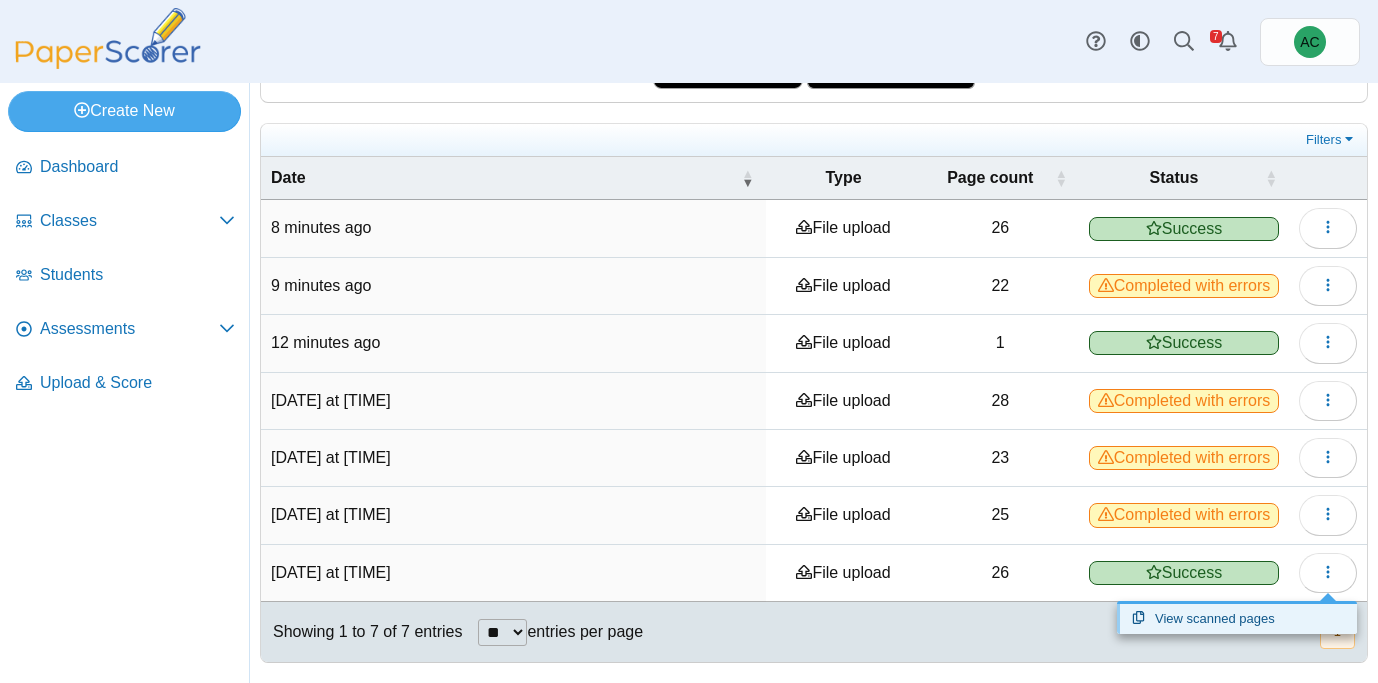 click on "View scanned pages" at bounding box center (1237, 619) 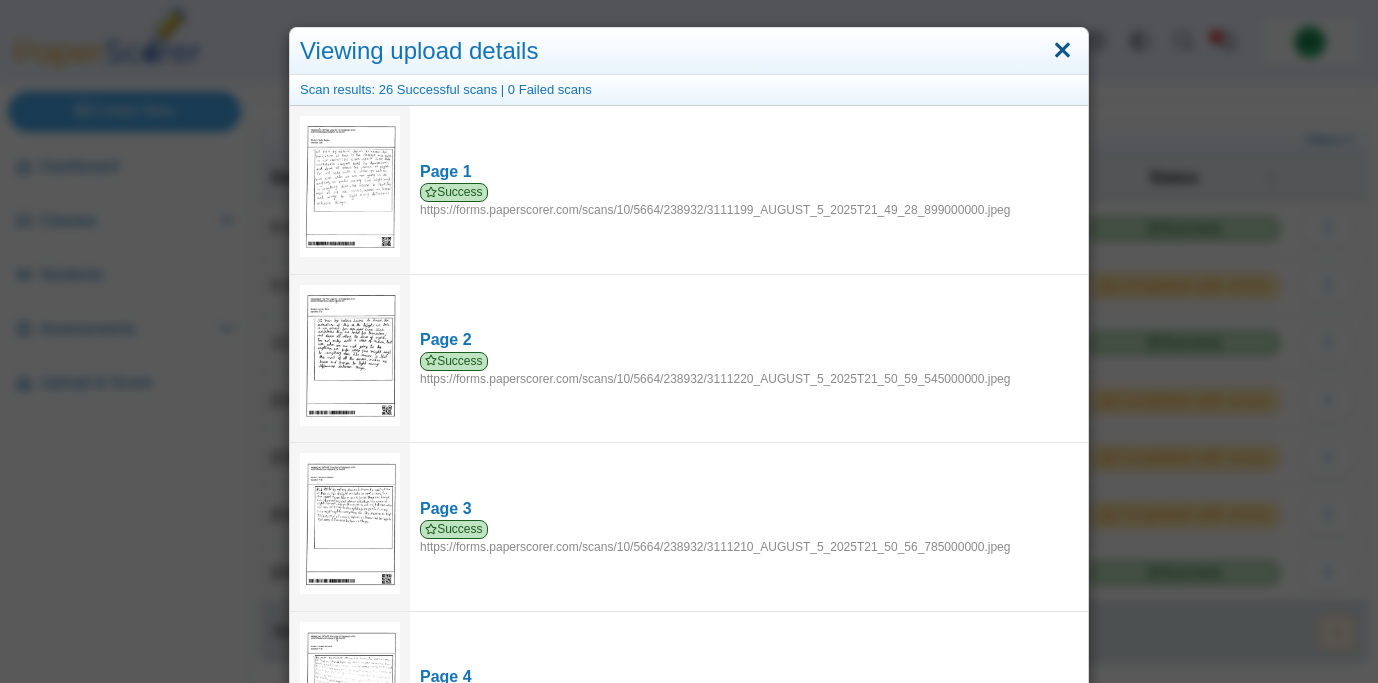 click at bounding box center [1062, 51] 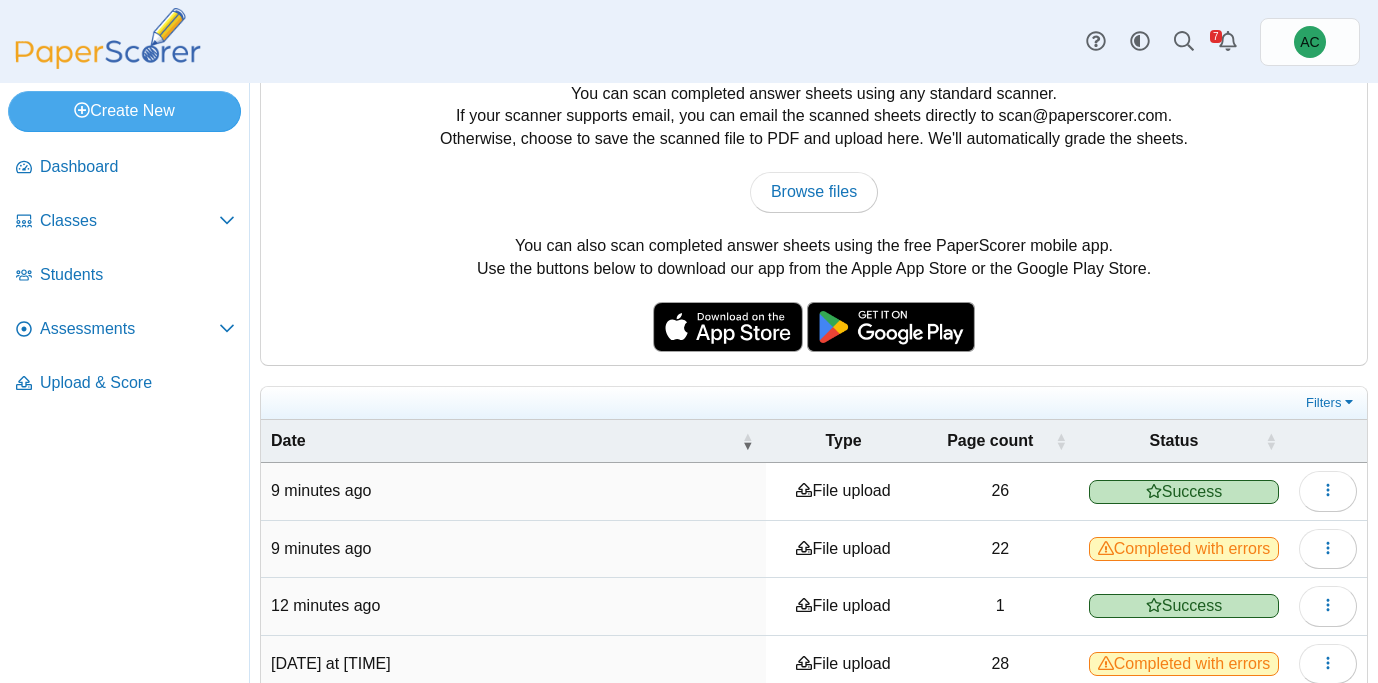 scroll, scrollTop: 0, scrollLeft: 0, axis: both 